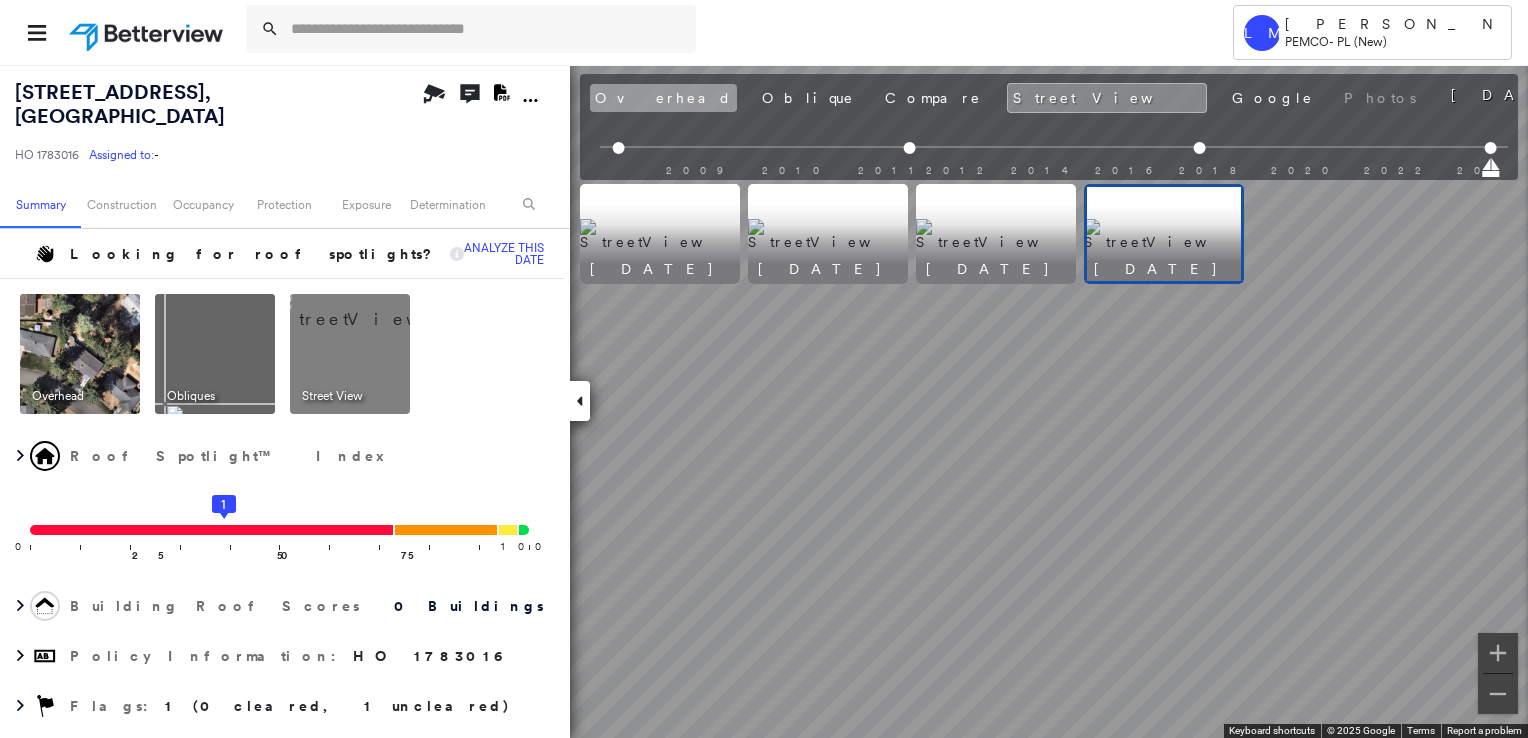 scroll, scrollTop: 0, scrollLeft: 0, axis: both 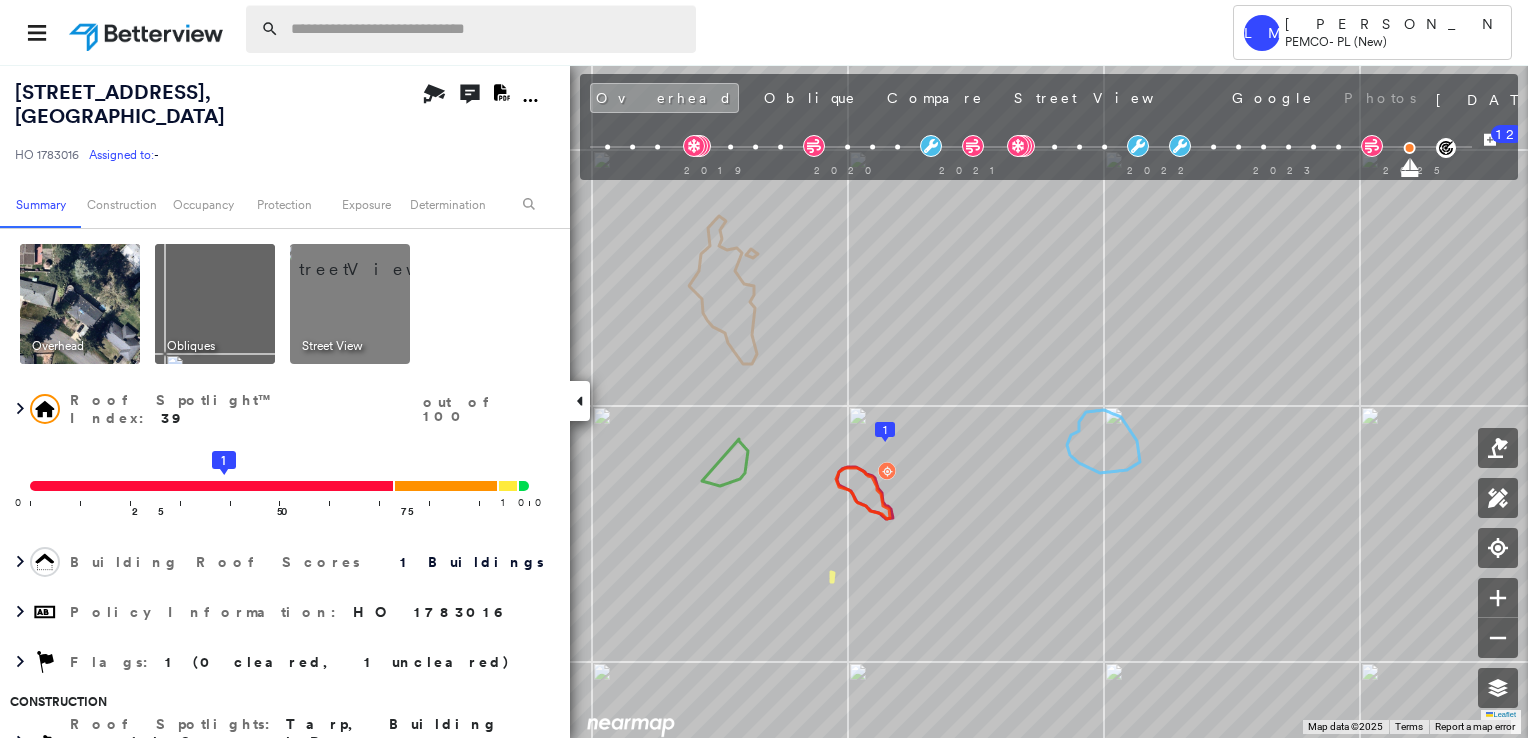 click at bounding box center (487, 29) 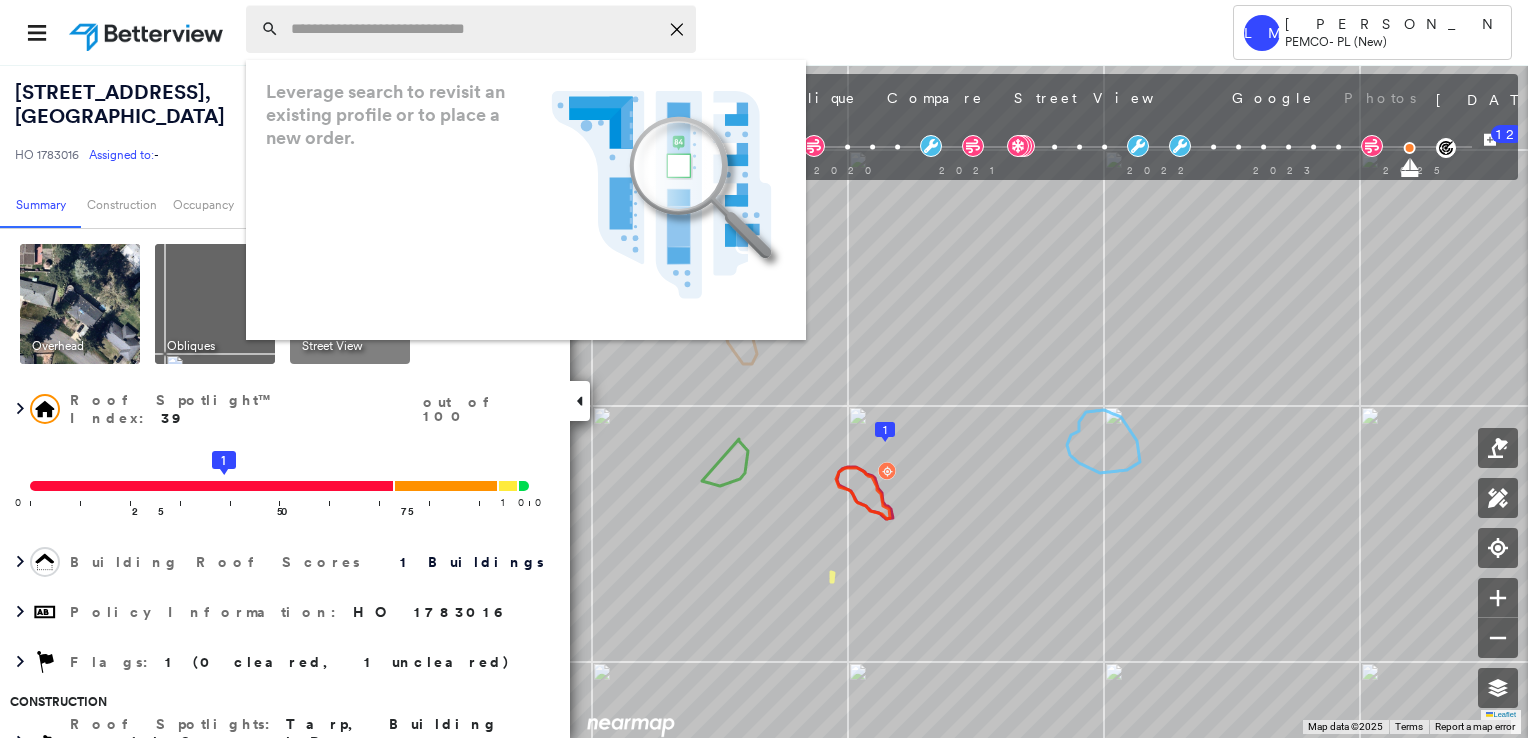 paste on "**********" 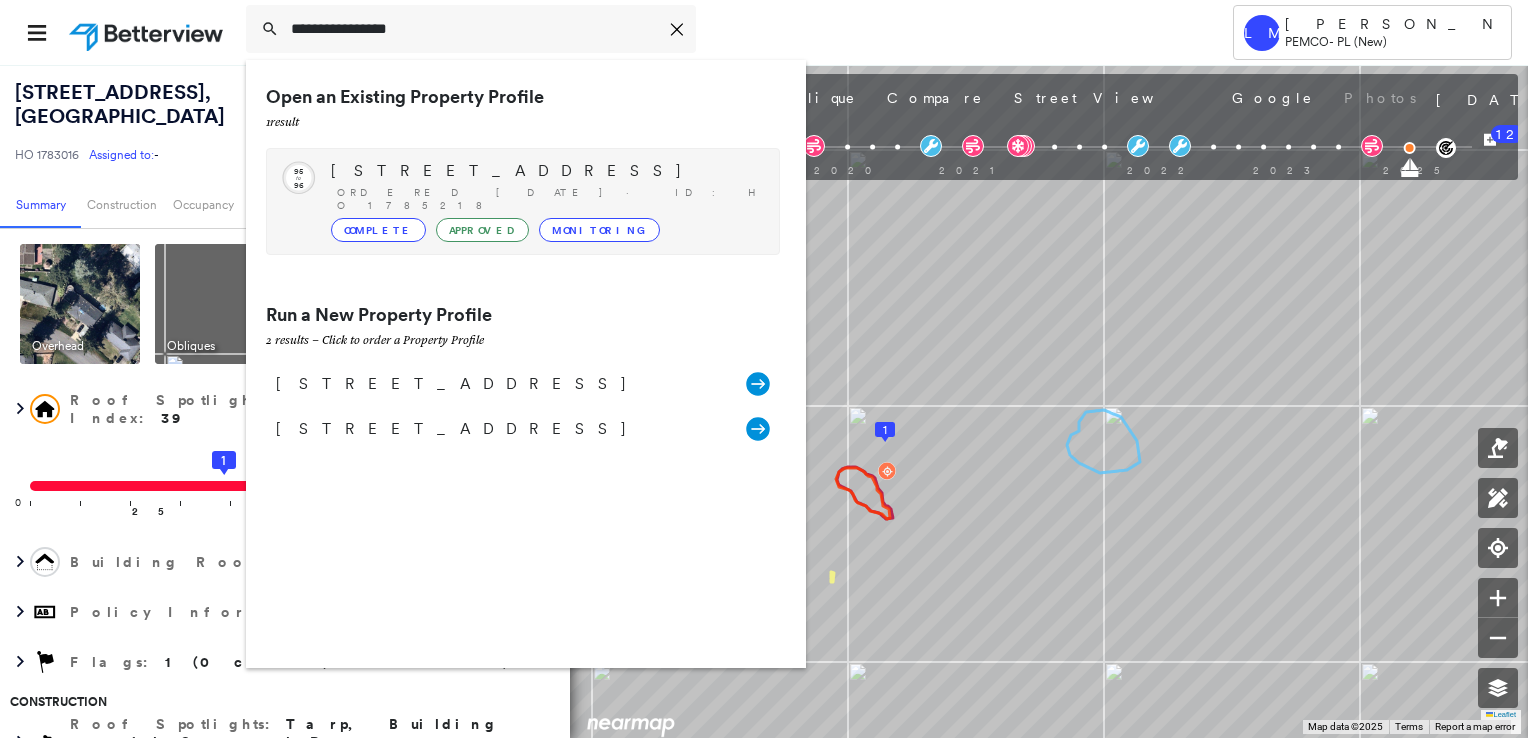 type on "**********" 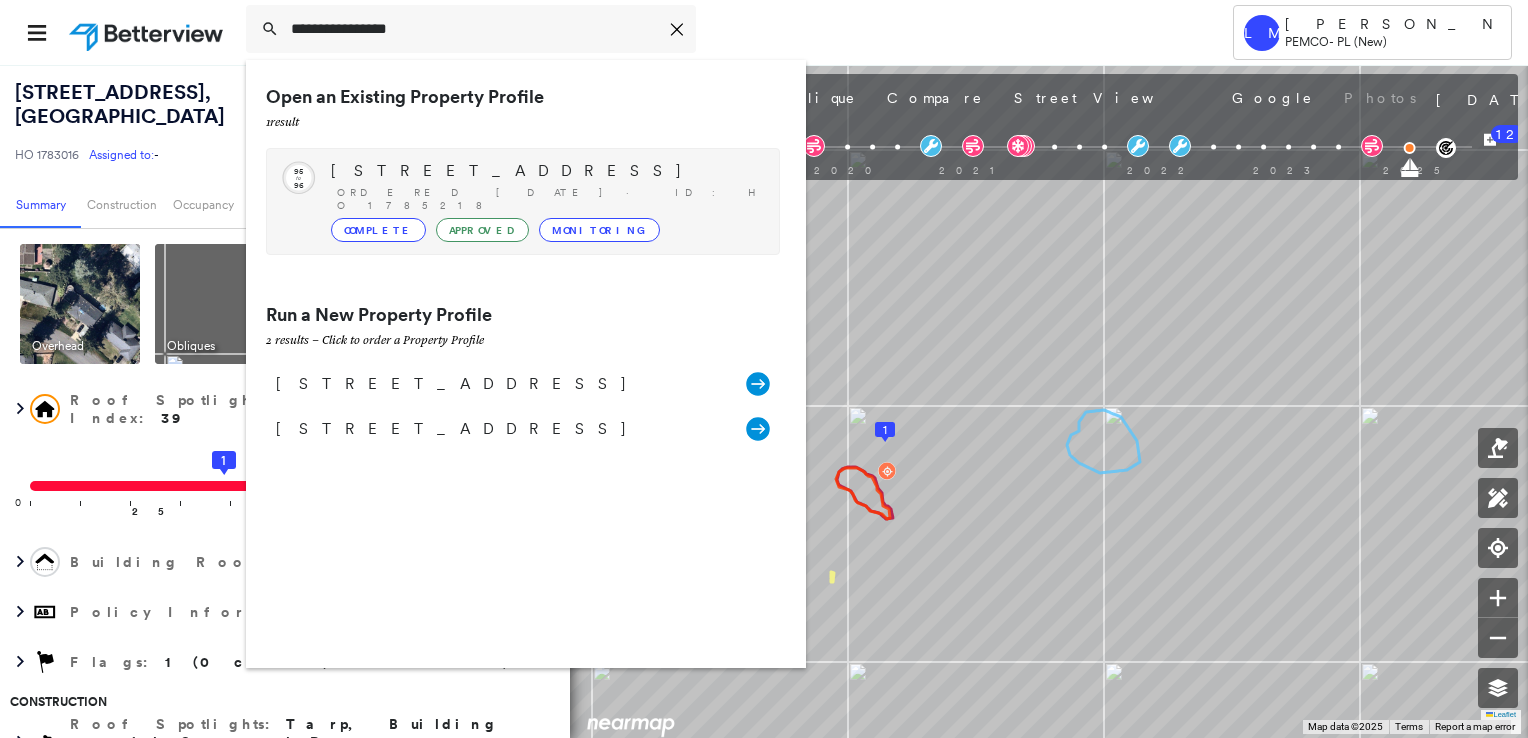 click on "[STREET_ADDRESS]" at bounding box center [545, 171] 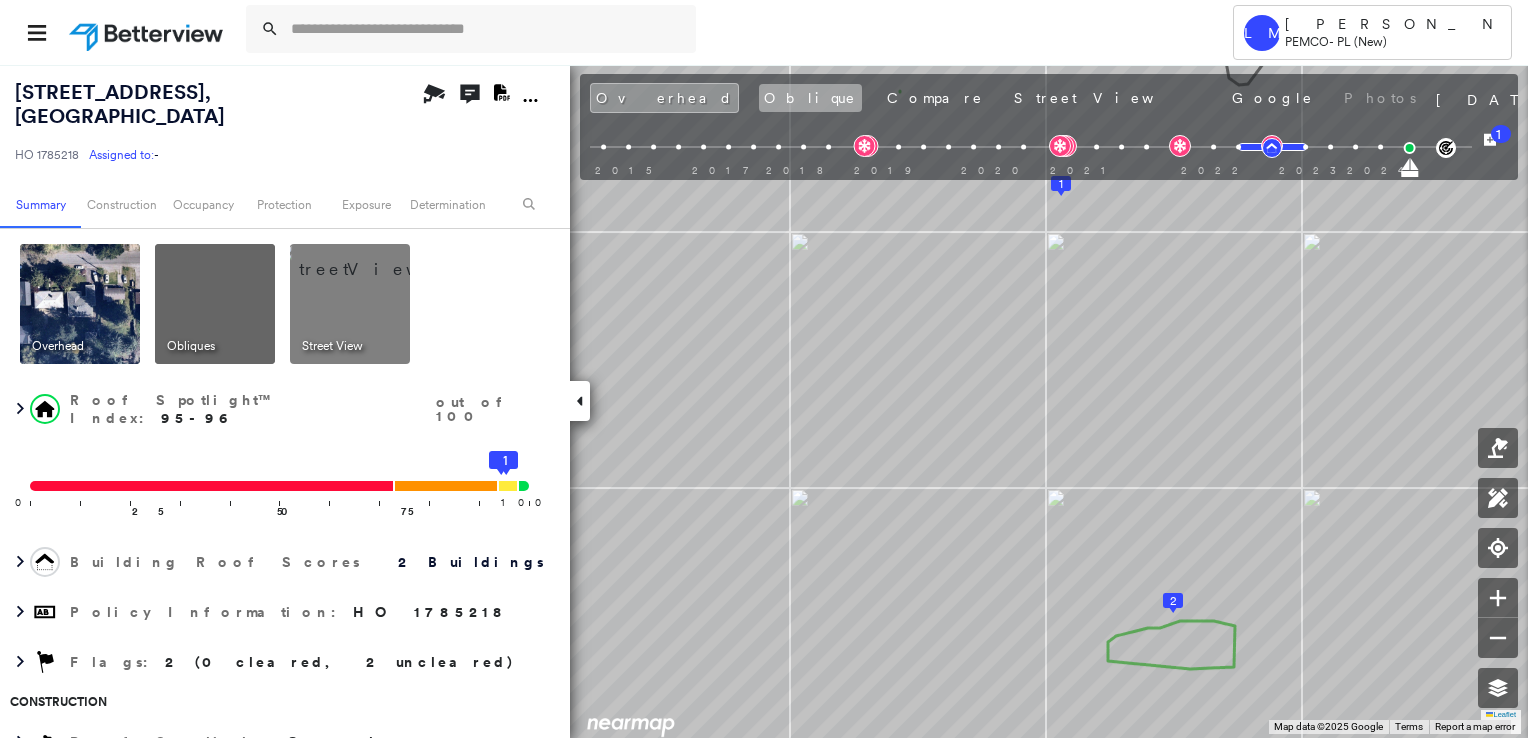 click on "Oblique" at bounding box center [810, 98] 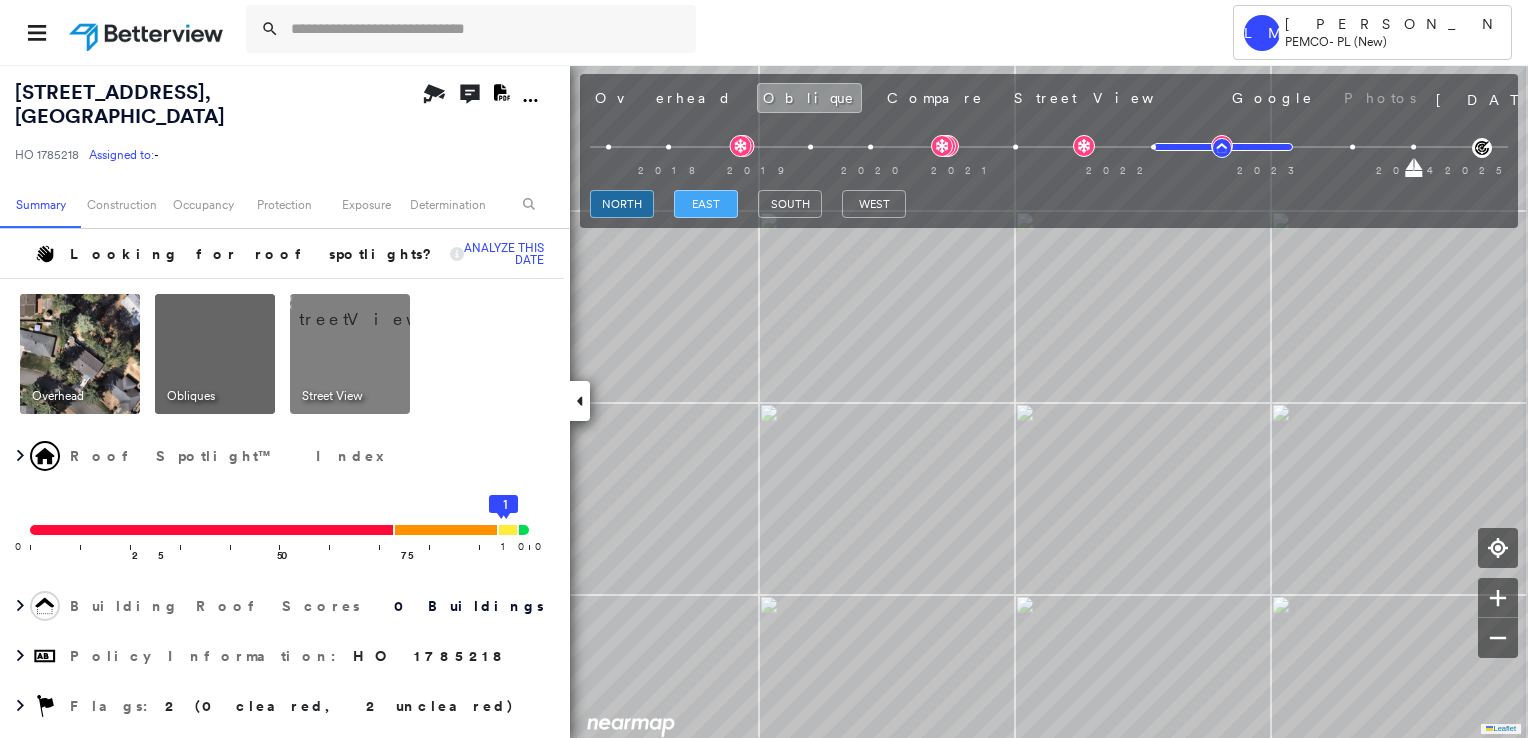 click on "east" at bounding box center (706, 204) 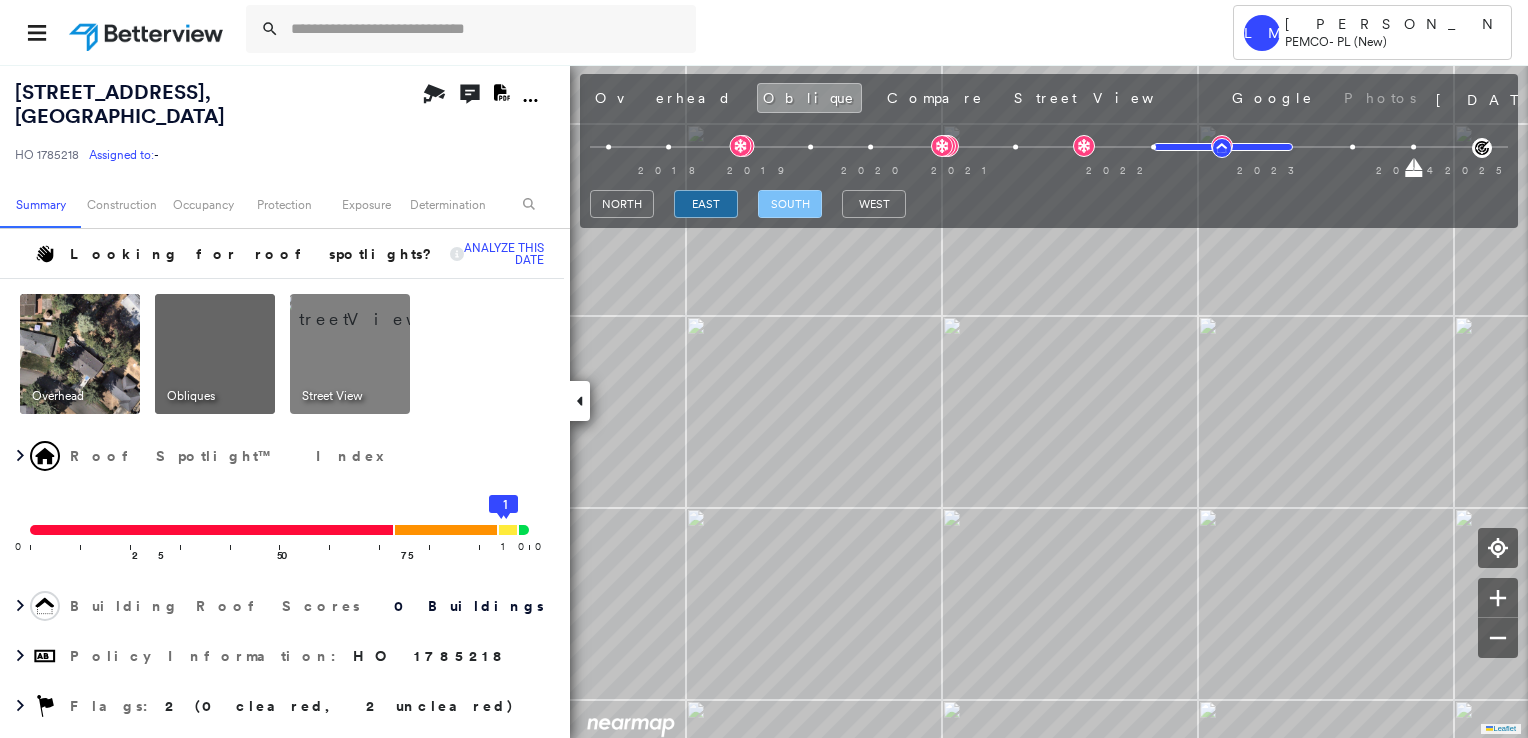 click on "south" at bounding box center (790, 204) 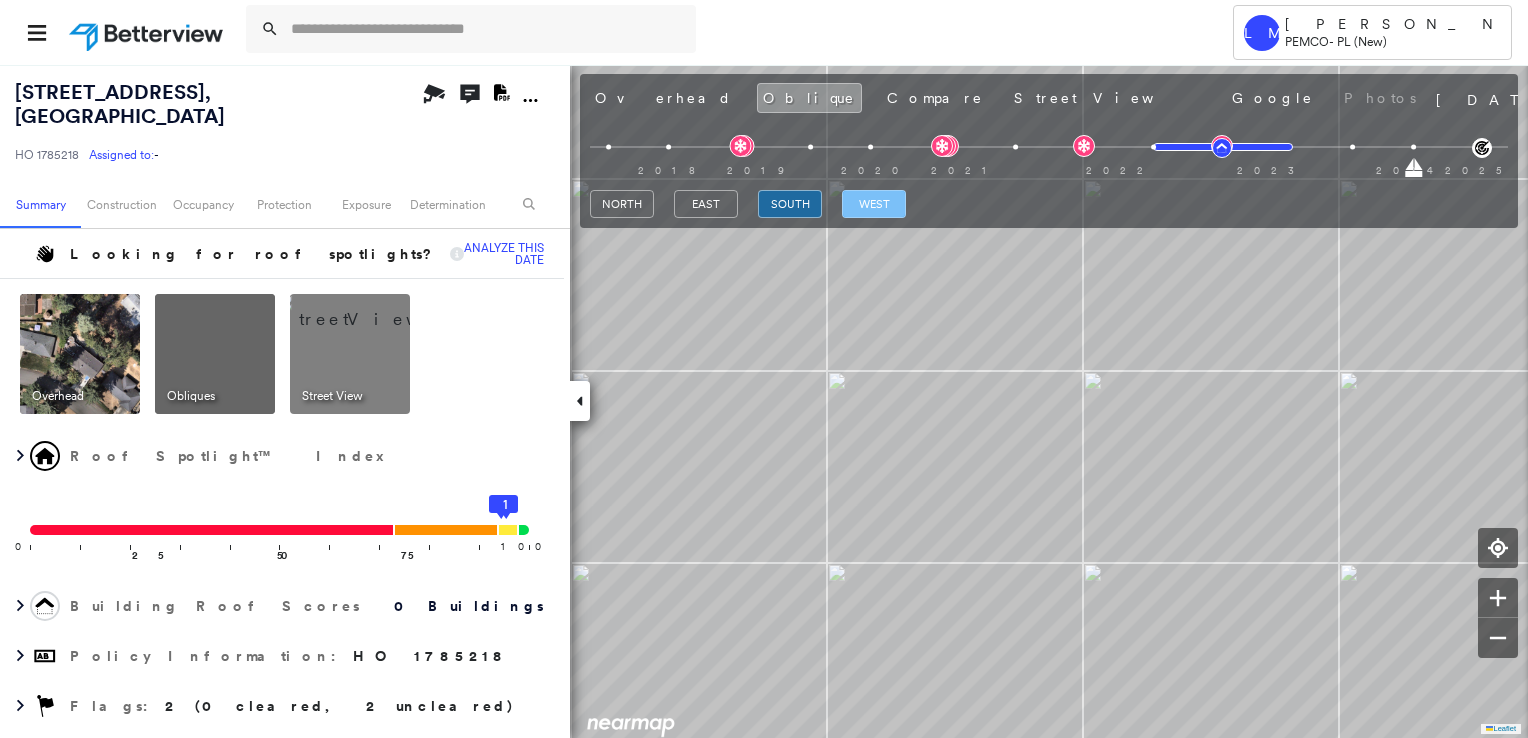 click on "west" at bounding box center (874, 204) 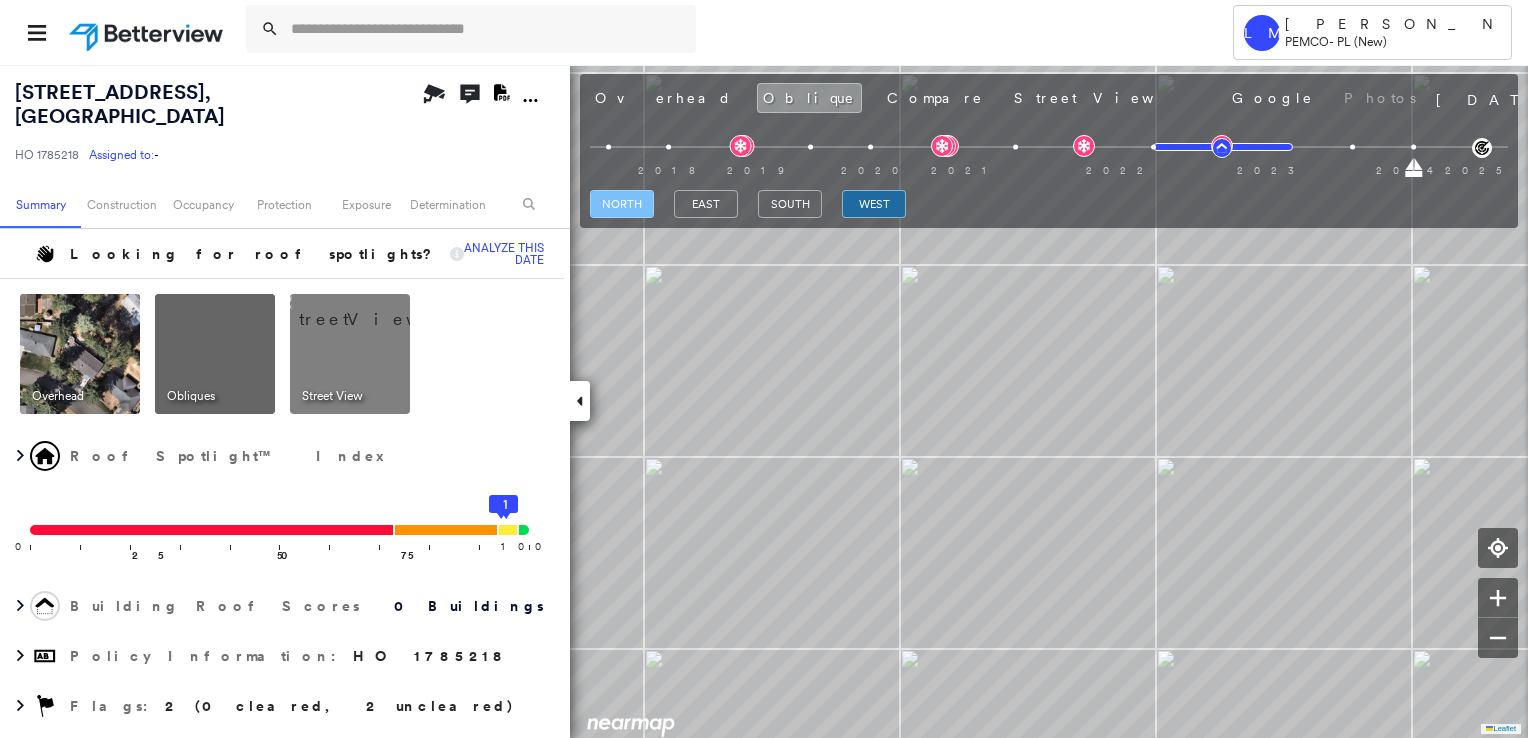 click on "north" at bounding box center [622, 204] 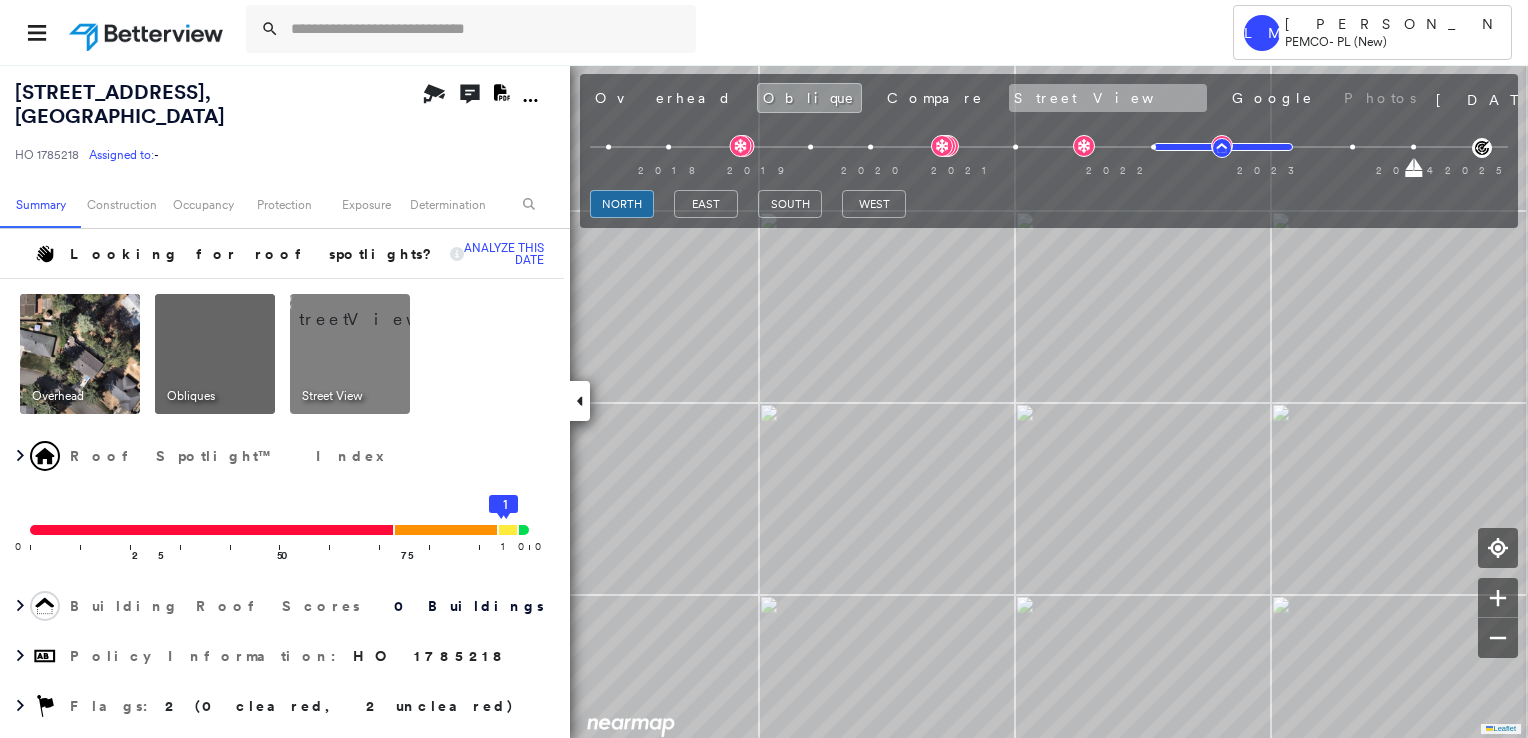 click on "Street View" at bounding box center [1108, 98] 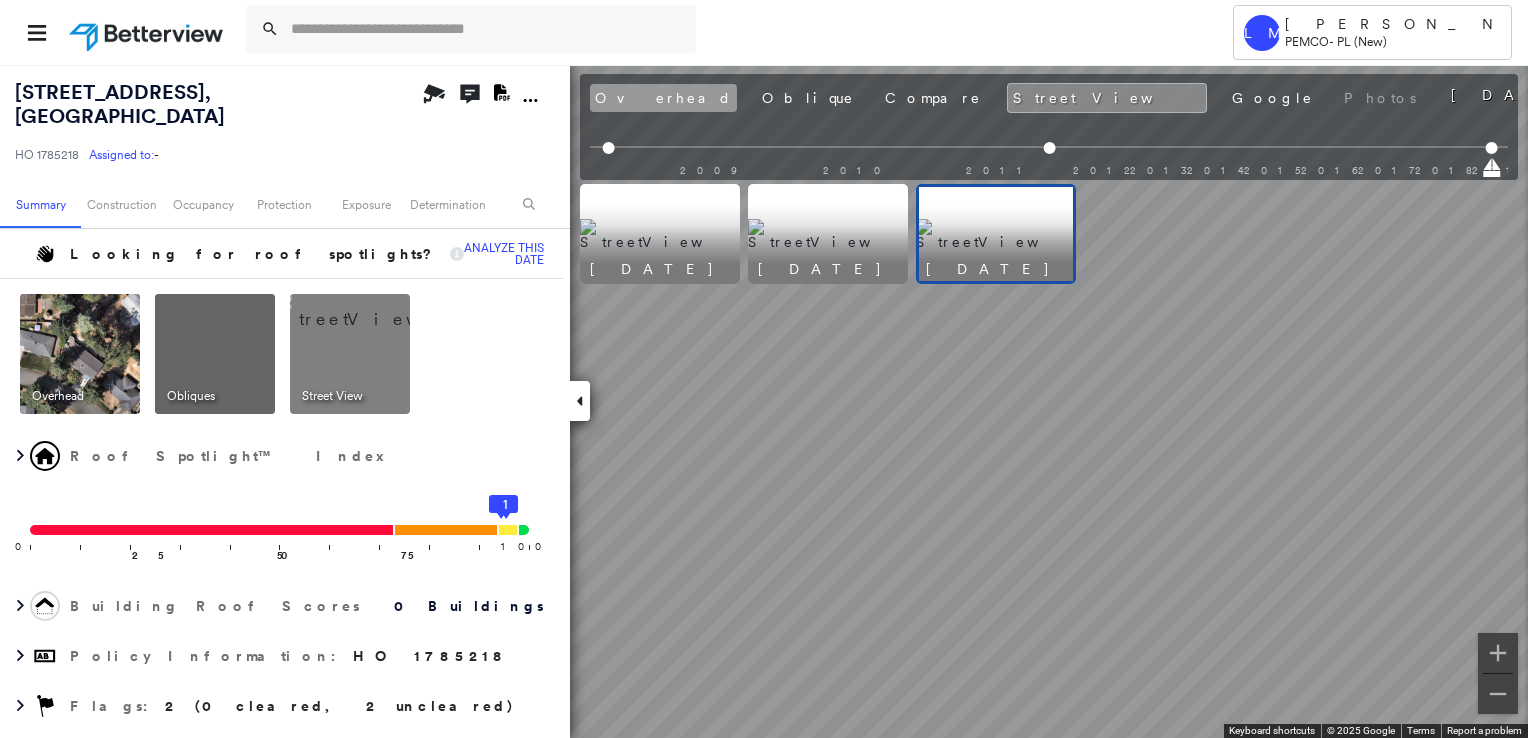 click on "Overhead" at bounding box center [663, 98] 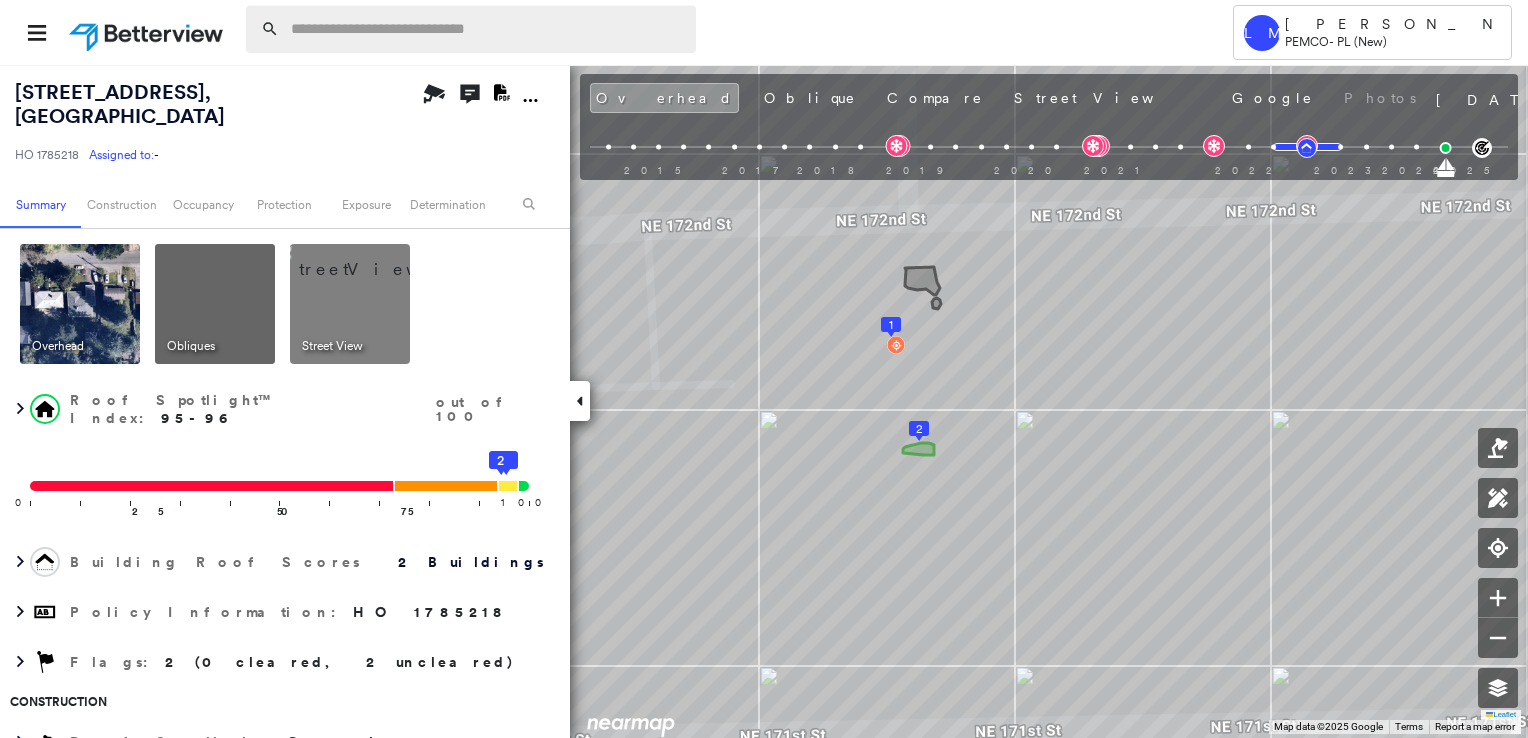 click at bounding box center (487, 29) 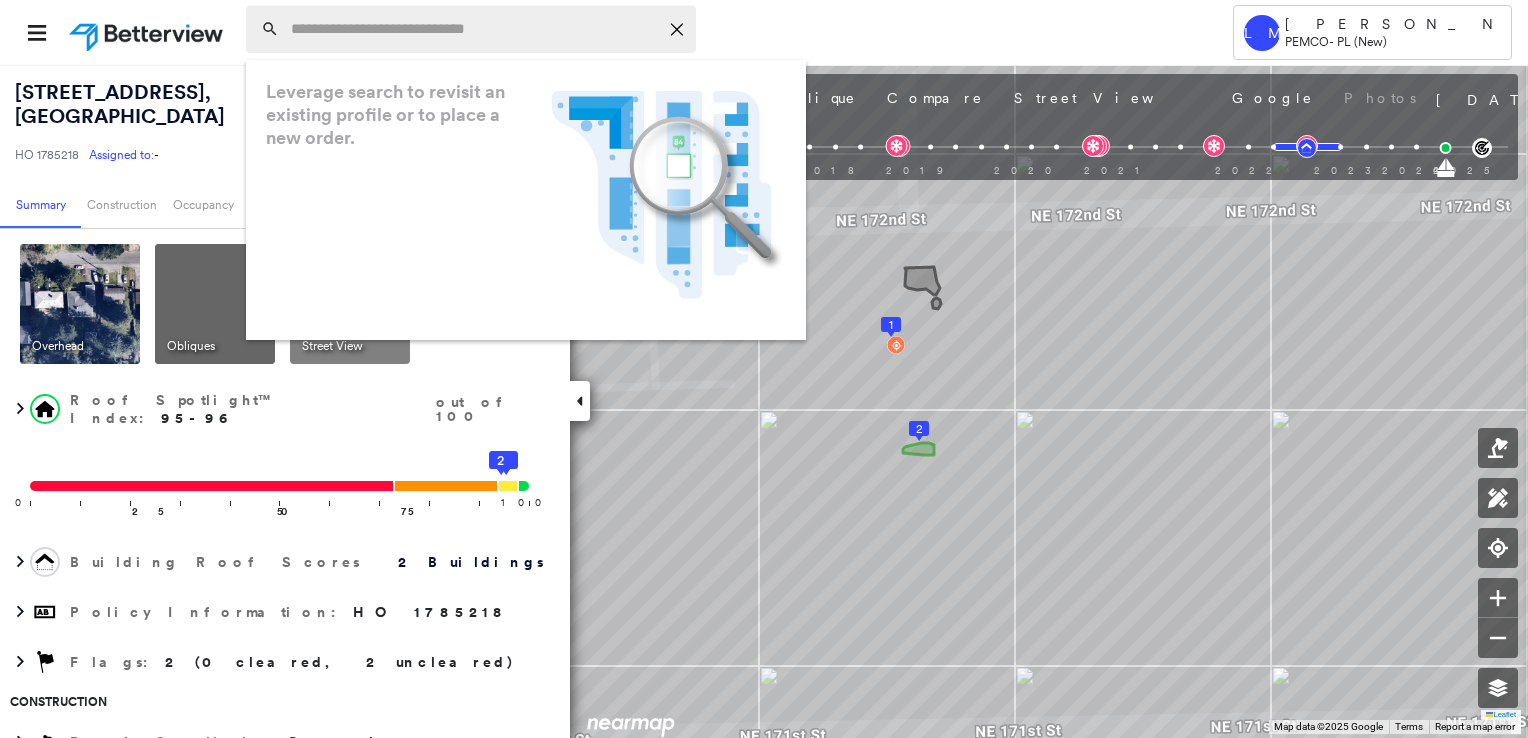 paste on "**********" 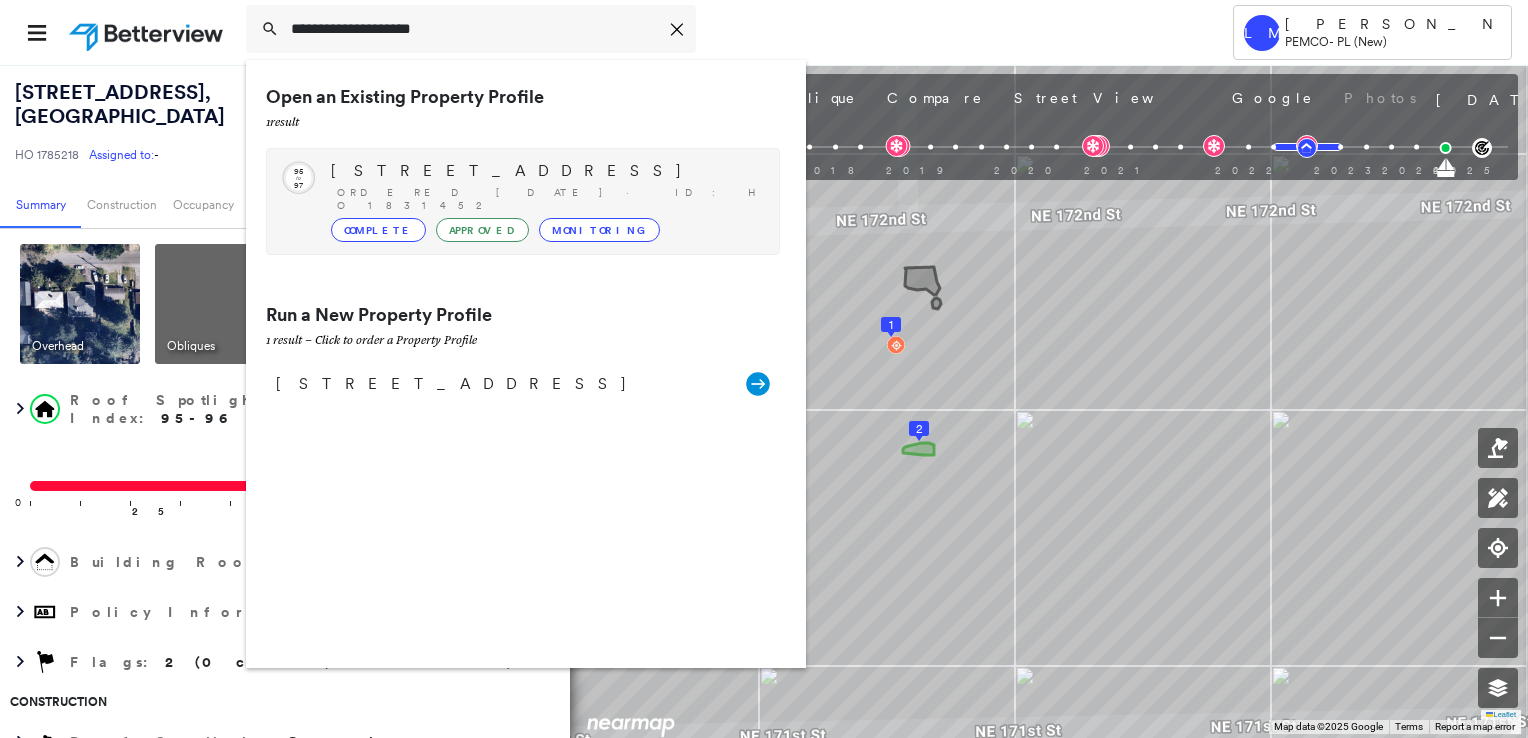 type on "**********" 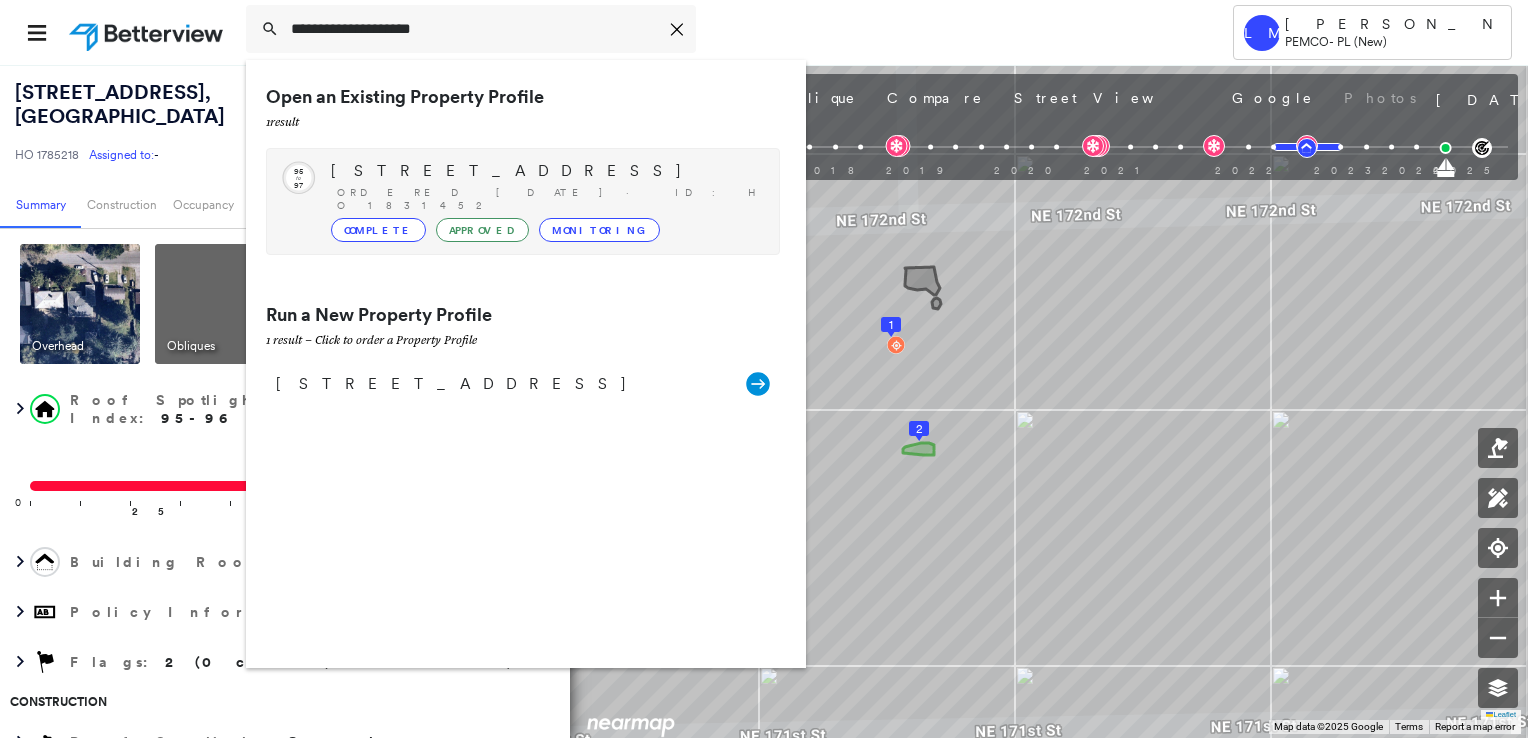 click on "[STREET_ADDRESS]" at bounding box center (545, 171) 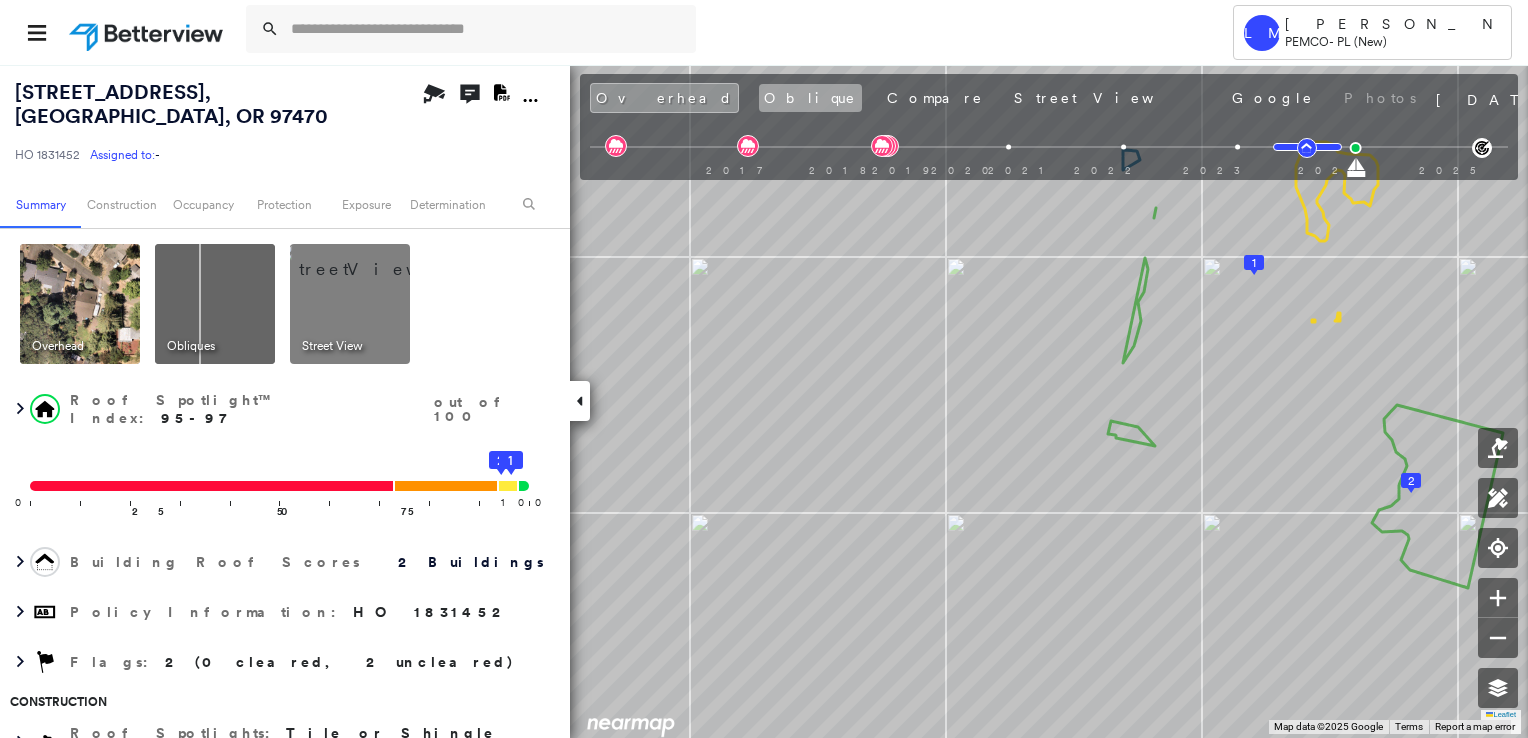click on "Oblique" at bounding box center (810, 98) 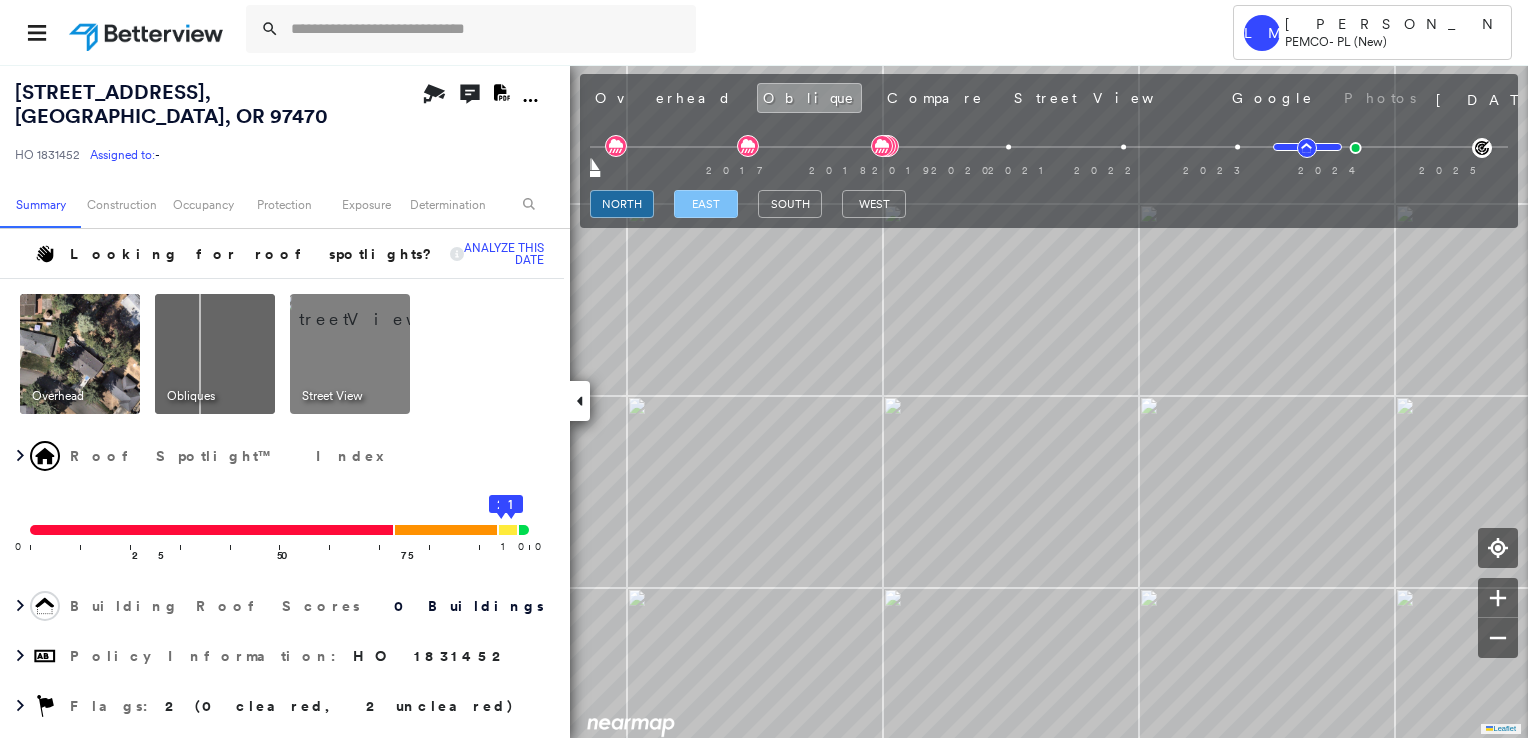 click on "east" at bounding box center (706, 204) 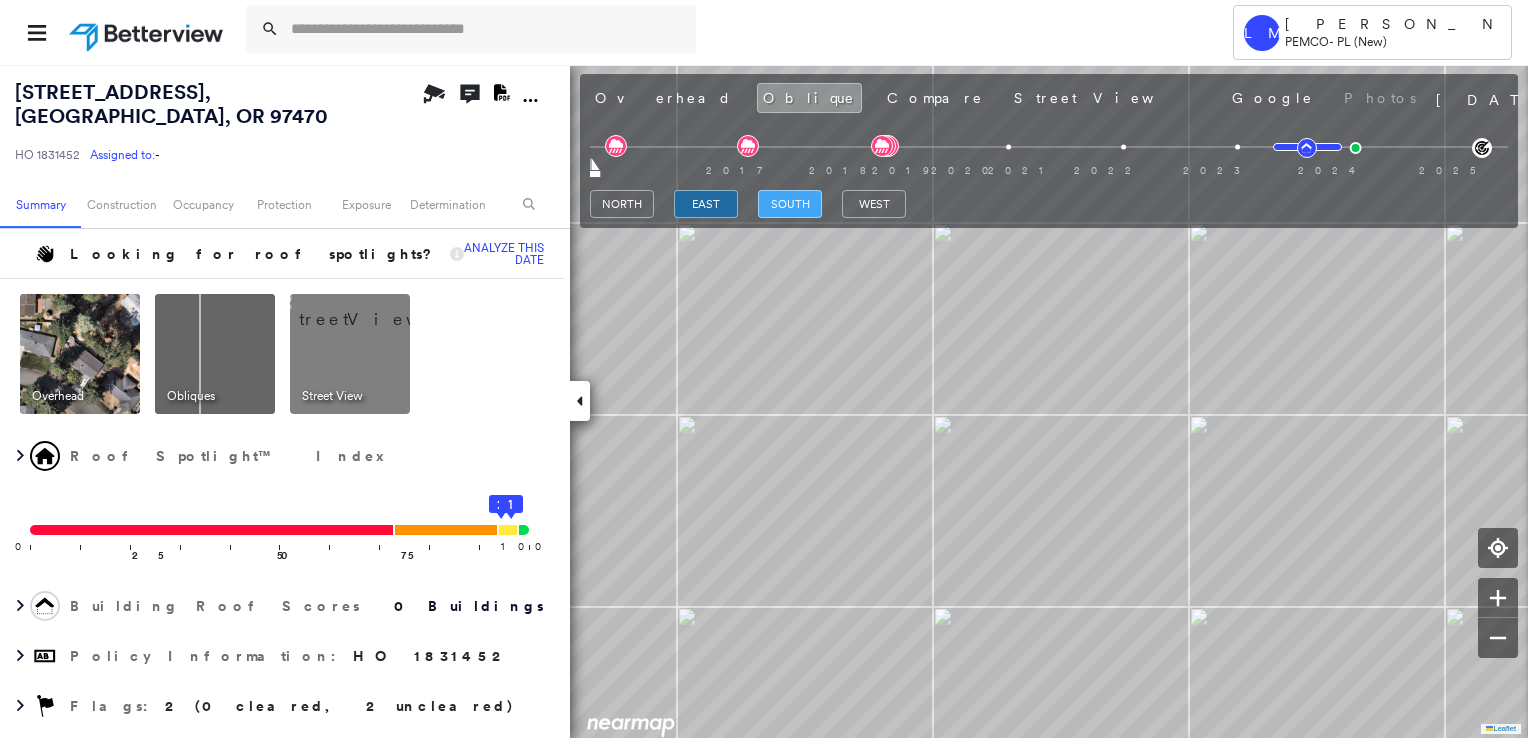 click on "south" at bounding box center (790, 204) 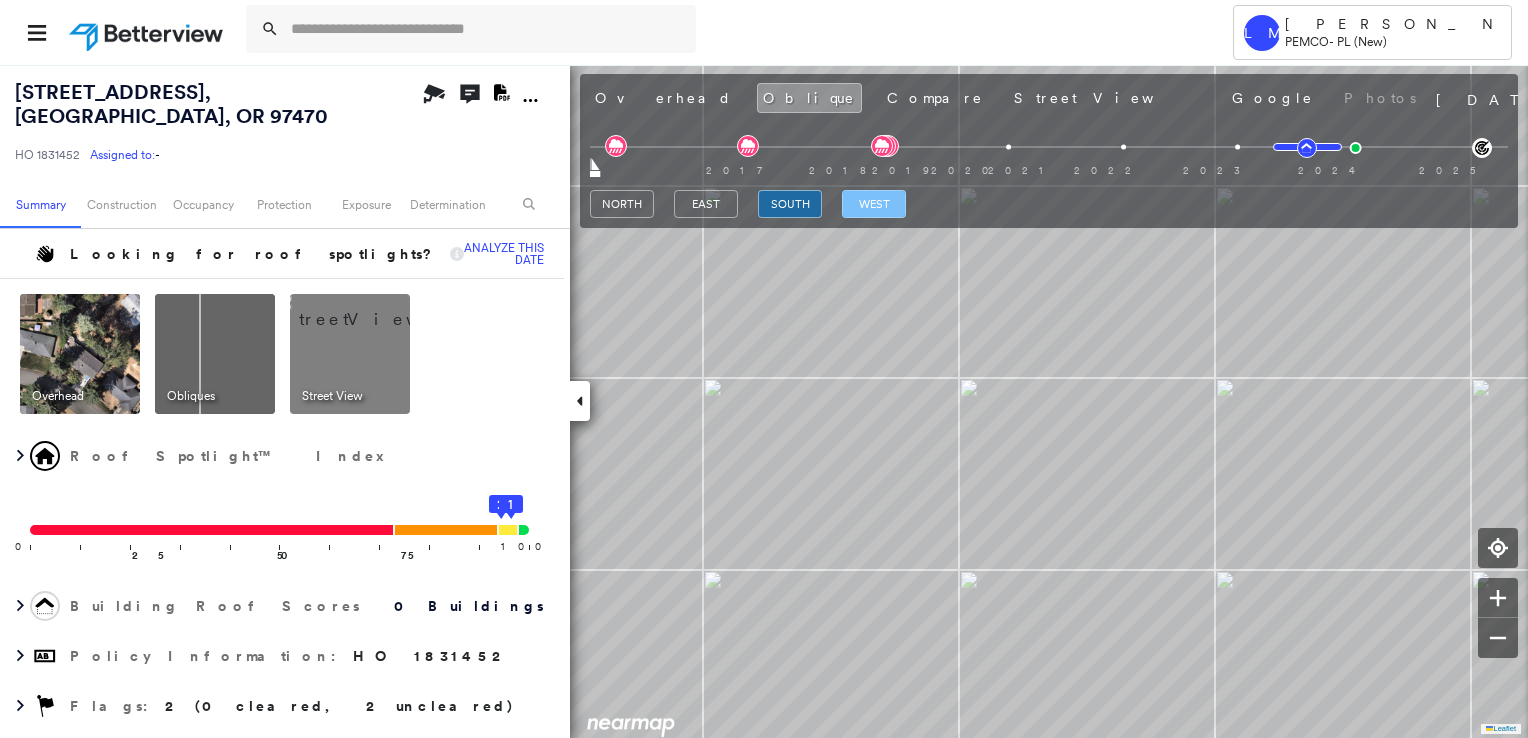 click on "west" at bounding box center [874, 204] 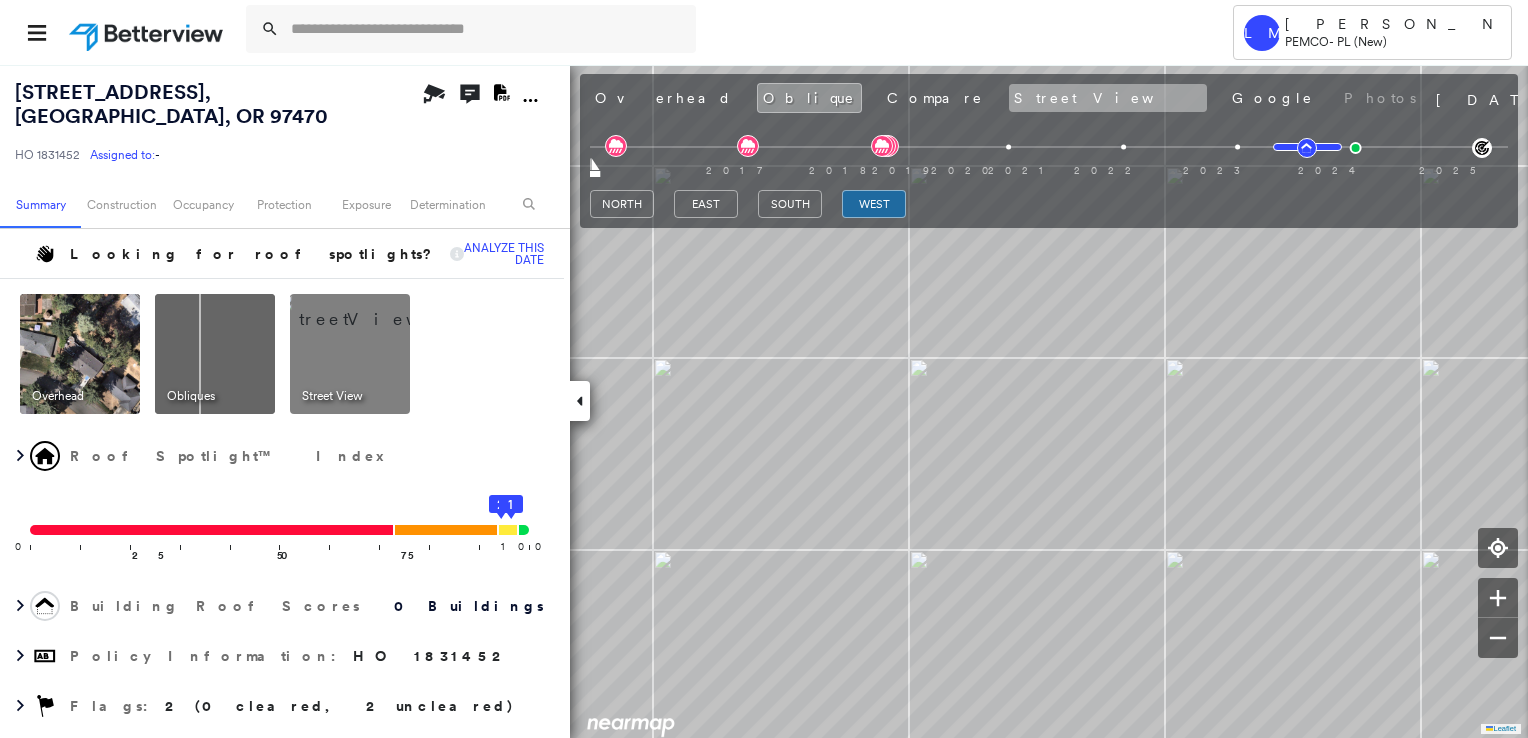 click on "Street View" at bounding box center (1108, 98) 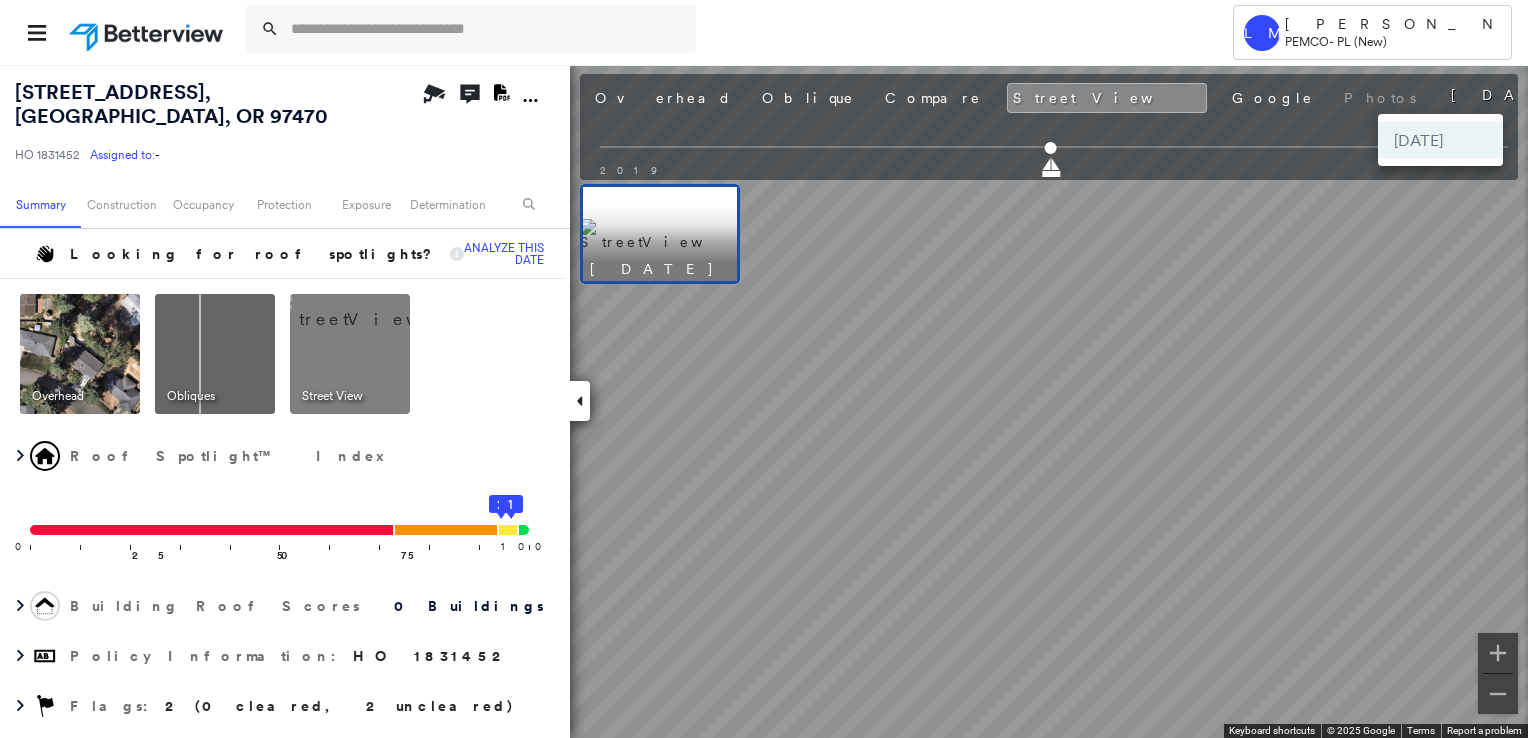 click on "Tower [PERSON_NAME] PEMCO  -   PL (New) [STREET_ADDRESS] HO 1831452 Assigned to:  - Assigned to:  - HO 1831452 Assigned to:  - Open Comments Download PDF Report Summary Construction Occupancy Protection Exposure Determination Looking for roof spotlights? Analyze this date Overhead Obliques Street View Roof Spotlight™ Index 0 100 25 50 75 2 1 Building Roof Scores 0 Buildings Policy Information :  HO 1831452 Flags :  2 (0 cleared, 2 uncleared) Construction Roof Age :  All Buildings greater than [DEMOGRAPHIC_DATA]. 1 Building 1 :  4+ years 2 Building 2 :  4+ years BuildZoom - Building Permit Data and Analysis Occupancy Place Detail Protection Exposure FEMA Risk Index Flood Regional Hazard: 2   out of  5 Additional Perils Determination Flags :  2 (0 cleared, 2 uncleared) Uncleared Flags (2) Cleared Flags  (0) Low Low Priority Flagged [DATE] Clear High High Priority Flagged [DATE] Clear Action Taken New Entry History Quote/New Business Terms & Conditions Added ACV Endorsement General Save" at bounding box center [764, 369] 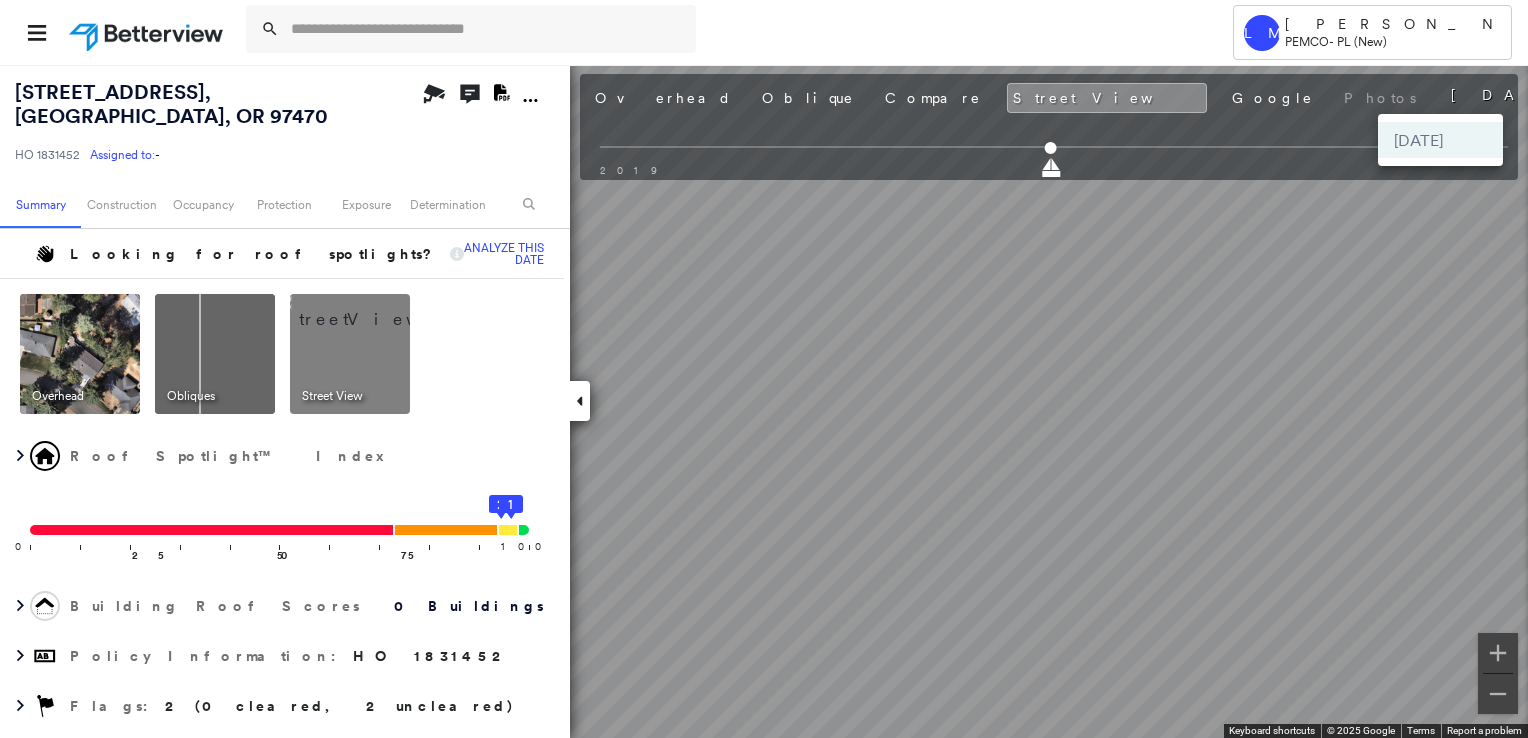 click at bounding box center (764, 369) 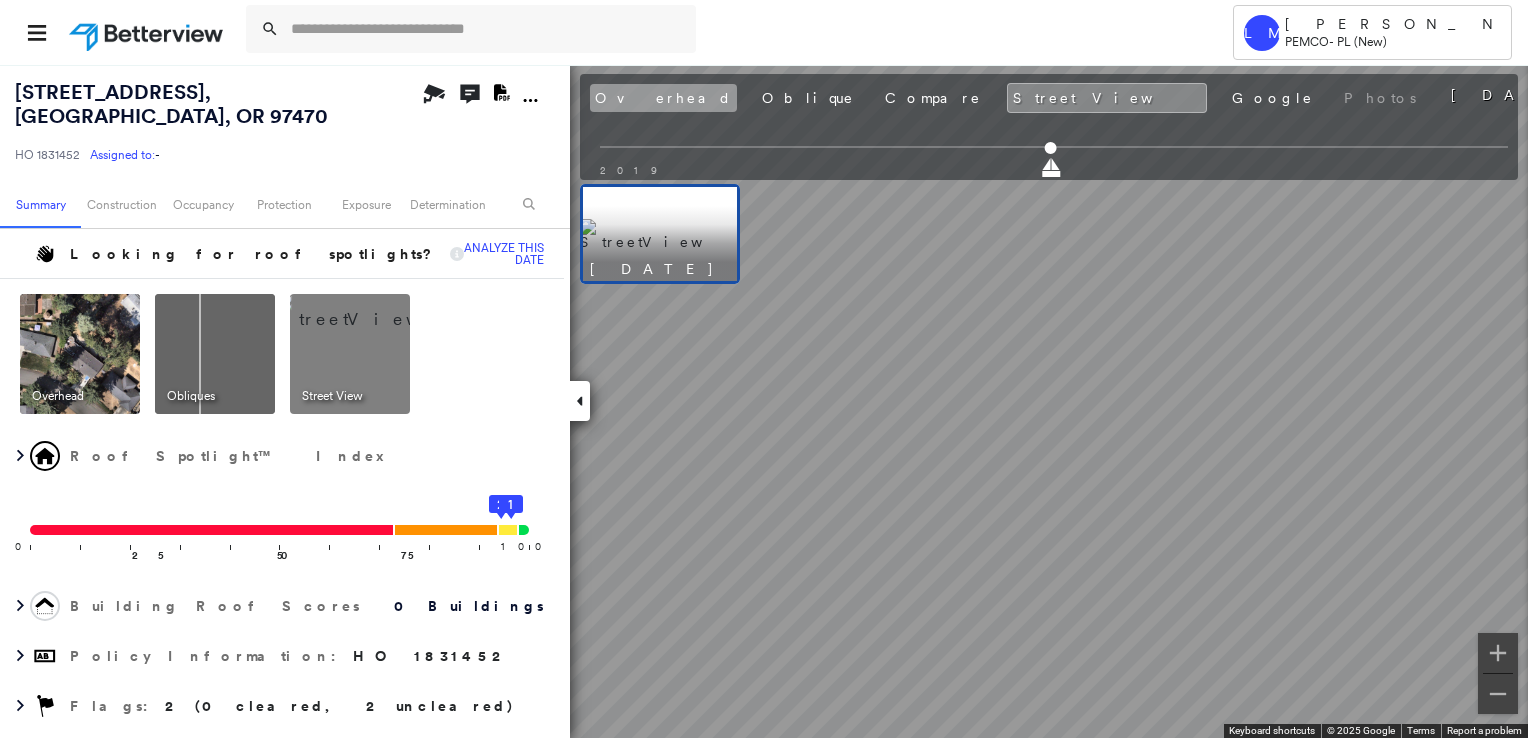 click on "Overhead" at bounding box center (663, 98) 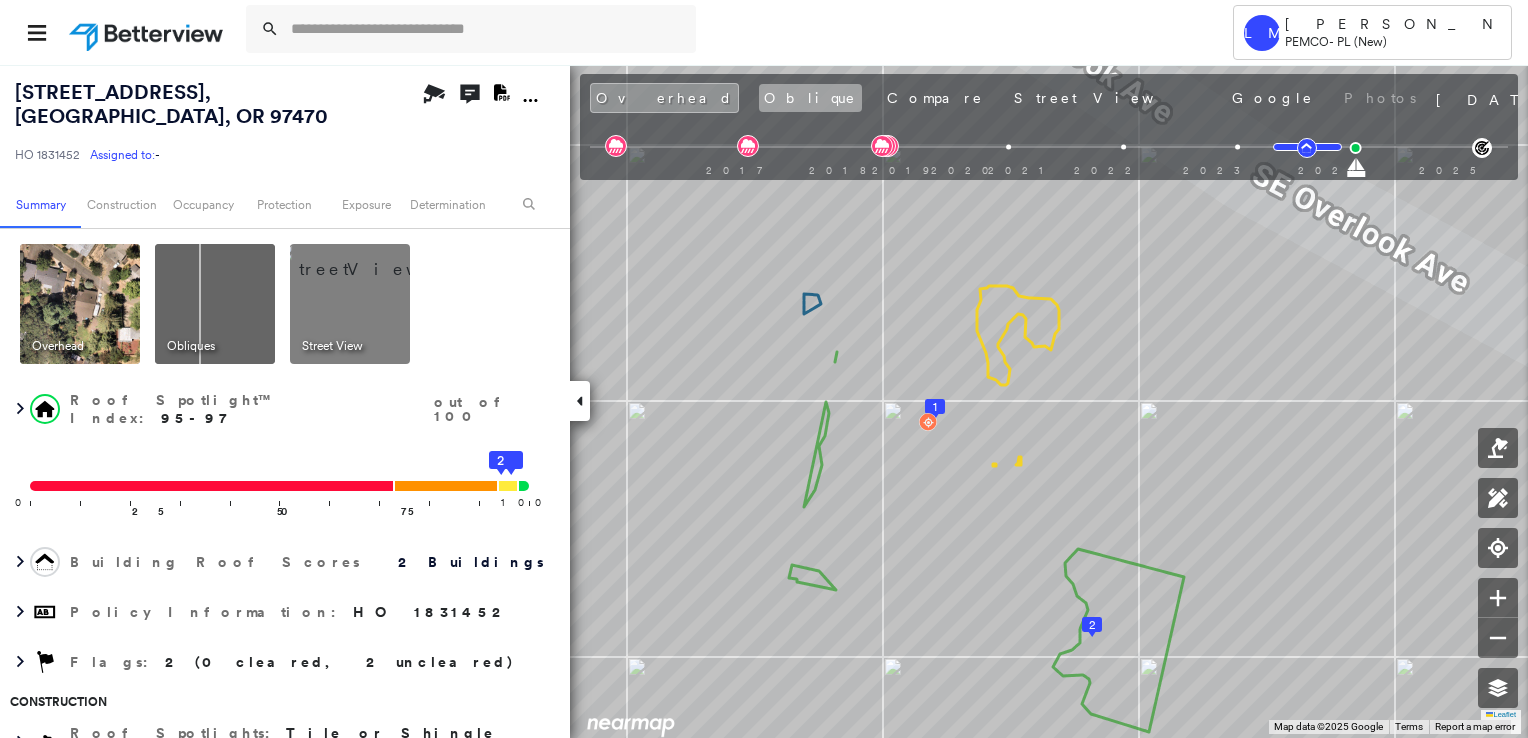 click on "Oblique" at bounding box center [810, 98] 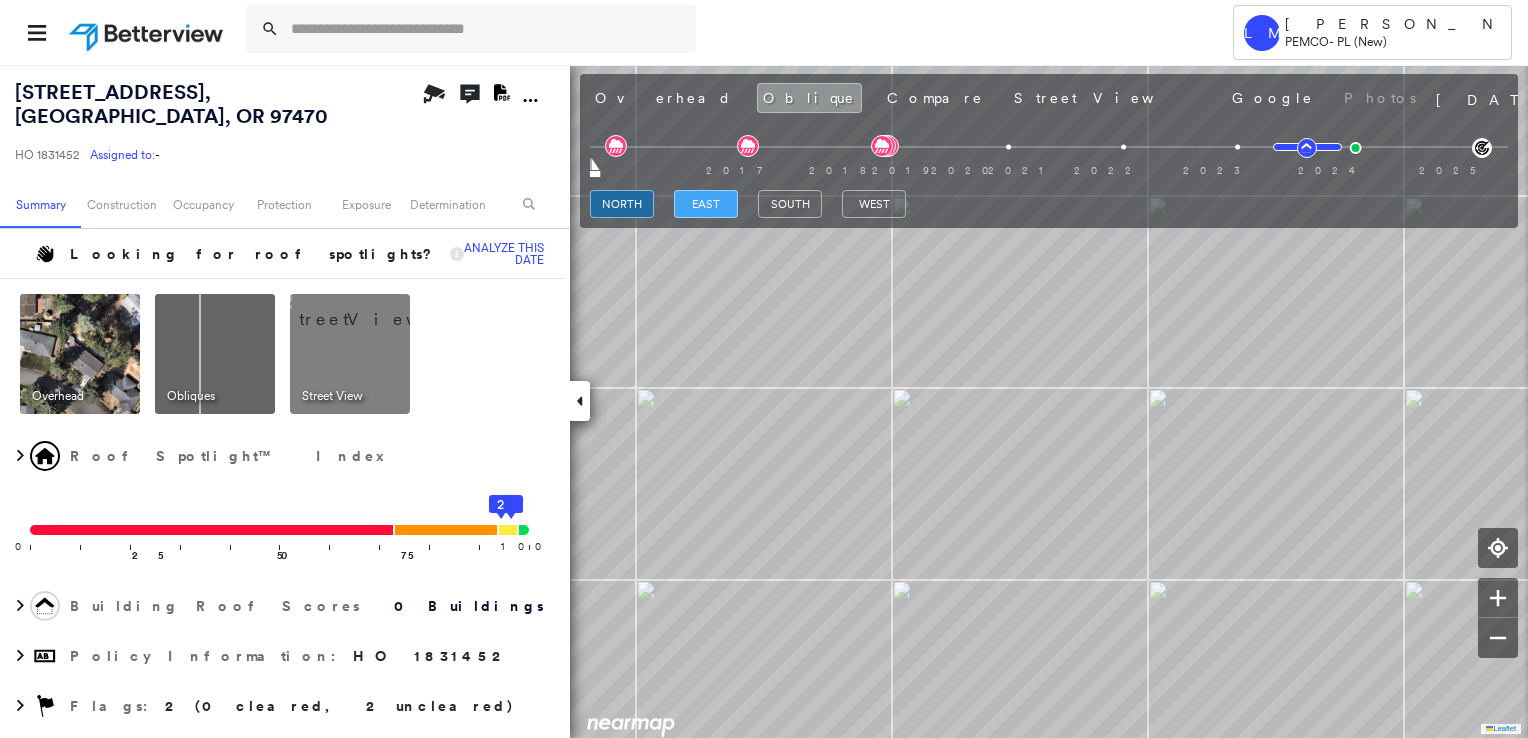 click on "east" at bounding box center [706, 204] 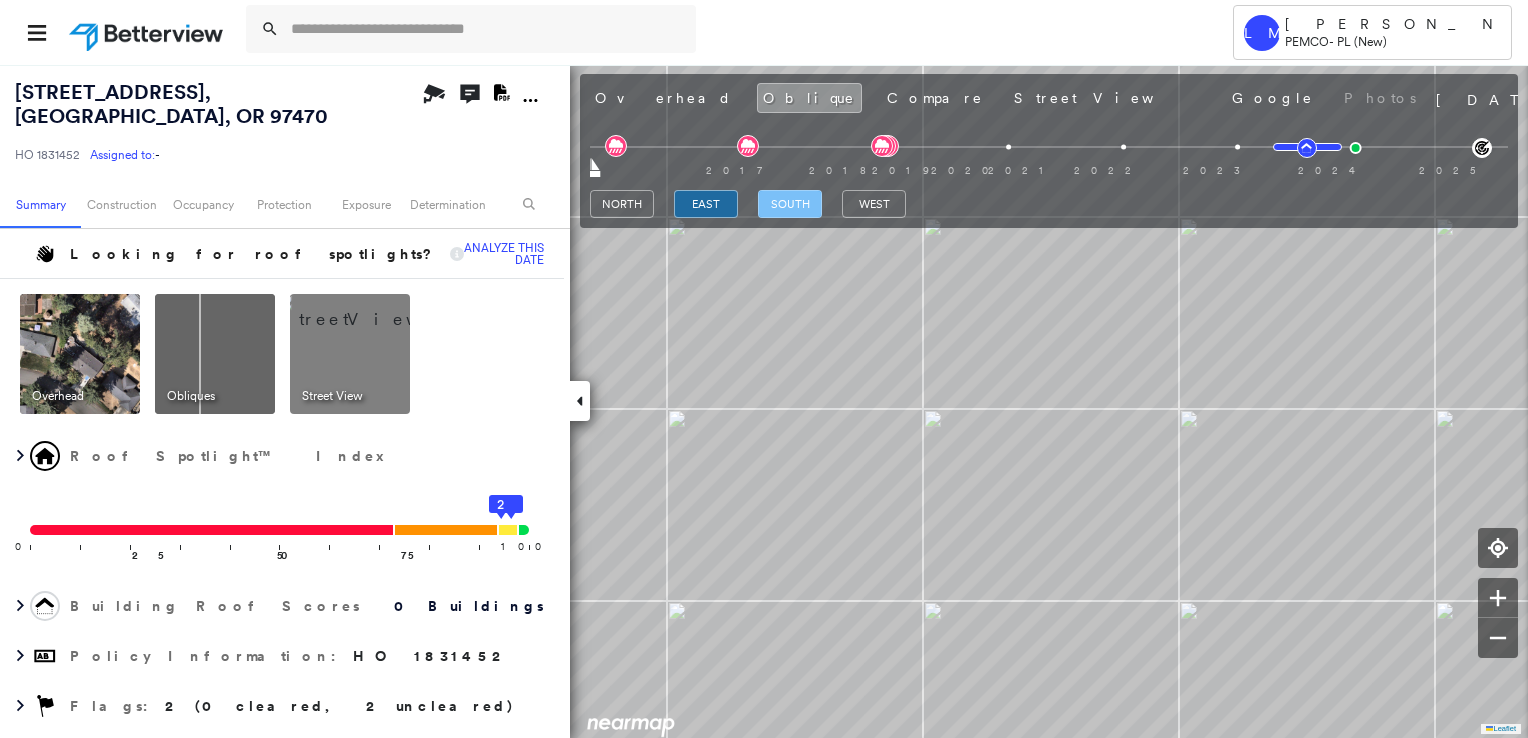 click on "south" at bounding box center (790, 204) 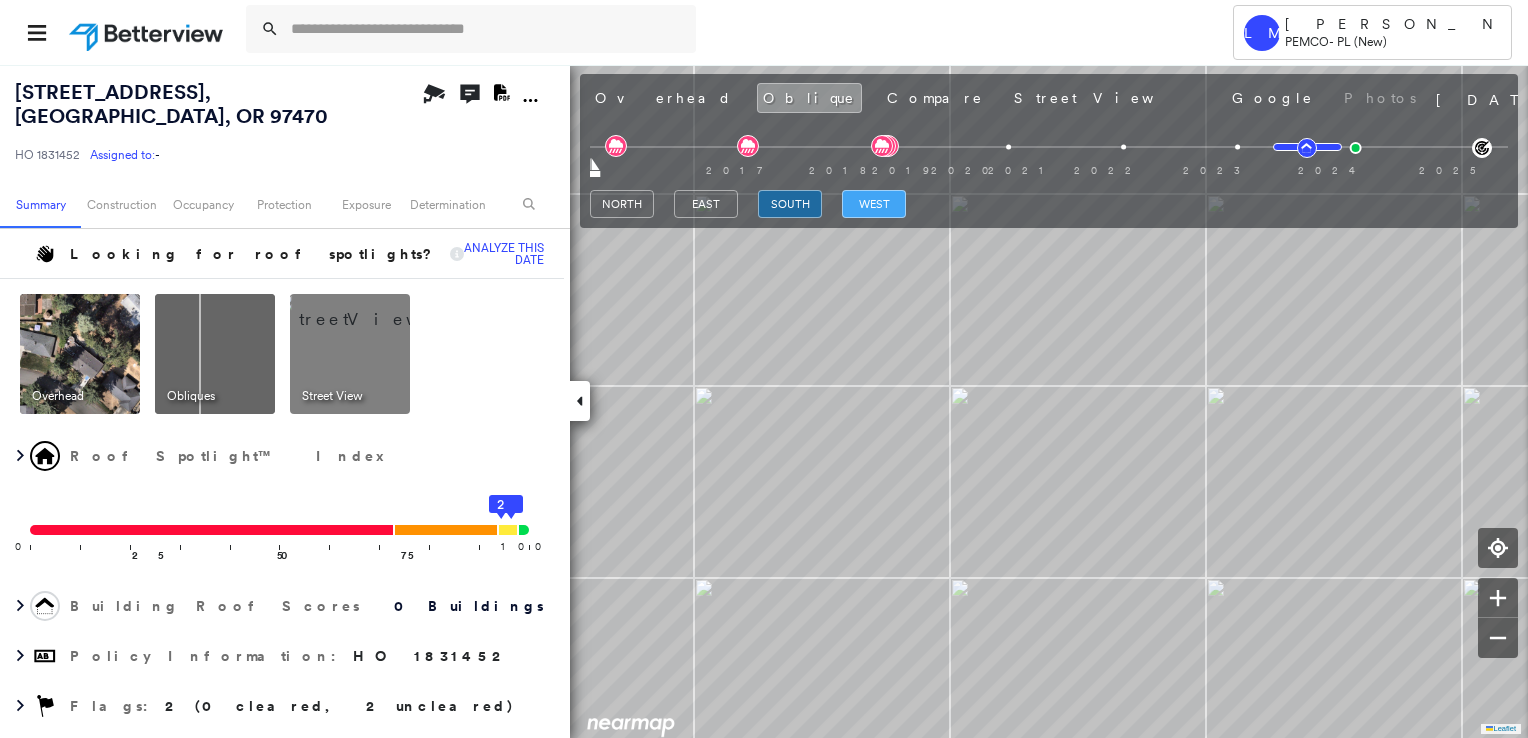 click on "west" at bounding box center (874, 204) 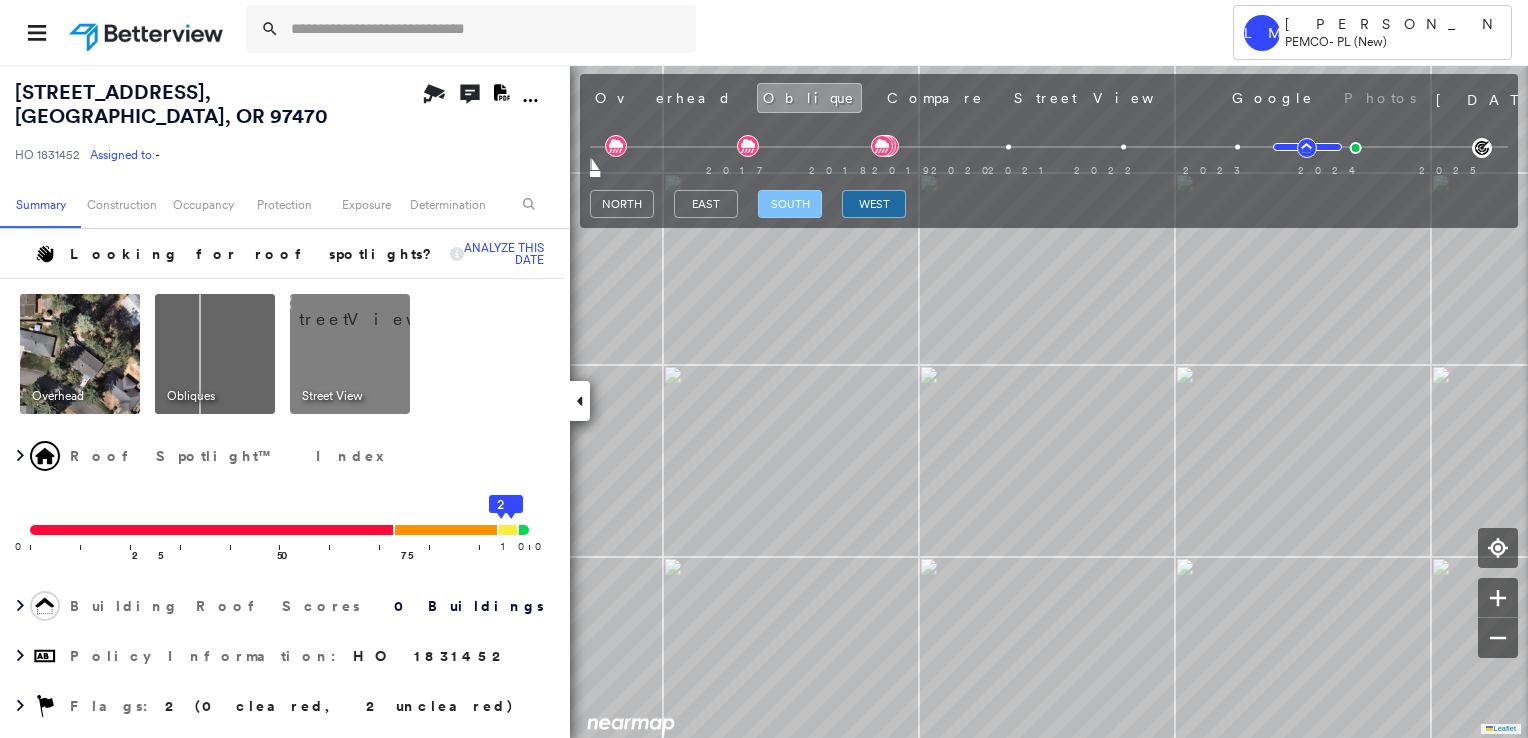 click on "south" at bounding box center (790, 204) 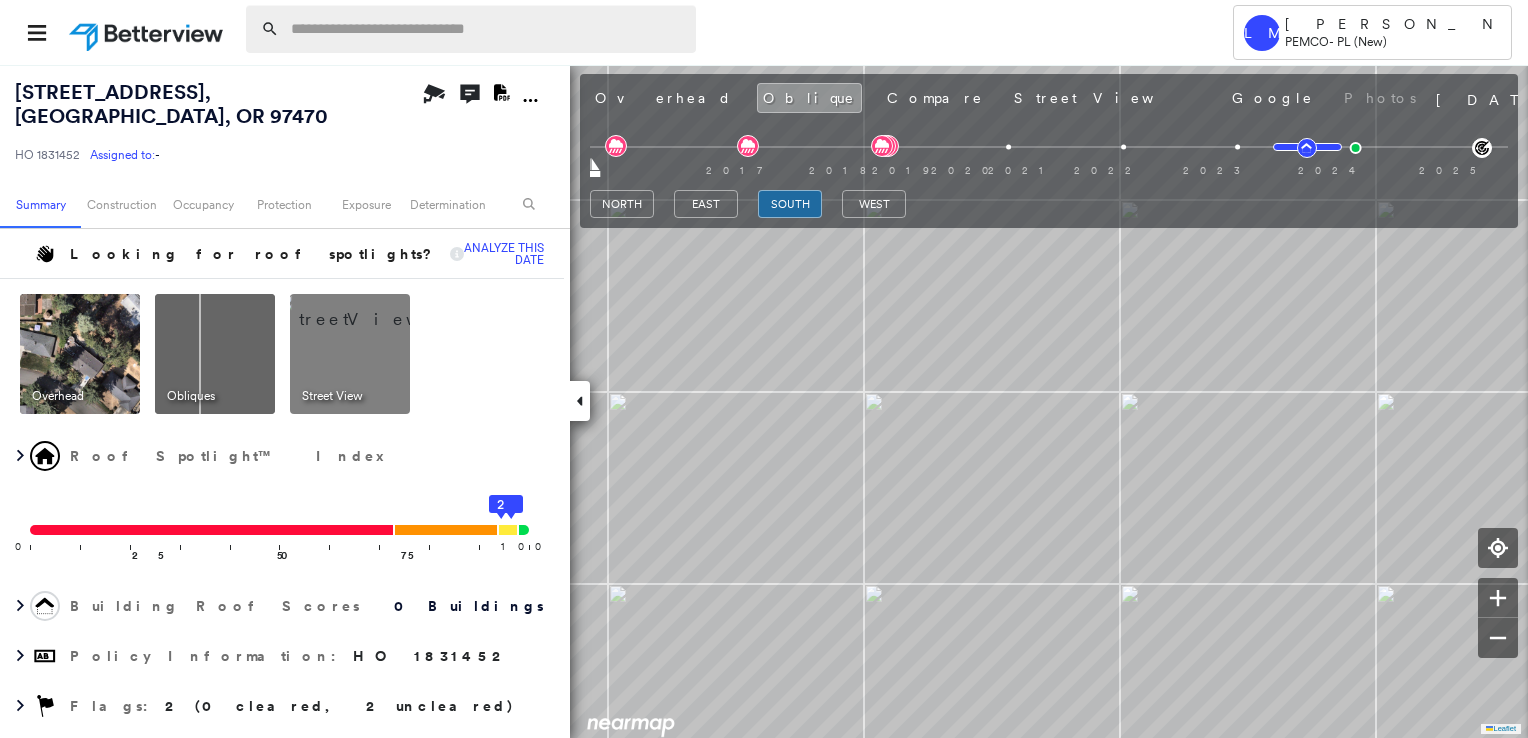click at bounding box center (487, 29) 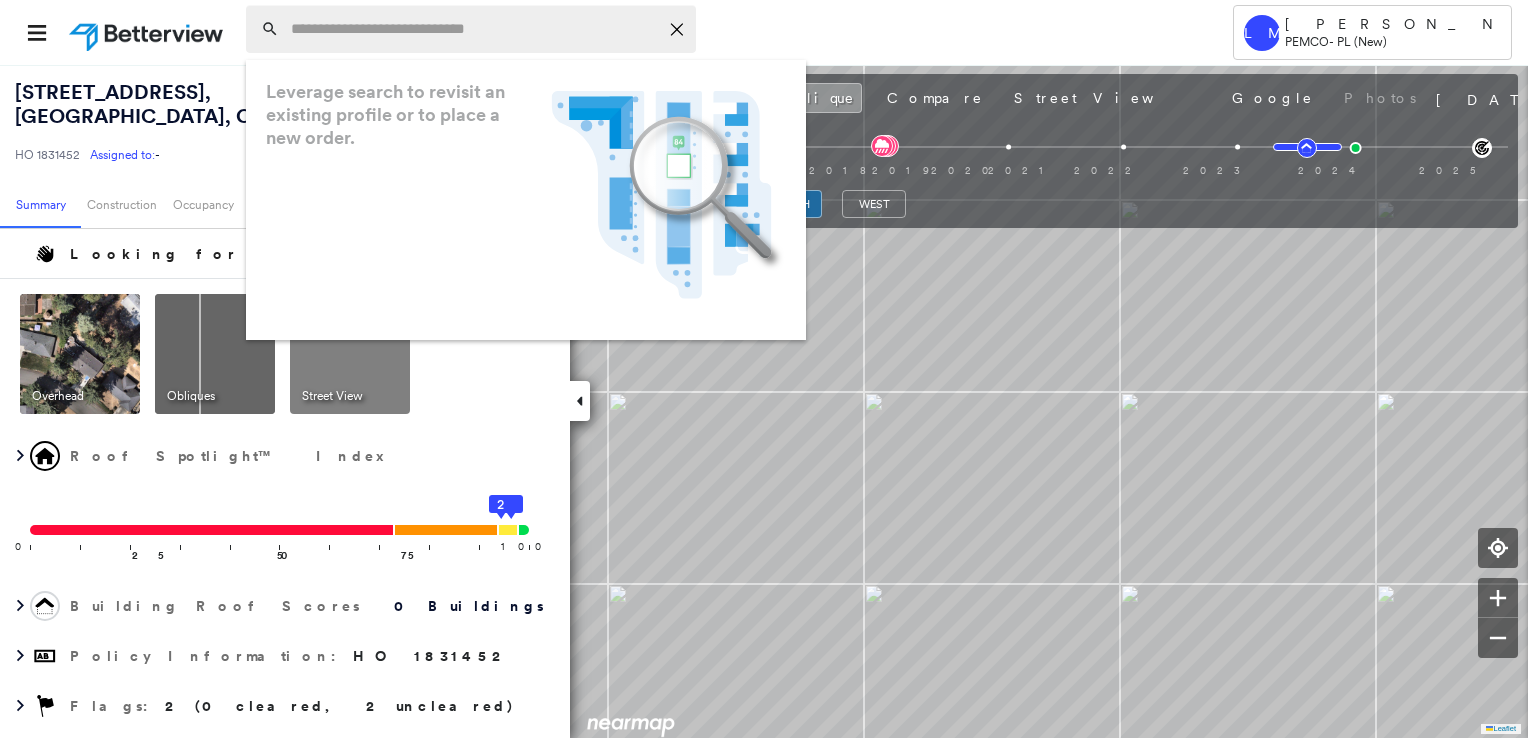 paste on "**********" 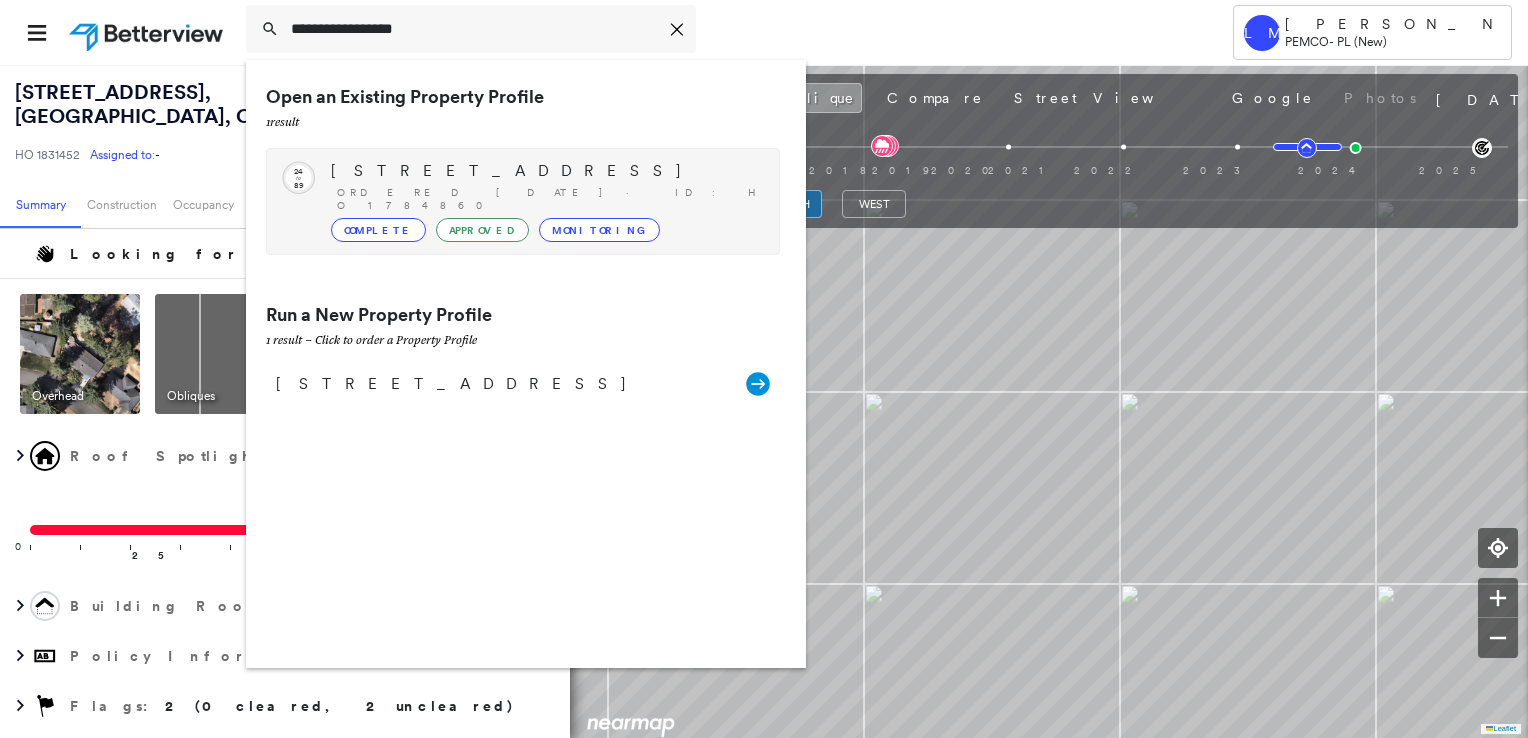 type on "**********" 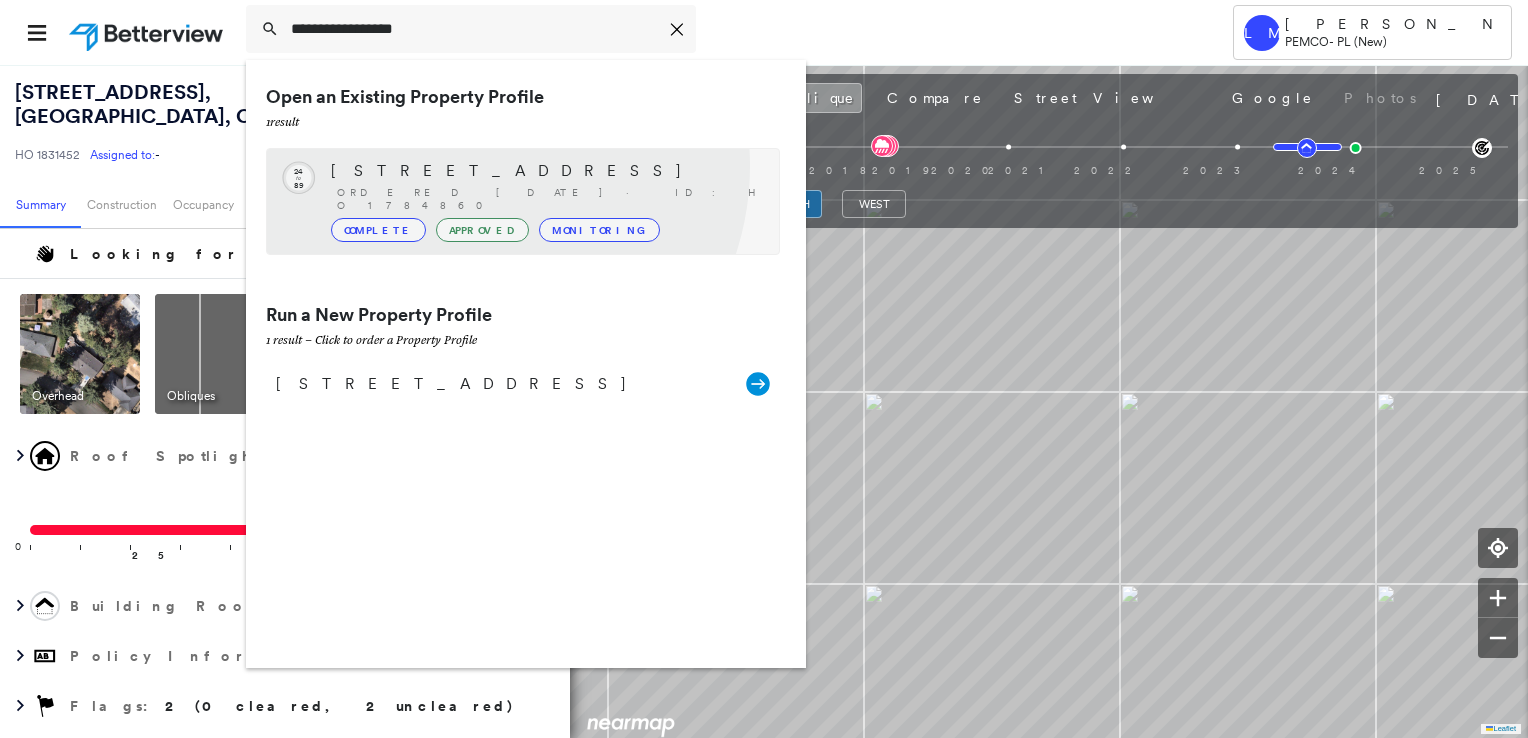 click on "[STREET_ADDRESS]" at bounding box center (545, 171) 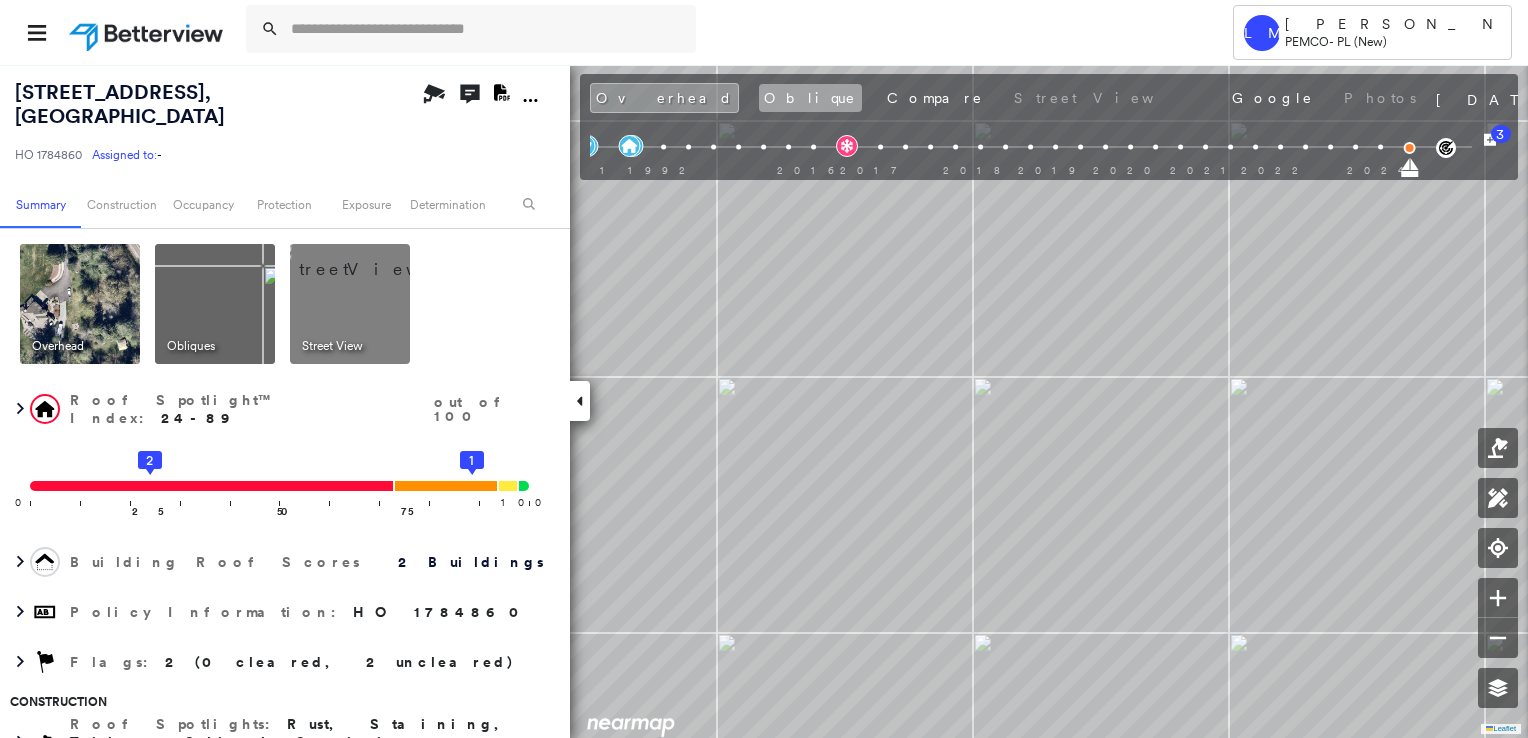 click on "Oblique" at bounding box center (810, 98) 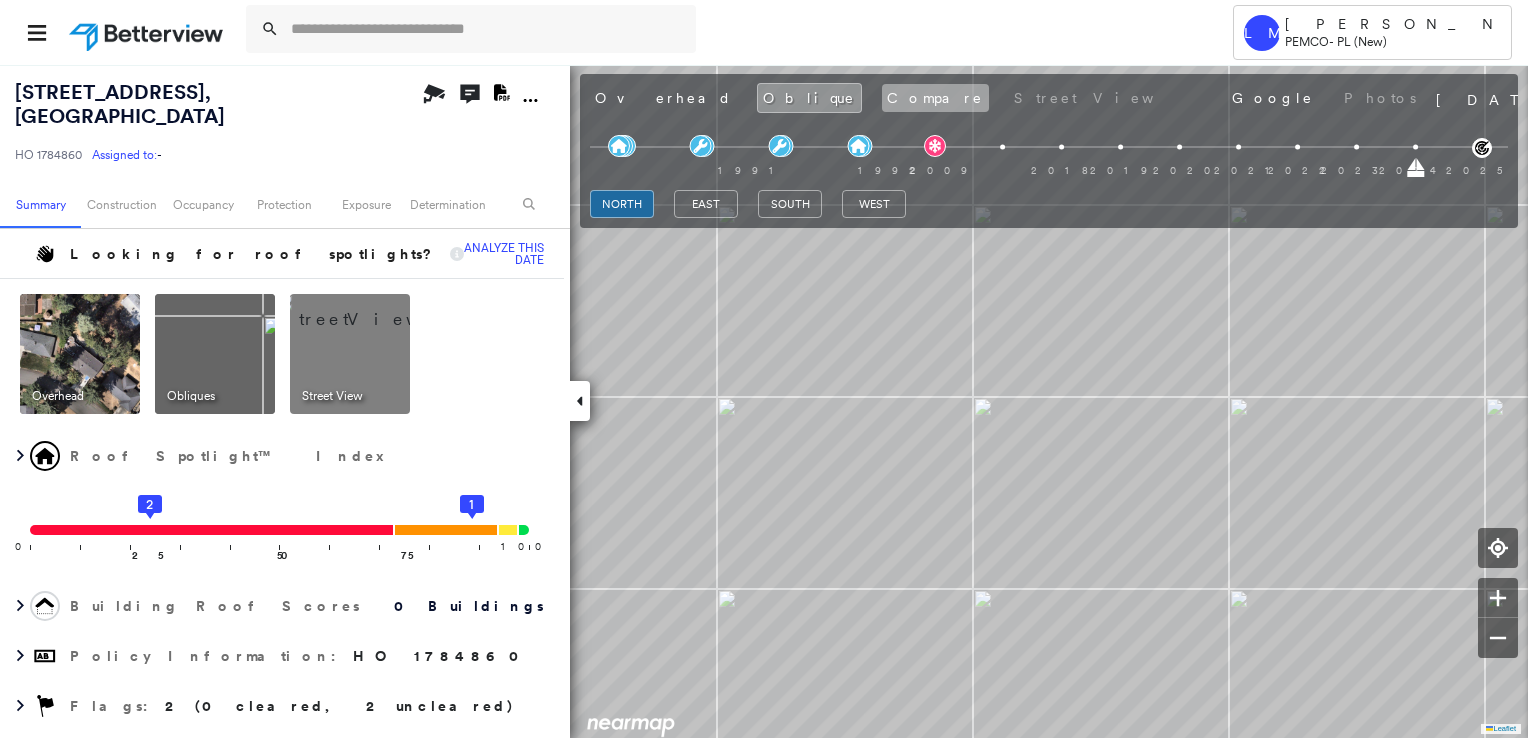 click on "Compare" at bounding box center (935, 98) 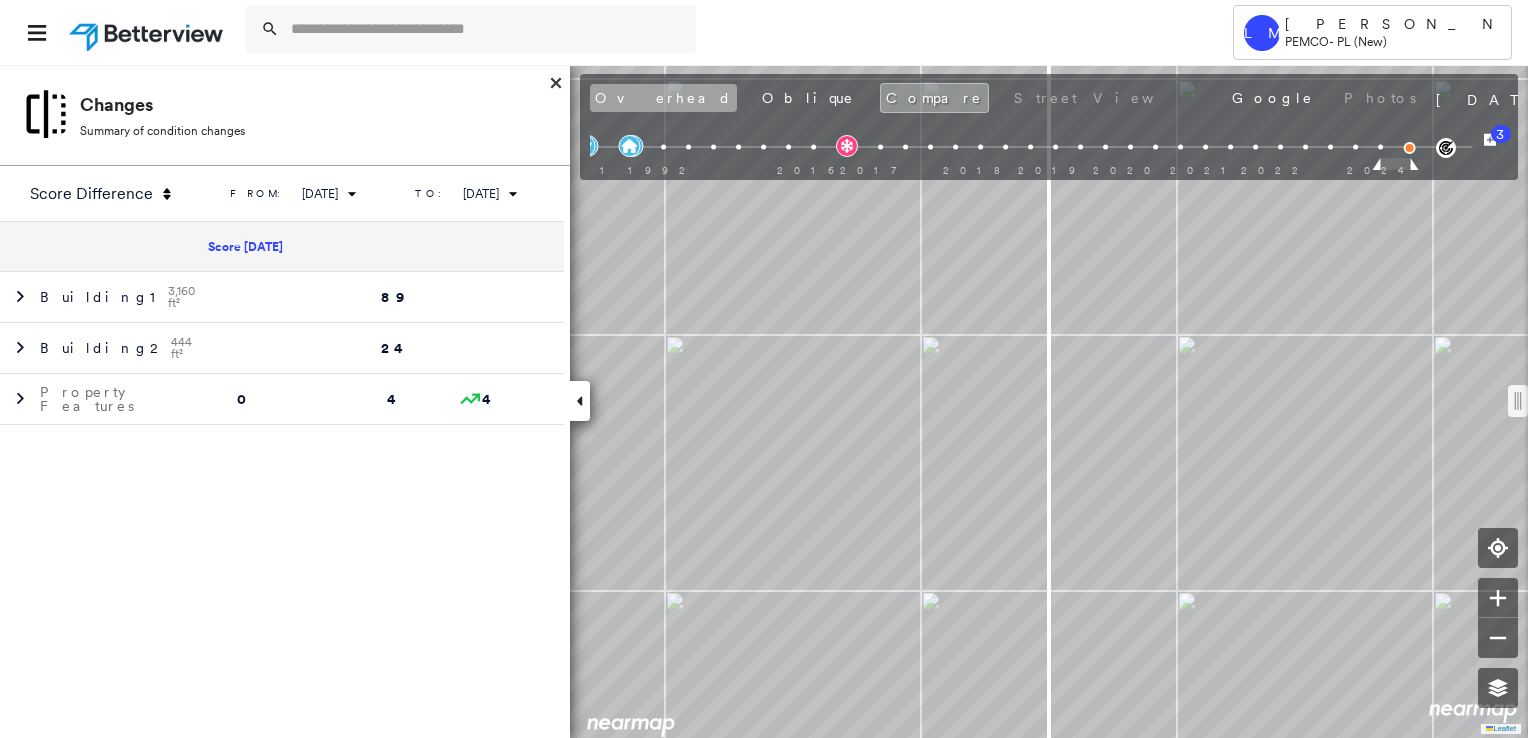 click on "Overhead" at bounding box center [663, 98] 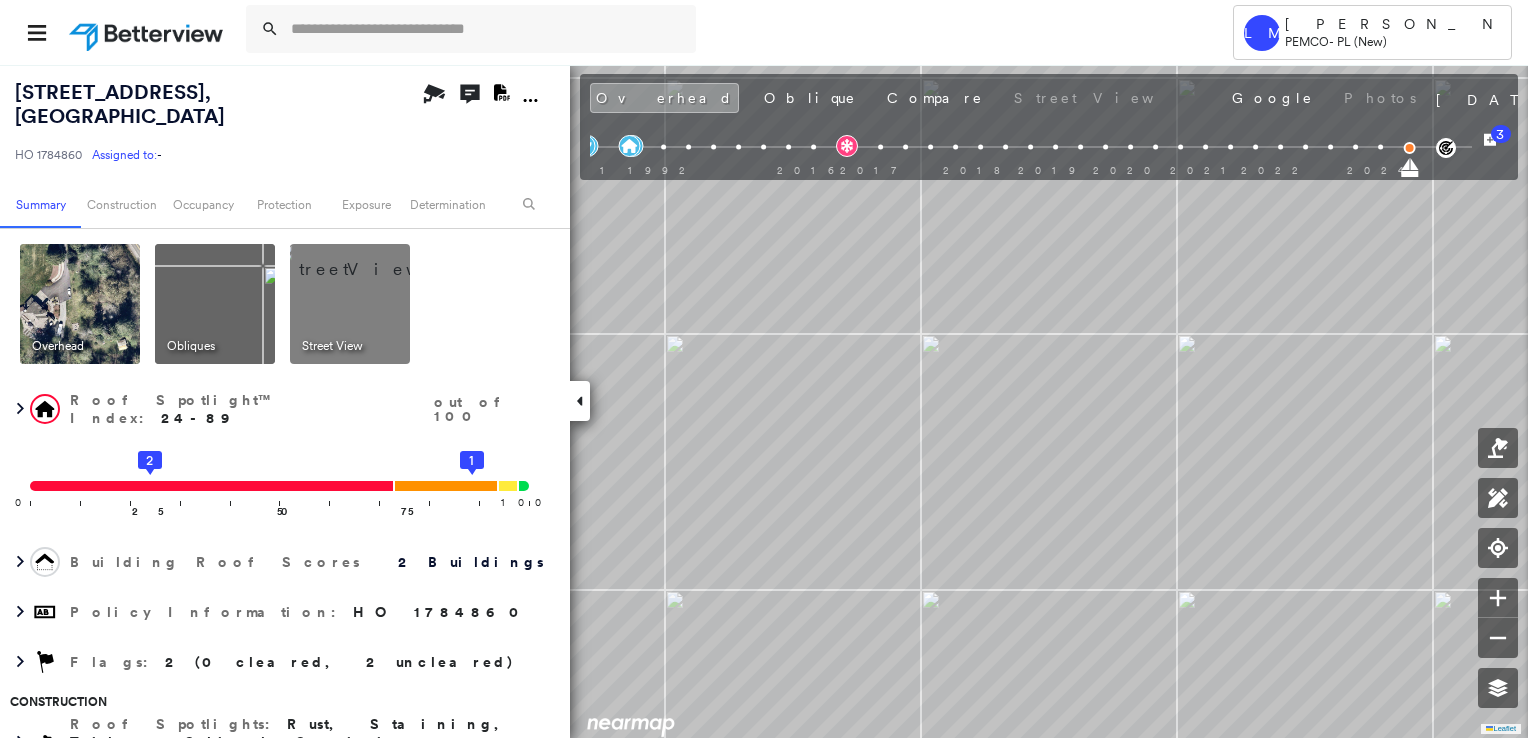 drag, startPoint x: 708, startPoint y: 103, endPoint x: 727, endPoint y: 158, distance: 58.189346 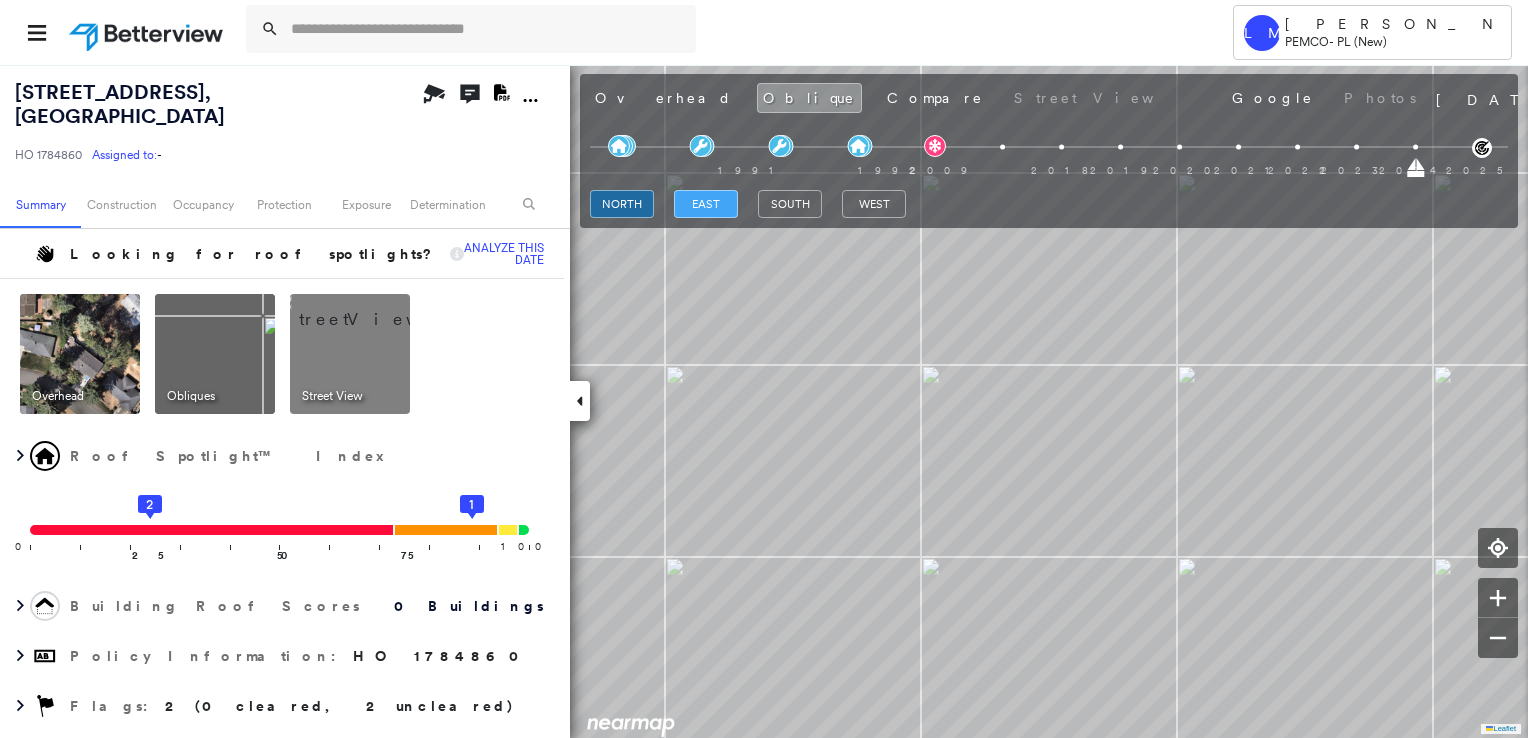 click on "east" at bounding box center [706, 204] 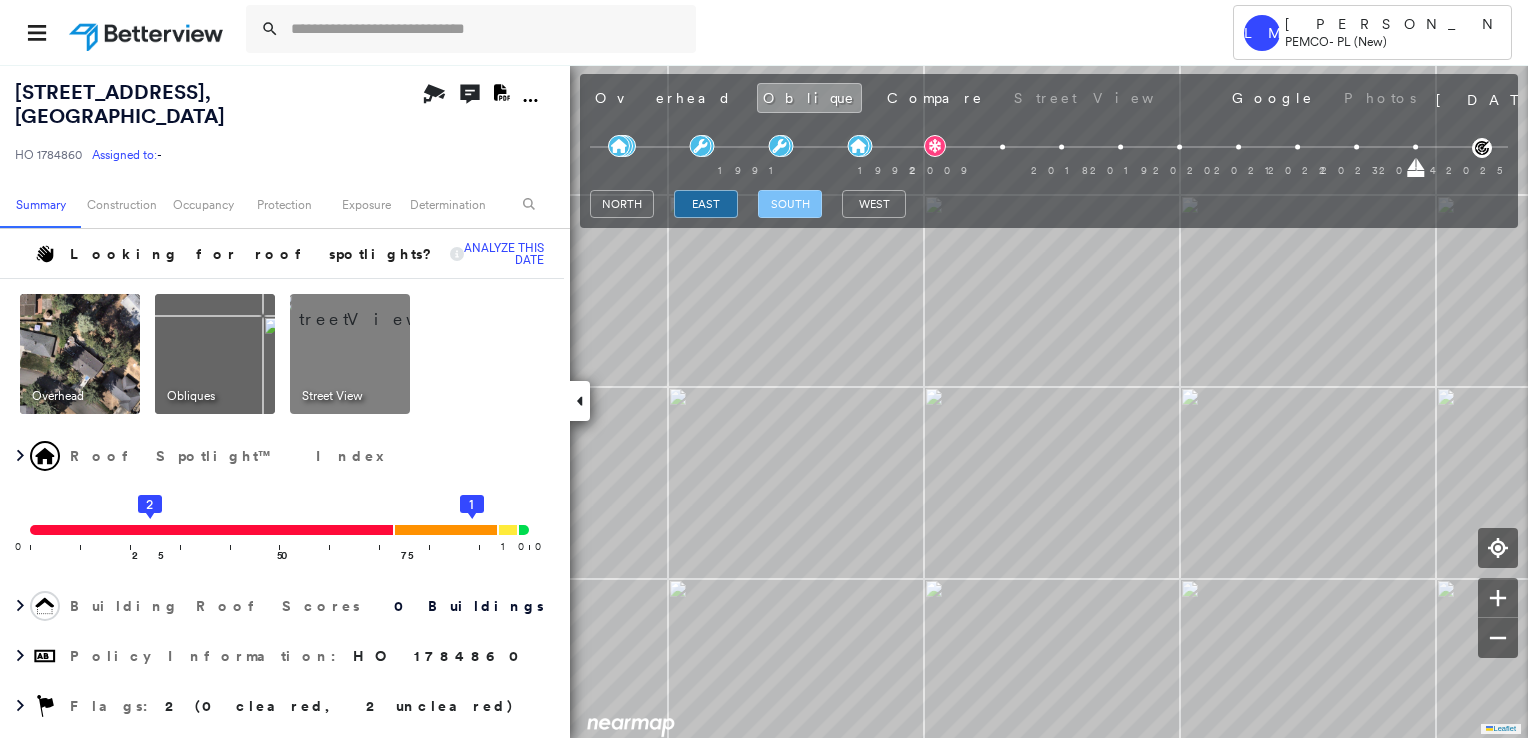 click on "south" at bounding box center (790, 204) 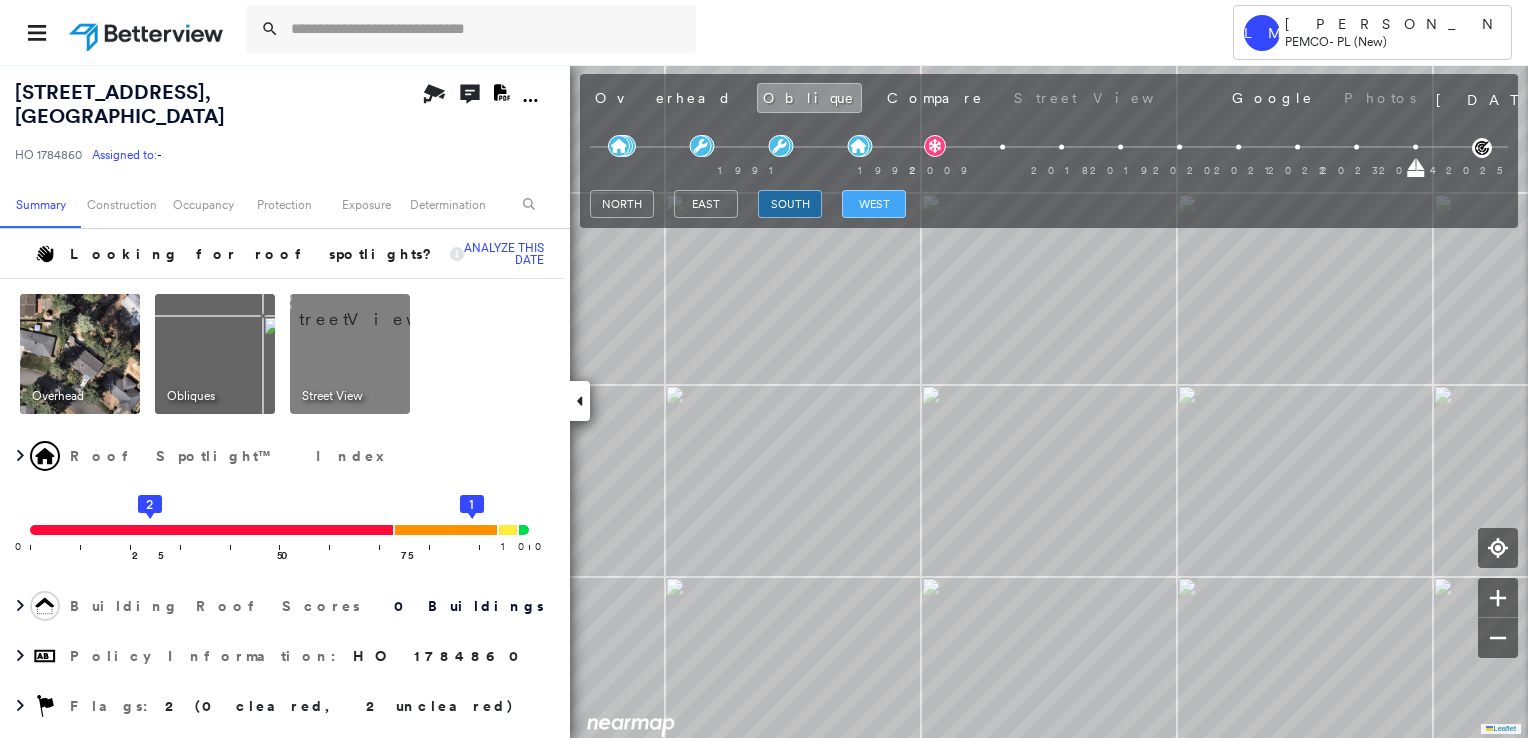 click on "west" at bounding box center [874, 204] 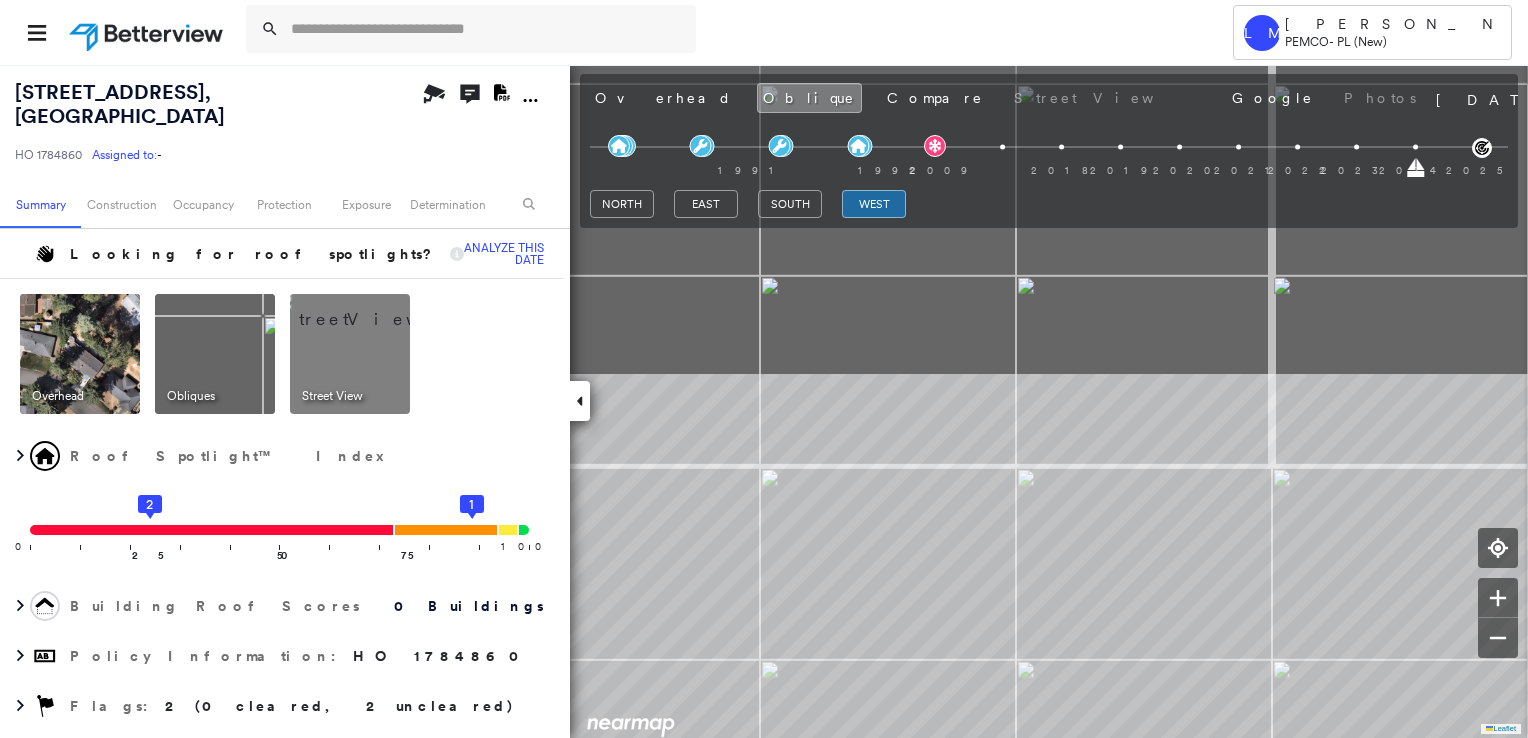 click on "Tower [PERSON_NAME] PEMCO  -   PL (New) [STREET_ADDRESS] 1784860 Assigned to:  - Assigned to:  - HO 1784860 Assigned to:  - Open Comments Download PDF Report Summary Construction Occupancy Protection Exposure Determination Looking for roof spotlights? Analyze this date Overhead Obliques Street View Roof Spotlight™ Index 0 100 25 2 50 75 1 Building Roof Scores 0 Buildings Policy Information :  HO 1784860 Flags :  2 (0 cleared, 2 uncleared) Construction Roof Age :  All Buildings greater than [DEMOGRAPHIC_DATA]. 1 Building 1 :  11+ years 2 Building 2 :  11+ years BuildZoom - Building Permit Data and Analysis Occupancy Place Detail Protection Exposure FEMA Risk Index Additional Perils Determination Flags :  2 (0 cleared, 2 uncleared) Uncleared Flags (2) Cleared Flags  (0) Low Low Priority Flagged [DATE] Clear High High Priority Flagged [DATE] Clear Action Taken New Entry History Quote/New Business Terms & Conditions Added ACV Endorsement Added Cosmetic Endorsement General Save Renewal" at bounding box center (764, 369) 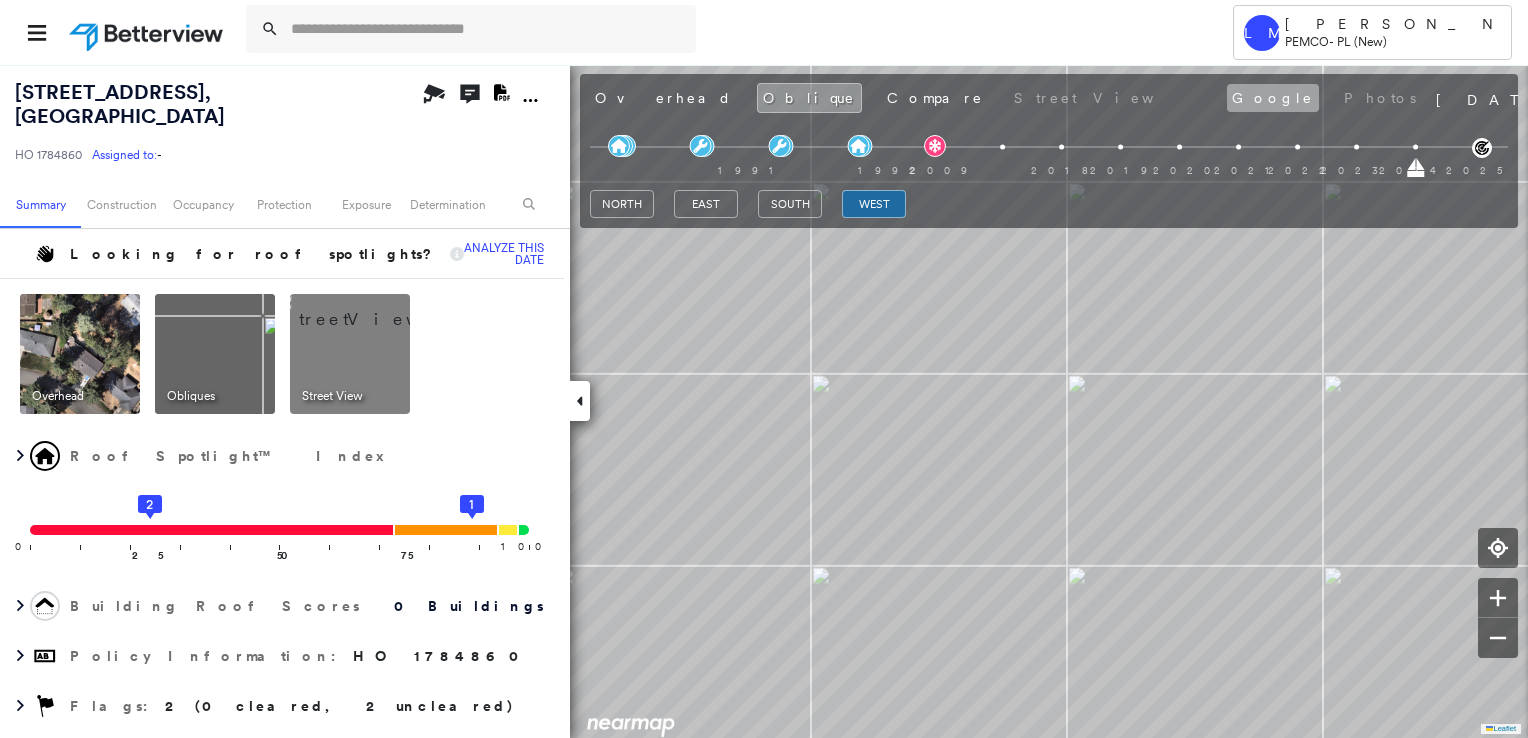 click on "Google" at bounding box center (1273, 98) 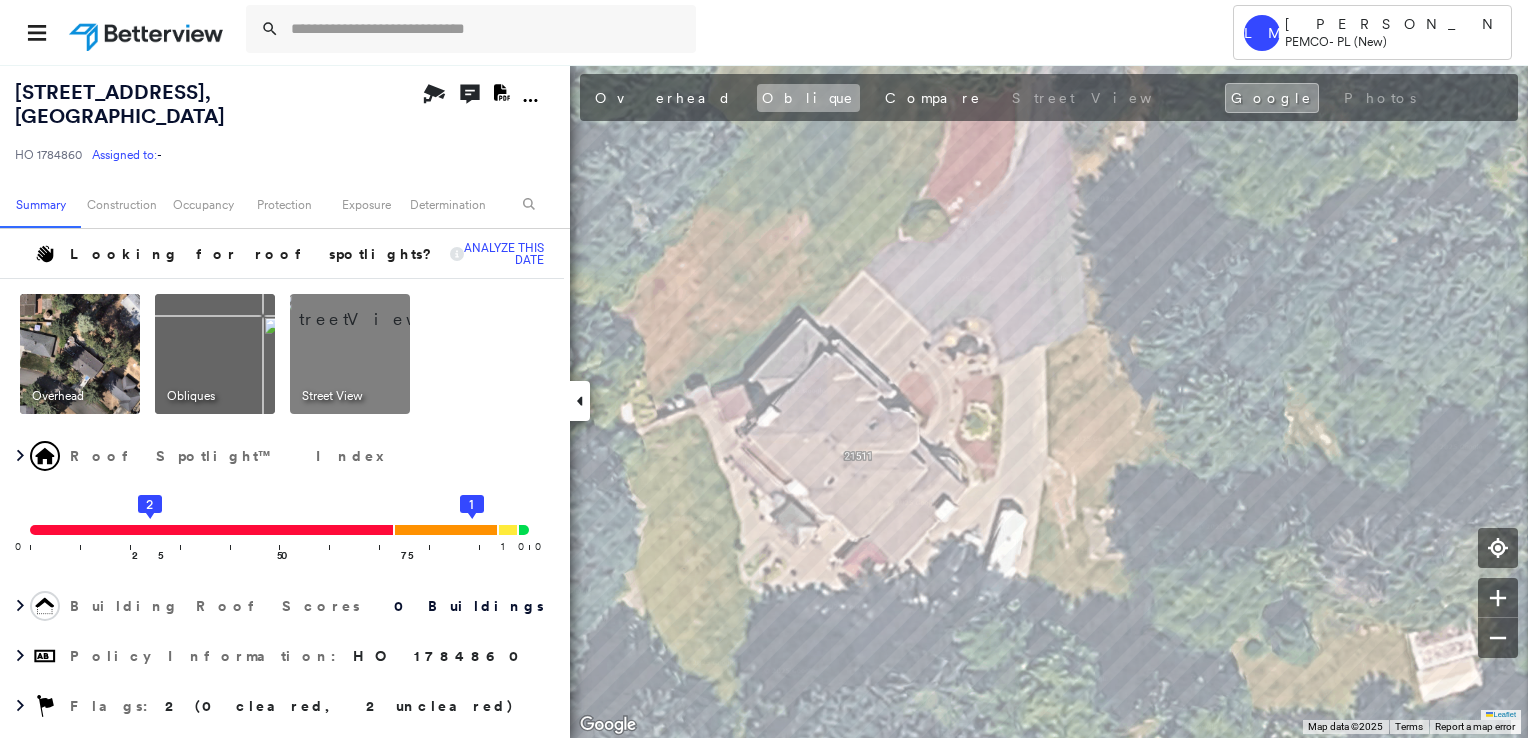 click on "Oblique" at bounding box center [808, 98] 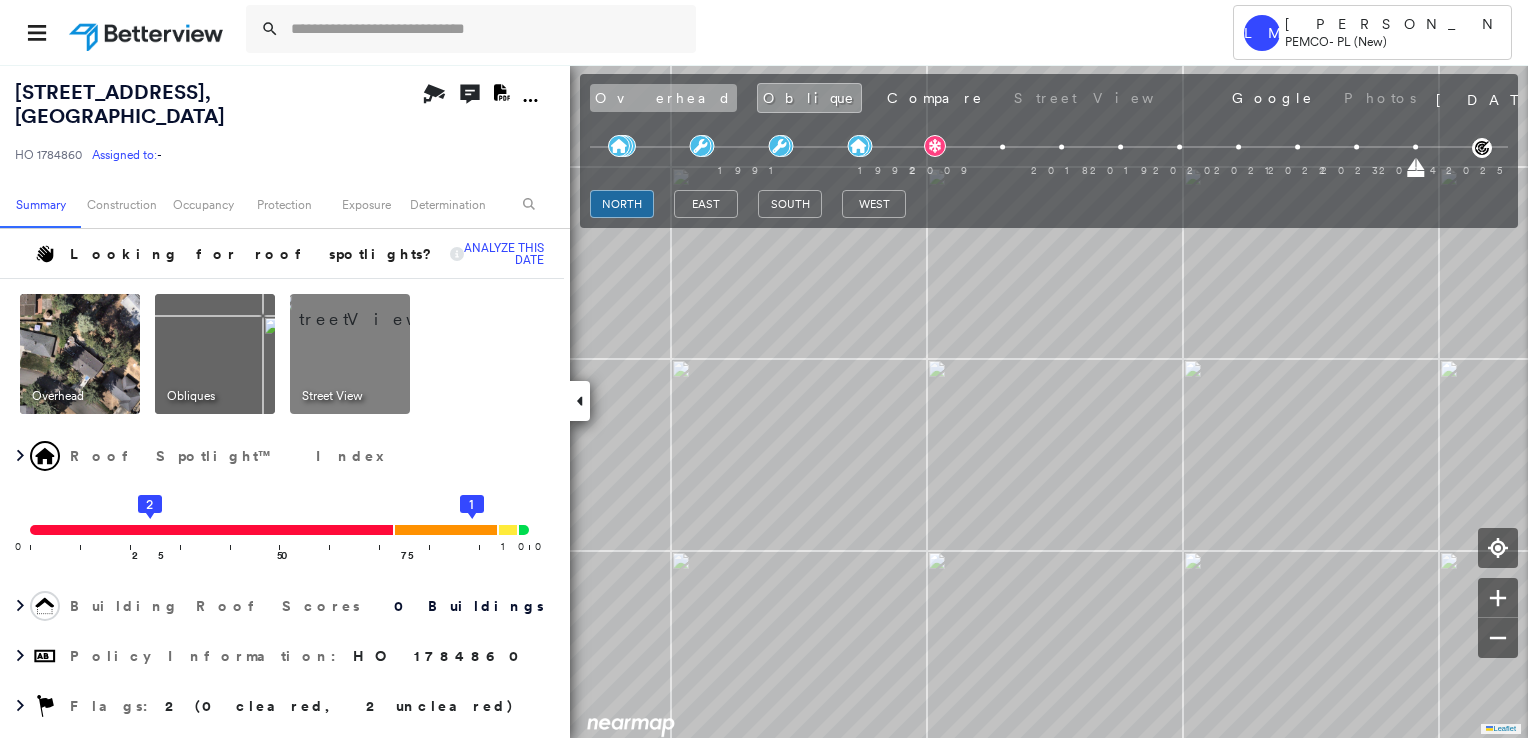 click on "Overhead" at bounding box center [663, 98] 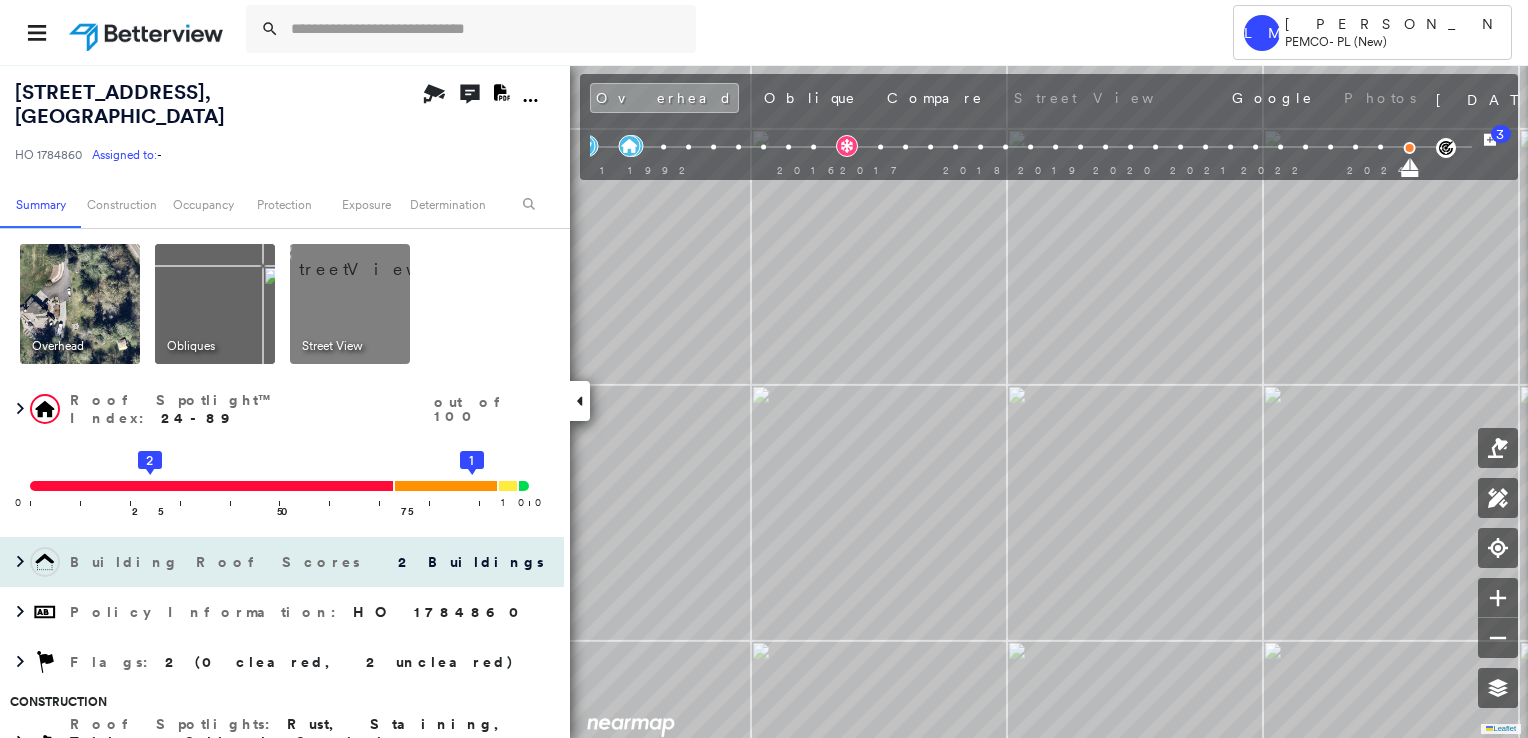 scroll, scrollTop: 400, scrollLeft: 0, axis: vertical 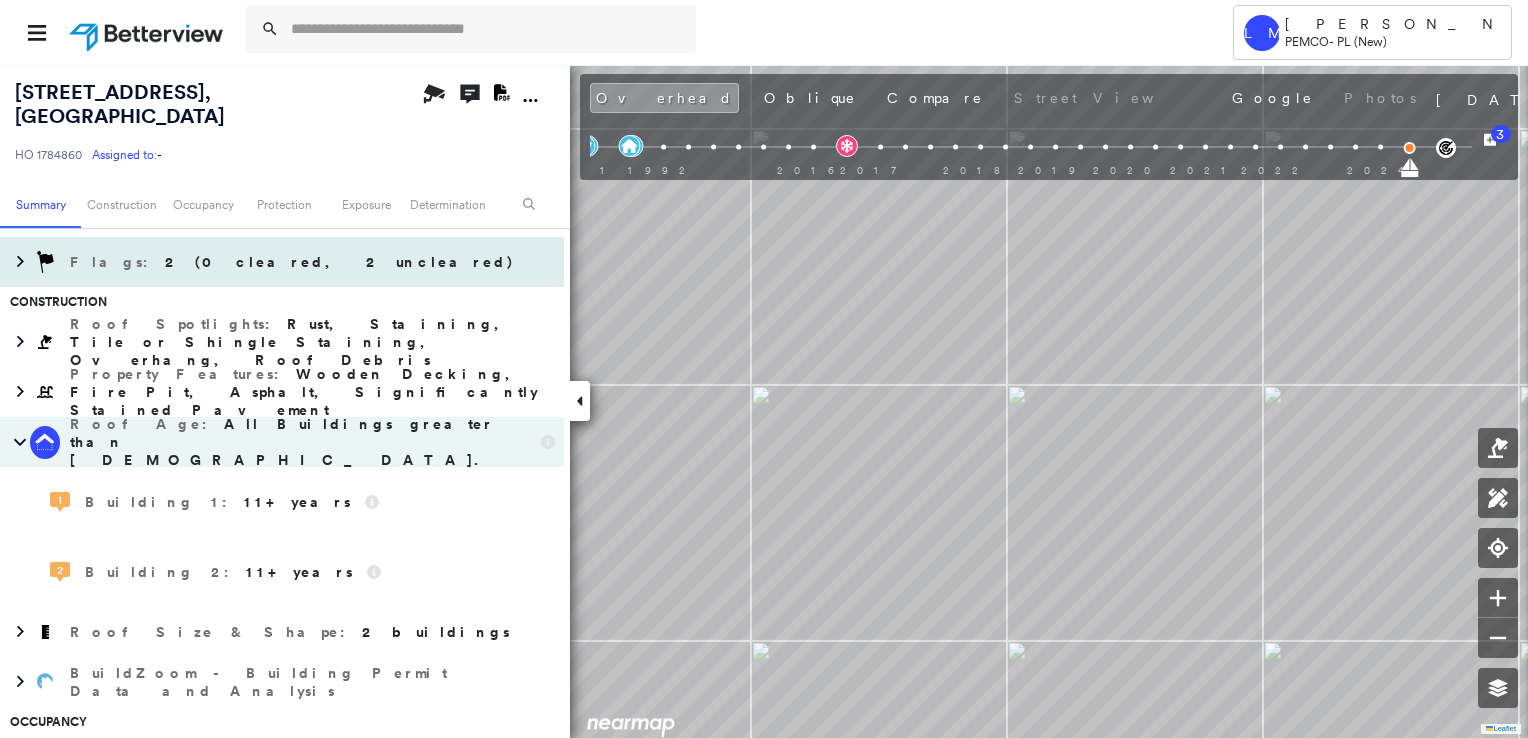 click on "2 (0 cleared, 2 uncleared)" at bounding box center [340, 262] 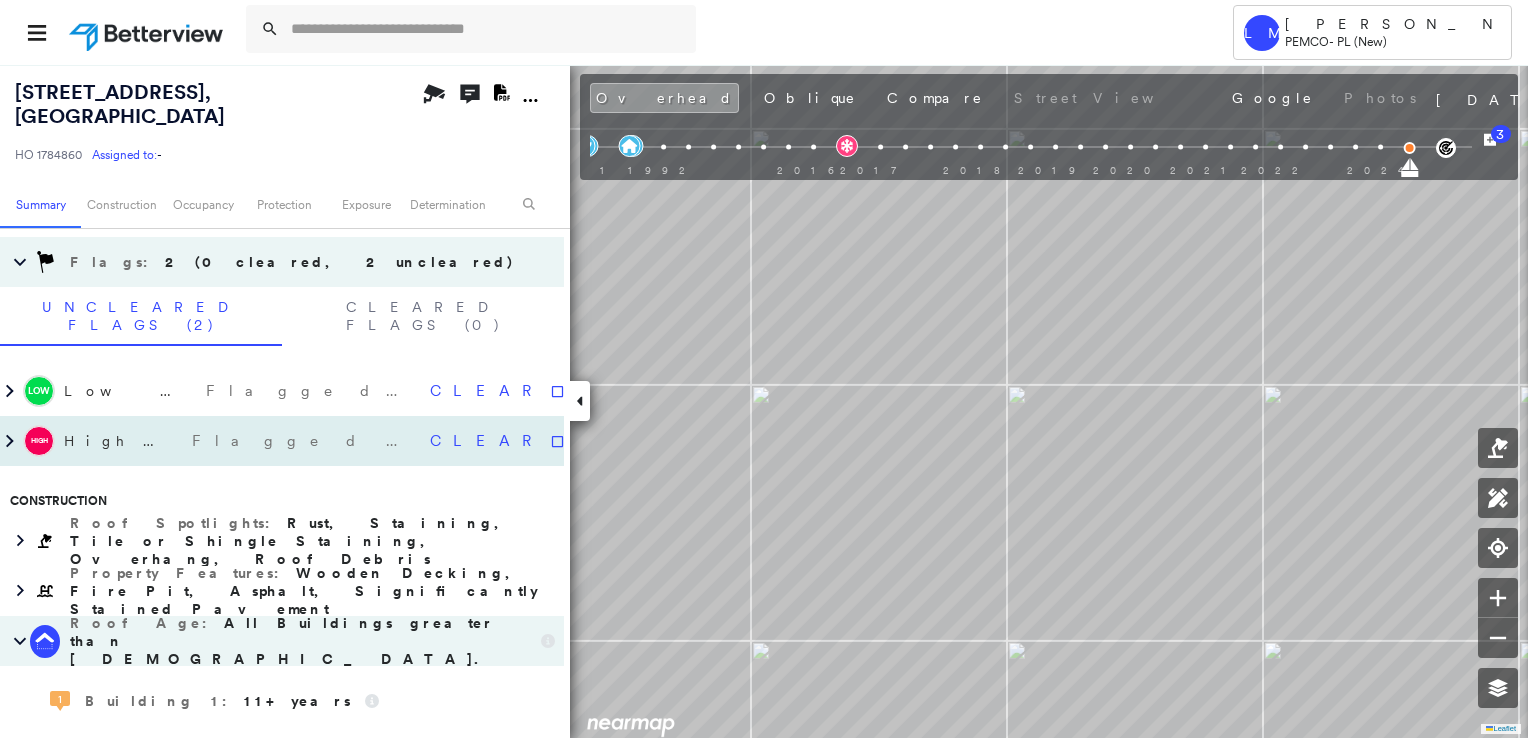 click on "High Priority" at bounding box center [123, 441] 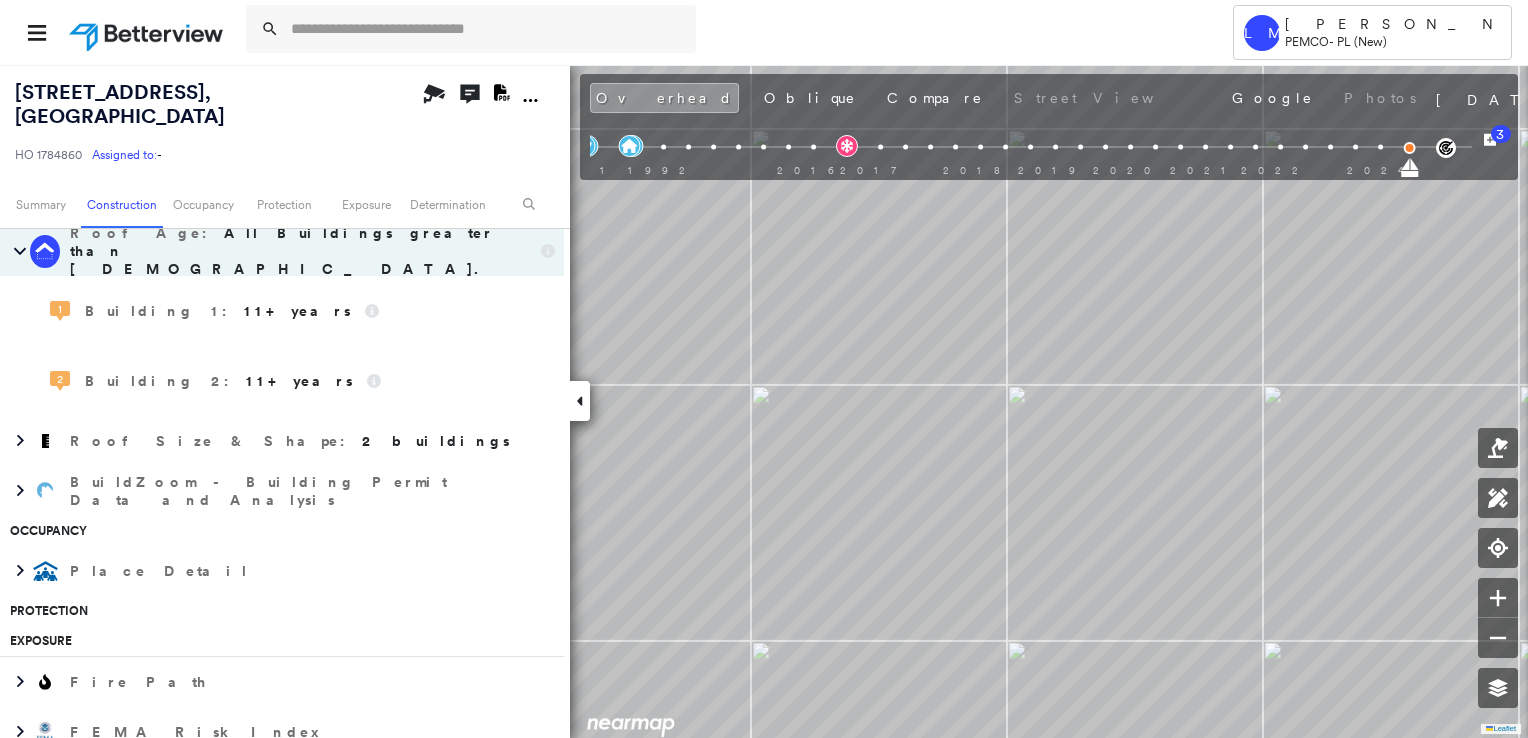 scroll, scrollTop: 772, scrollLeft: 0, axis: vertical 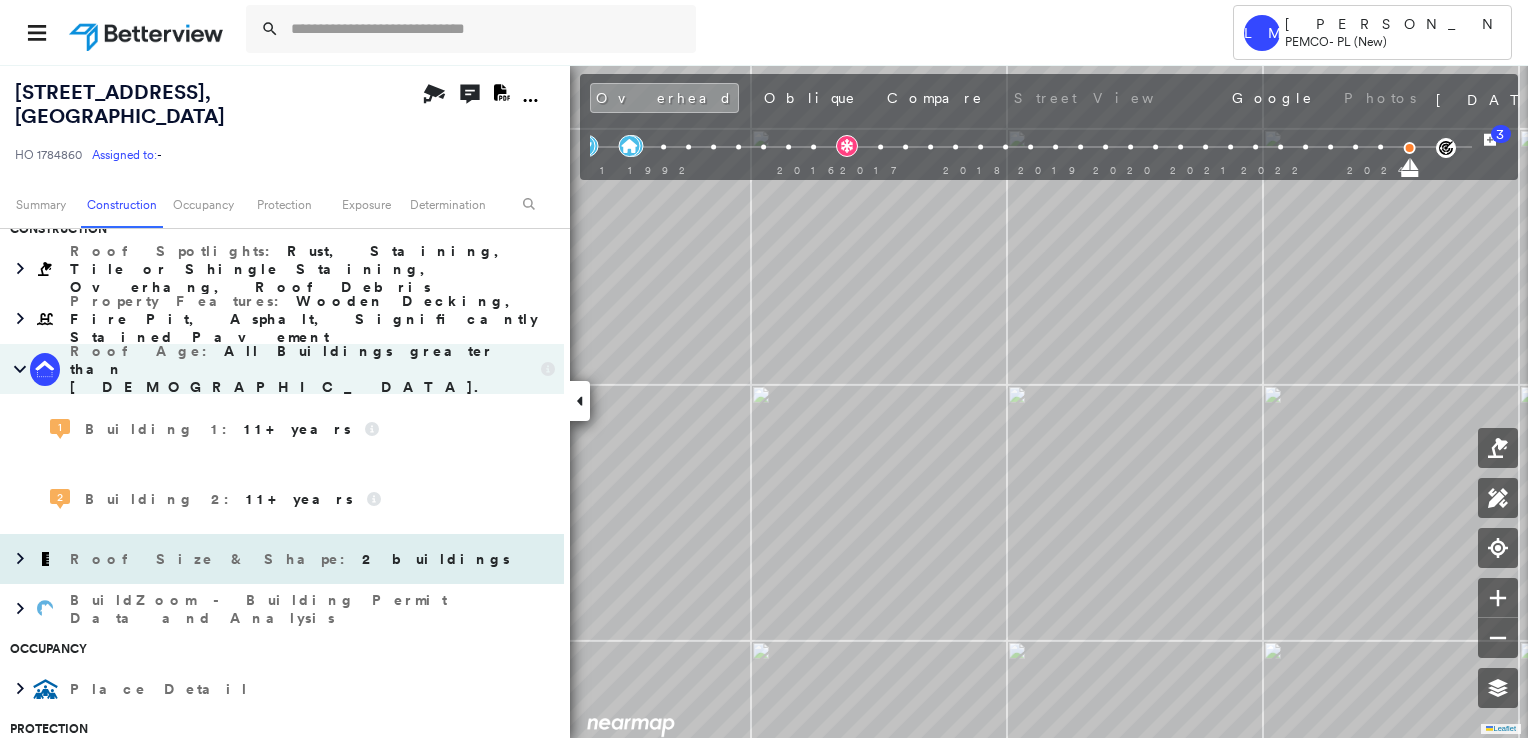 click on "2 buildings" at bounding box center (436, 559) 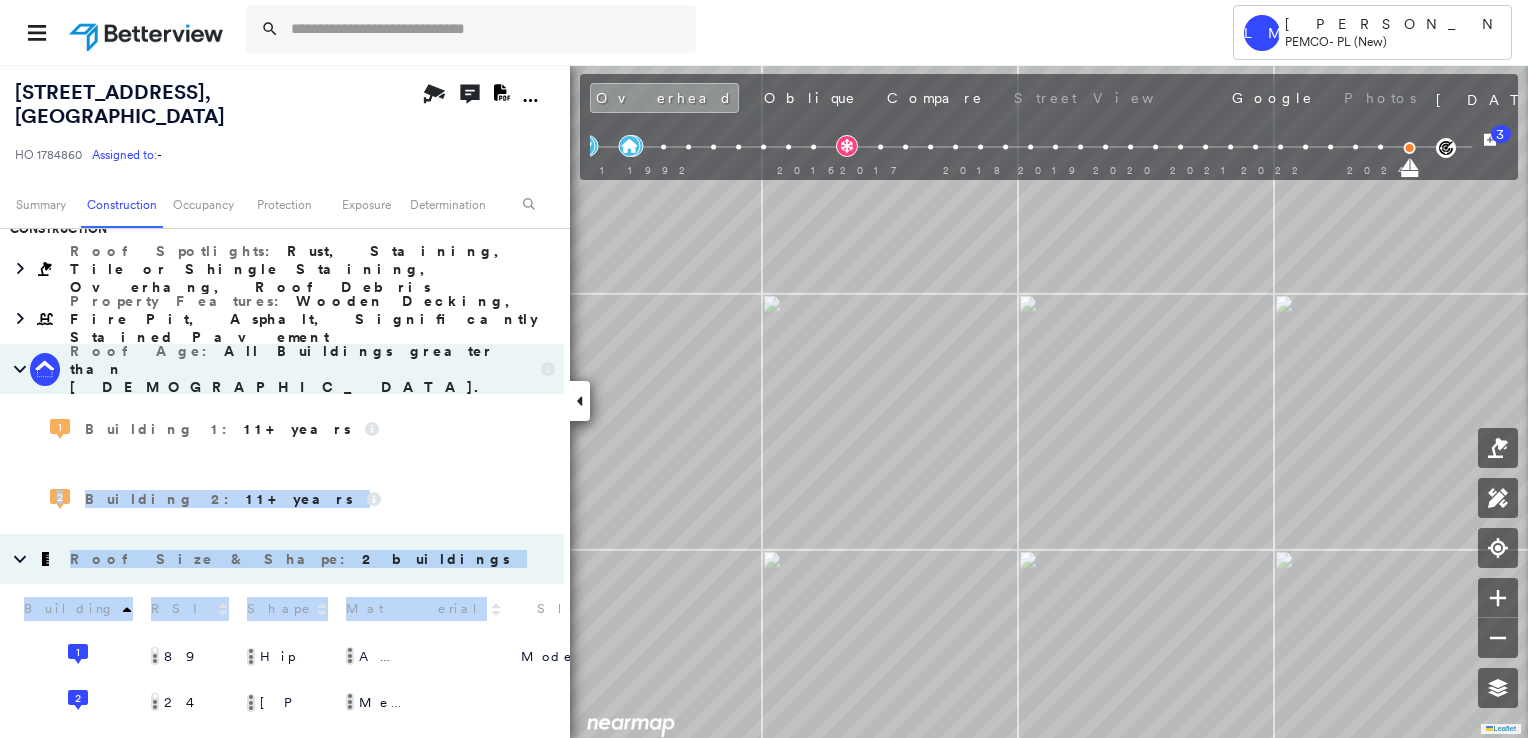 drag, startPoint x: 269, startPoint y: 341, endPoint x: 266, endPoint y: 559, distance: 218.02065 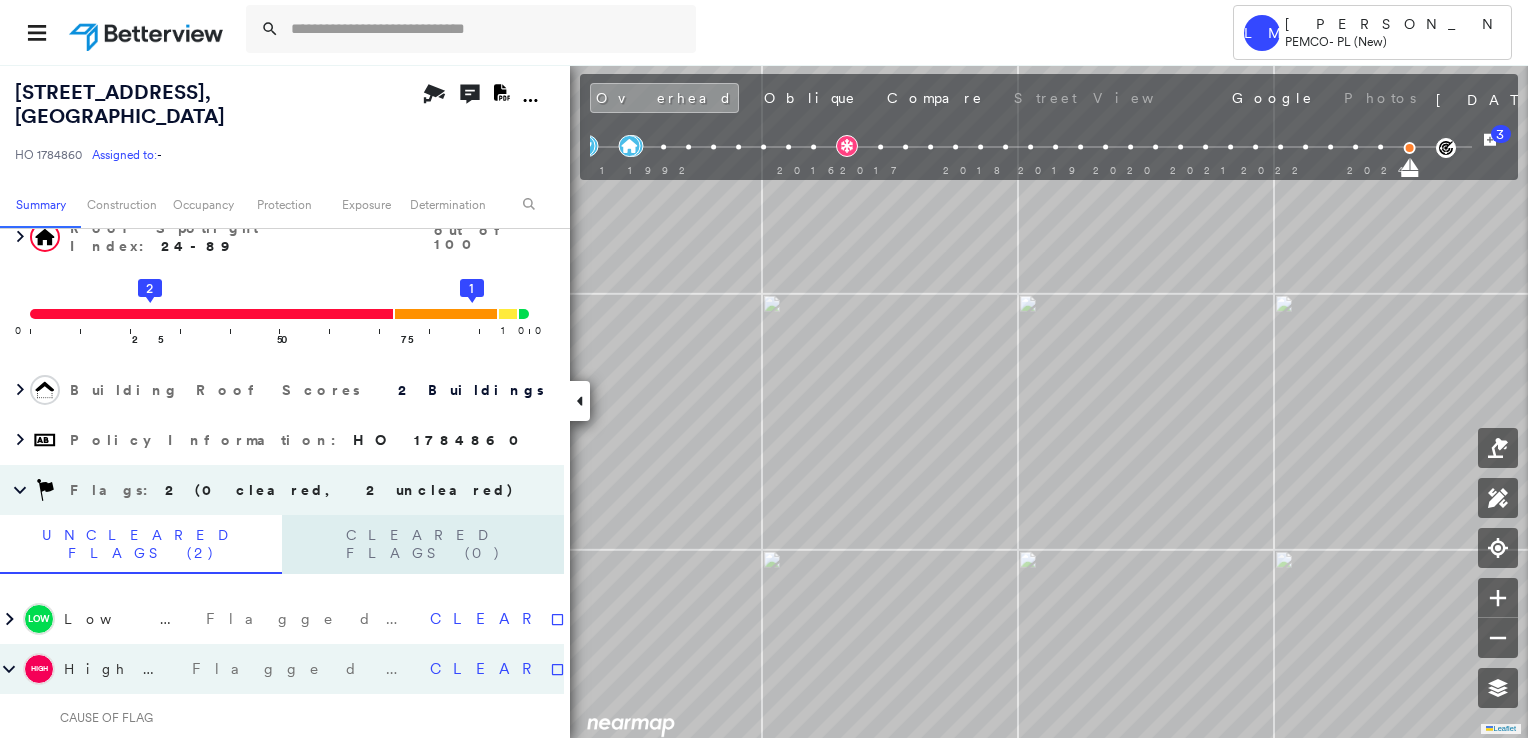 scroll, scrollTop: 0, scrollLeft: 0, axis: both 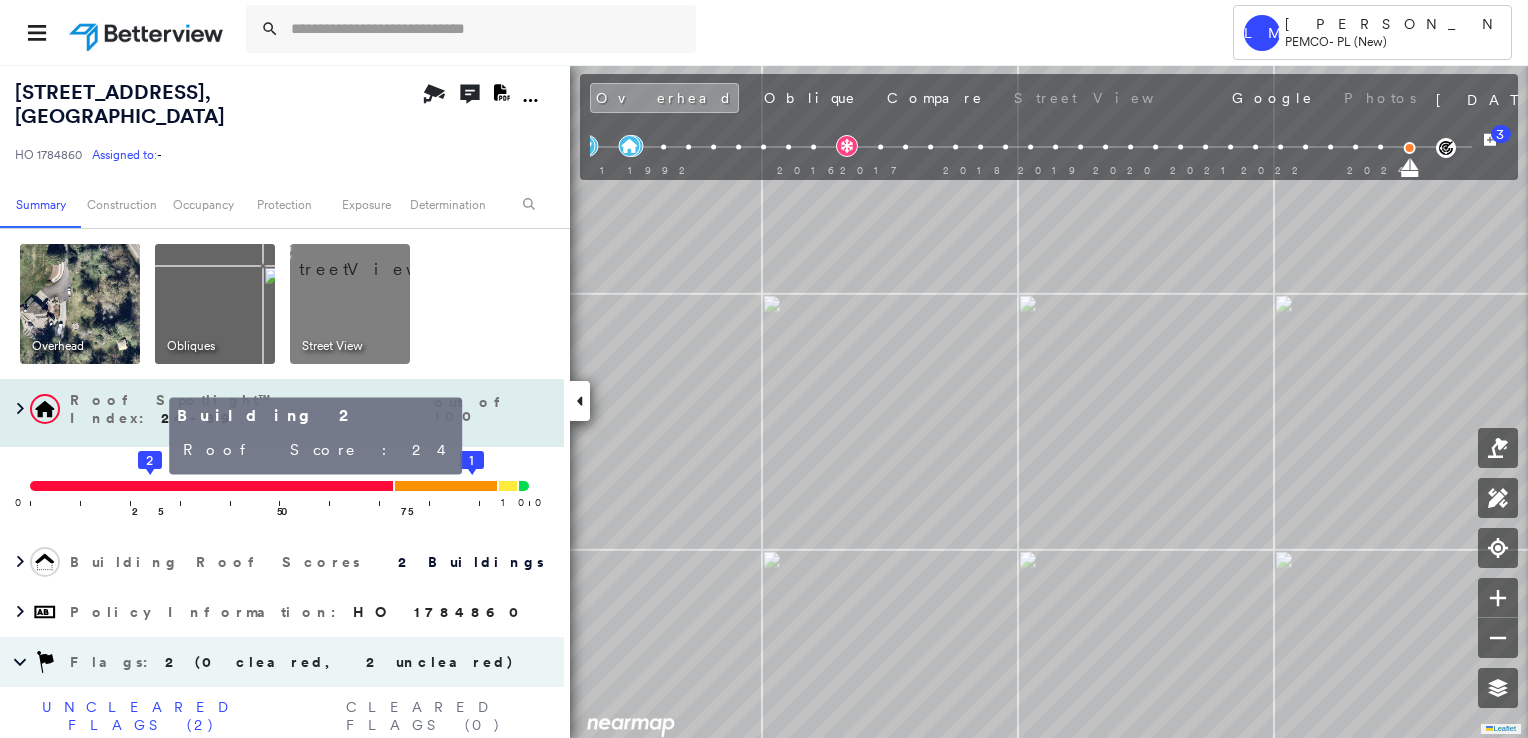 click on "2" 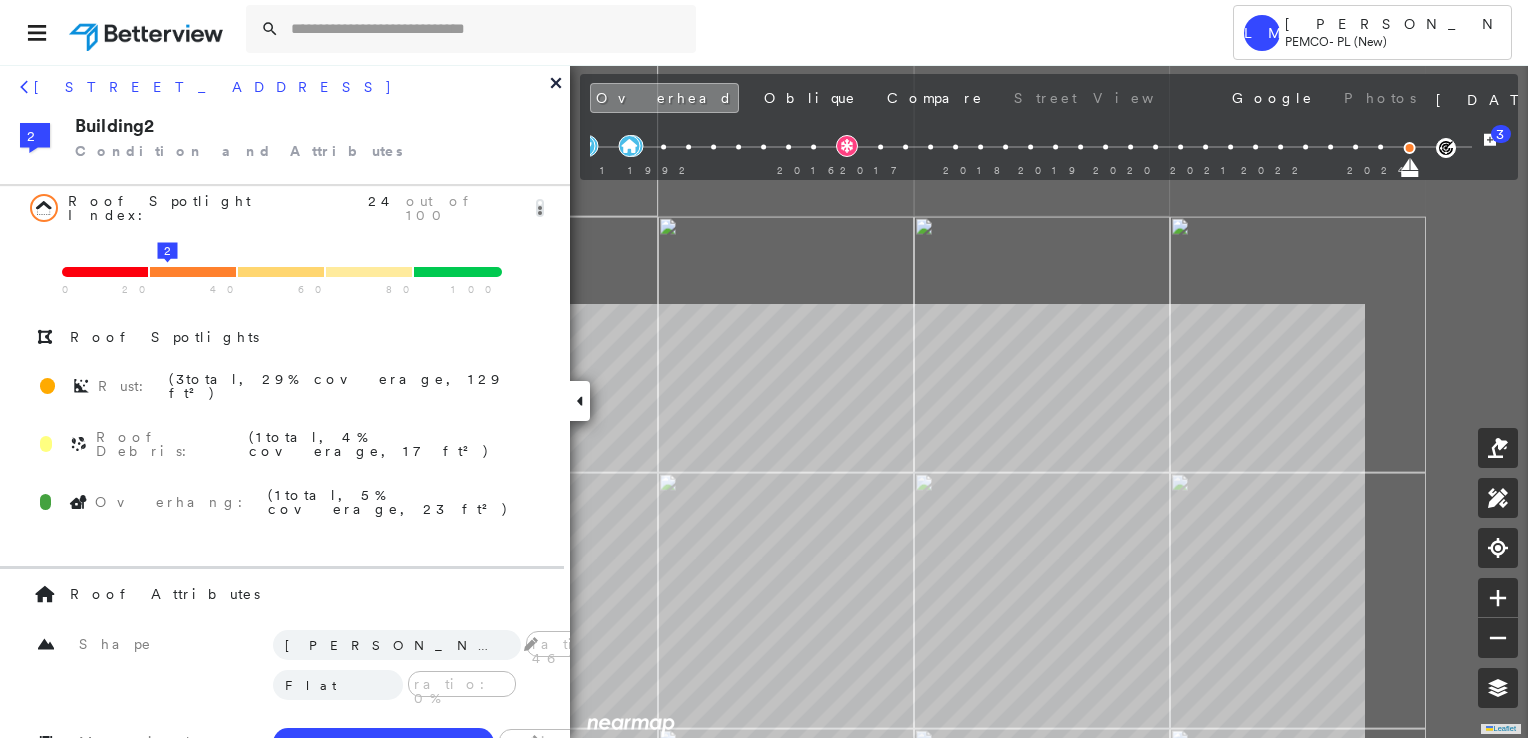 click on "Tower [PERSON_NAME] PEMCO  -   PL (New) [STREET_ADDRESS] 1784860 Assigned to:  - Assigned to:  - HO 1784860 Assigned to:  - Open Comments Download PDF Report Summary Construction Occupancy Protection Exposure Determination Overhead Obliques Street View Roof Spotlight™ Index :  24-89 out of 100 0 100 25 2 50 75 1 Comparison Quartile Data For: All PEMCO Properties ****** ​ Legend for  All PEMCO Properties Lowest Quartile: Properties Scoring 0 -  73 Second Quartile: Properties Scoring  74  -   94 Third Quartile: Properties Scoring  95  -   98 Highest Quartile: Properties Scoring  99  - 100 RSI unavailable Building Roof Scores 2 Buildings Policy Information :  HO 1784860 Flags :  2 (0 cleared, 2 uncleared) Uncleared Flags (2) Cleared Flags  (0) Low Low Priority Flagged [DATE] Clear High High Priority Flagged [DATE] Clear CAUSE OF FLAG Building 2 scored between 0 and 40 Construction Roof Spotlights :  Rust, Staining, Tile or Shingle Staining, Overhang, Roof Debris :  Roof Age [DEMOGRAPHIC_DATA]" at bounding box center (764, 369) 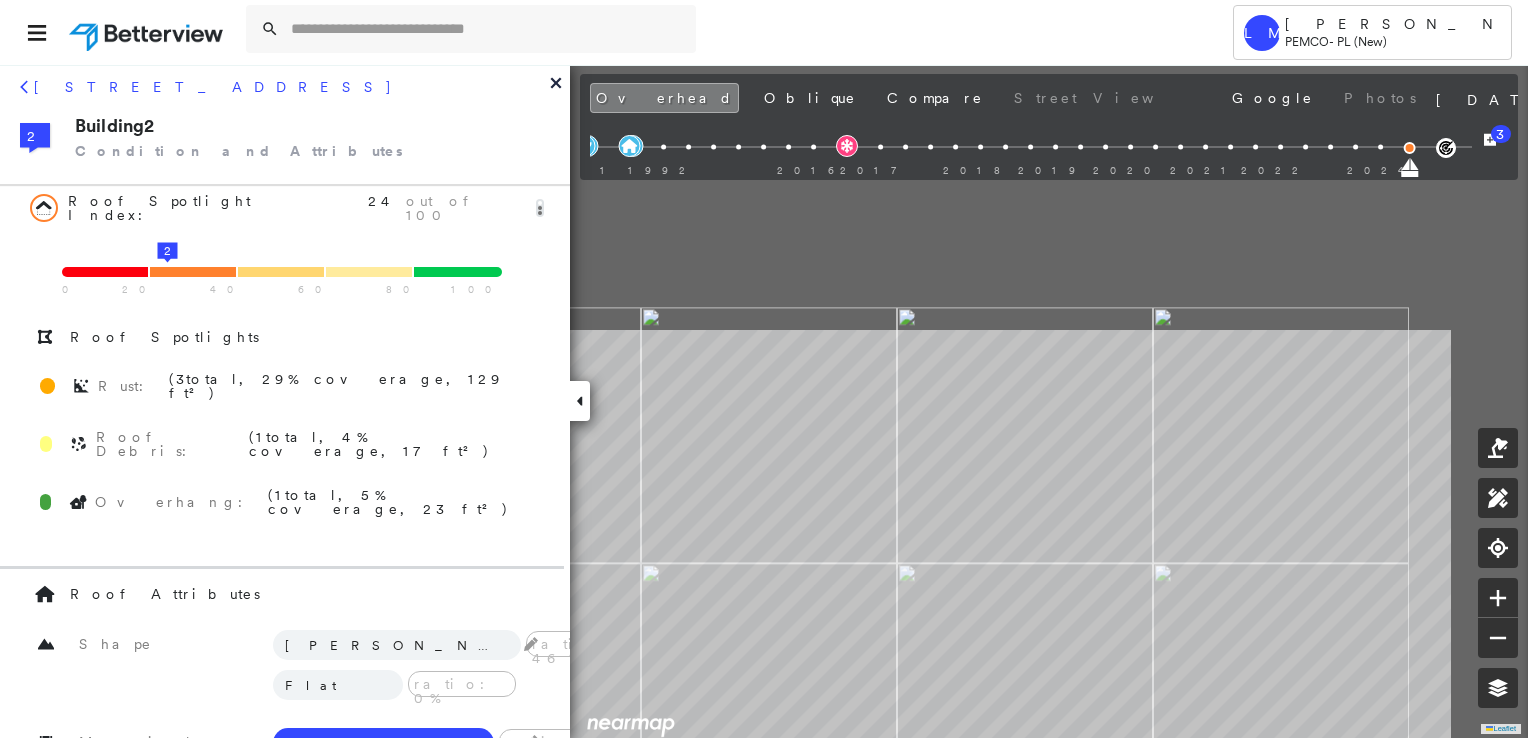 click on "Tower [PERSON_NAME] PEMCO  -   PL (New) [STREET_ADDRESS] 1784860 Assigned to:  - Assigned to:  - HO 1784860 Assigned to:  - Open Comments Download PDF Report Summary Construction Occupancy Protection Exposure Determination Overhead Obliques Street View Roof Spotlight™ Index :  24-89 out of 100 0 100 25 2 50 75 1 Comparison Quartile Data For: All PEMCO Properties ****** ​ Legend for  All PEMCO Properties Lowest Quartile: Properties Scoring 0 -  73 Second Quartile: Properties Scoring  74  -   94 Third Quartile: Properties Scoring  95  -   98 Highest Quartile: Properties Scoring  99  - 100 RSI unavailable Building Roof Scores 2 Buildings Policy Information :  HO 1784860 Flags :  2 (0 cleared, 2 uncleared) Uncleared Flags (2) Cleared Flags  (0) Low Low Priority Flagged [DATE] Clear High High Priority Flagged [DATE] Clear CAUSE OF FLAG Building 2 scored between 0 and 40 Construction Roof Spotlights :  Rust, Staining, Tile or Shingle Staining, Overhang, Roof Debris :  Roof Age [DEMOGRAPHIC_DATA]" at bounding box center (764, 369) 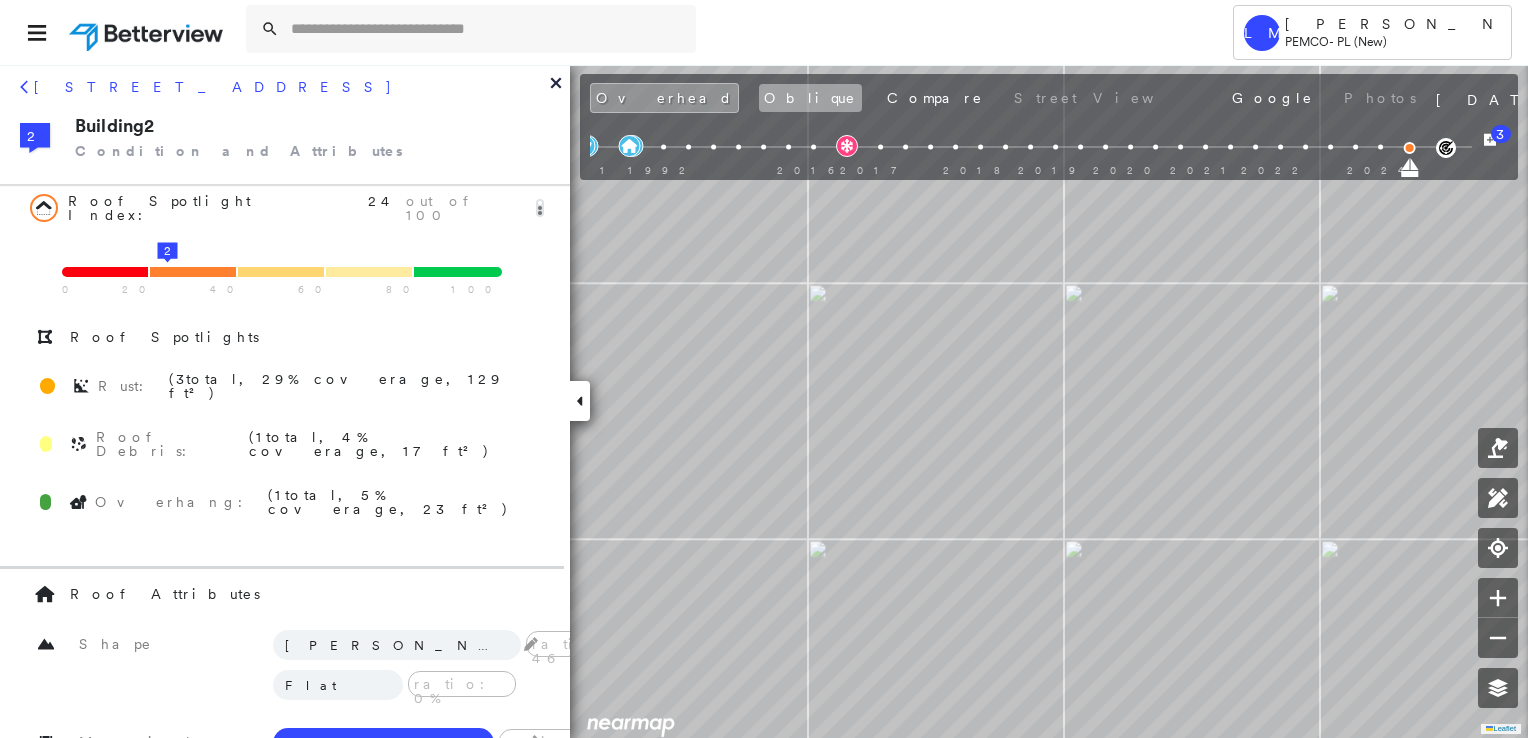 click on "Oblique" at bounding box center (810, 98) 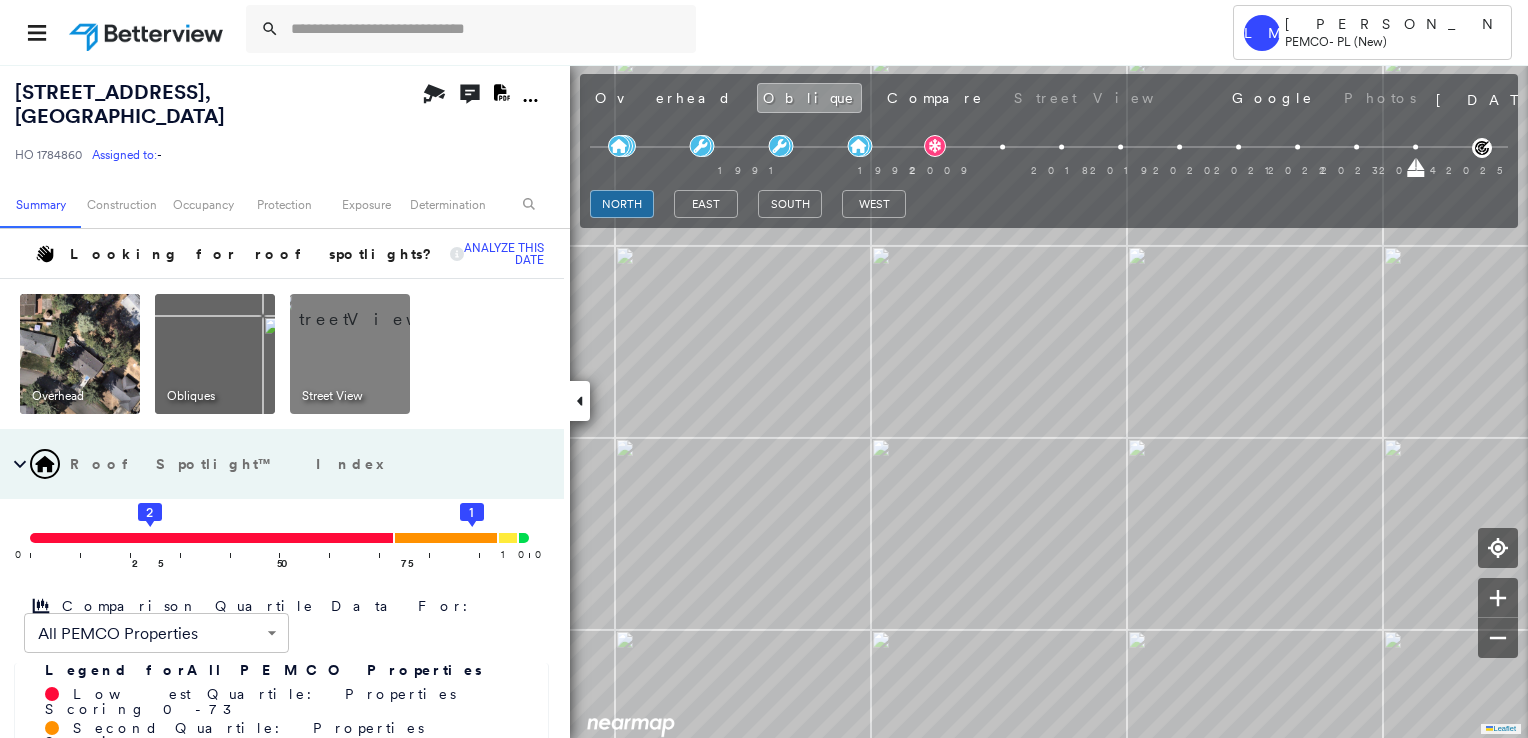 click at bounding box center [1049, 166] 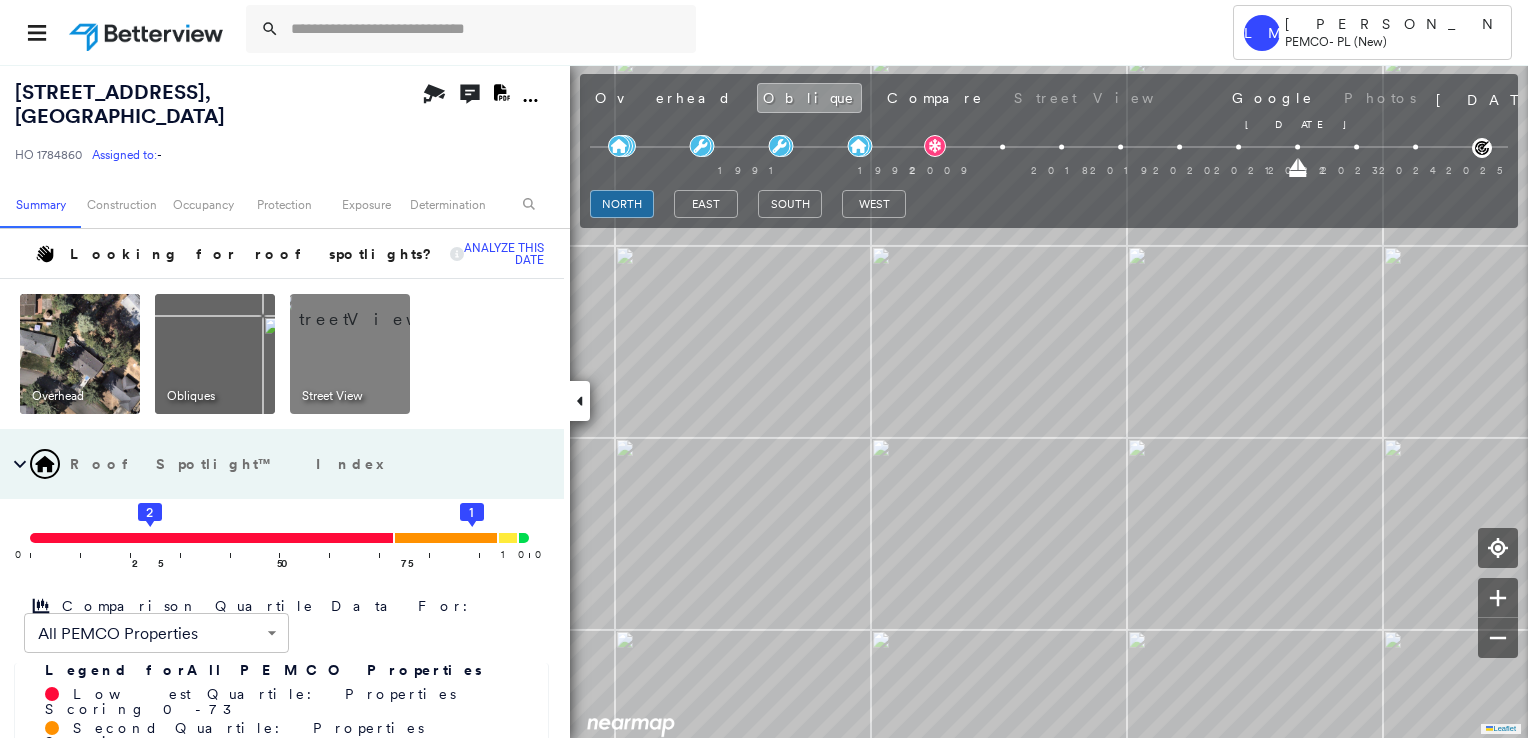 click on "[DATE] [DATE]" at bounding box center [1049, 166] 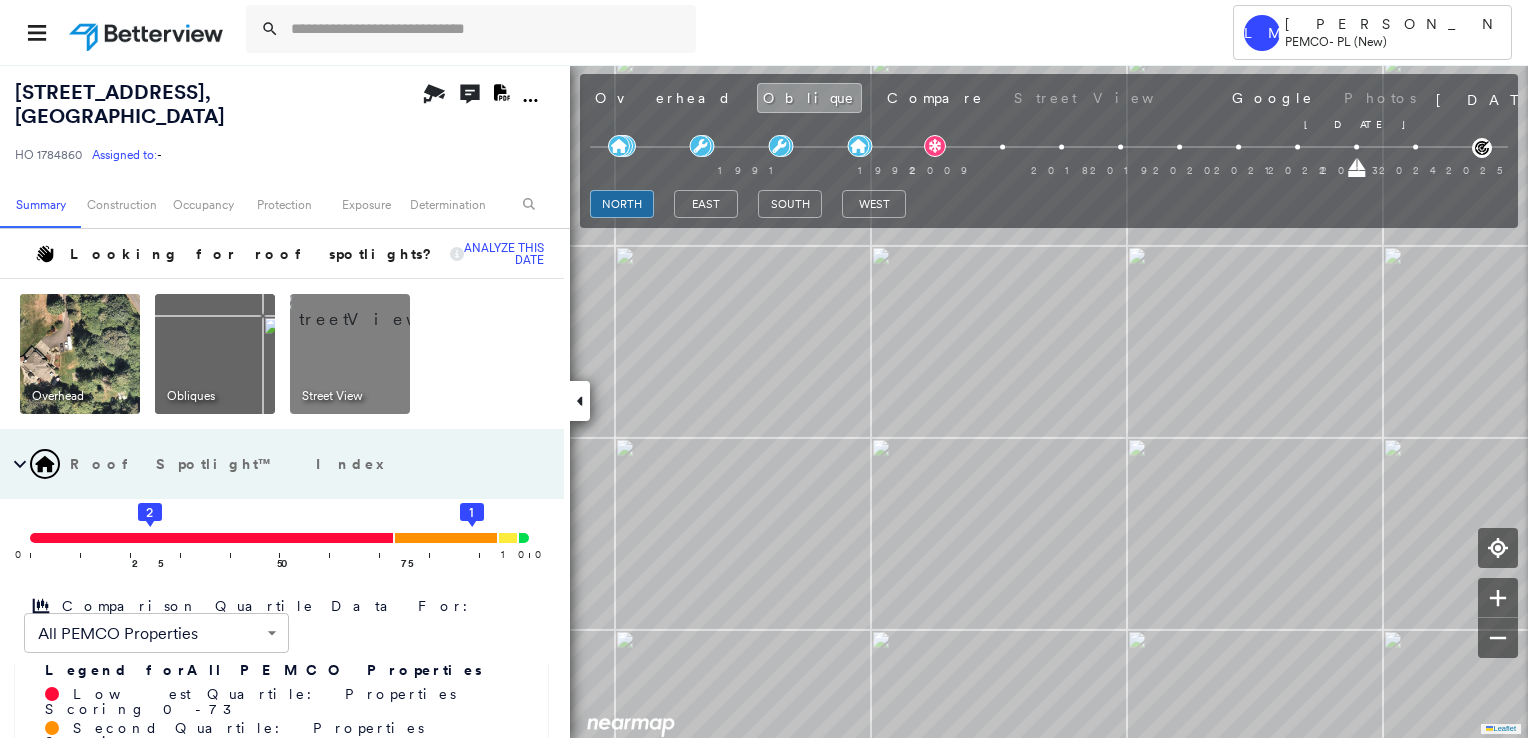 click on "[DATE] [DATE]" at bounding box center (1049, 166) 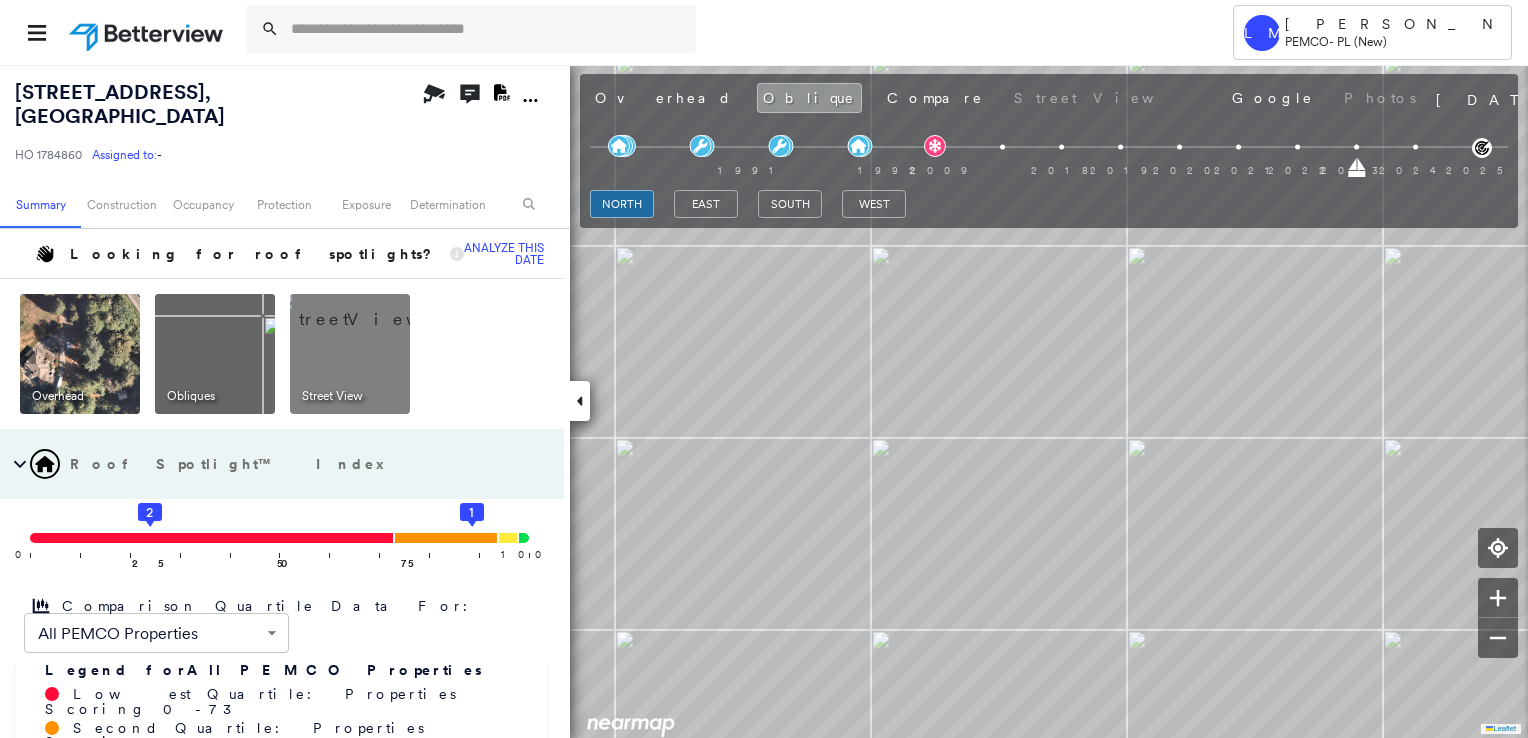 click at bounding box center [1049, 166] 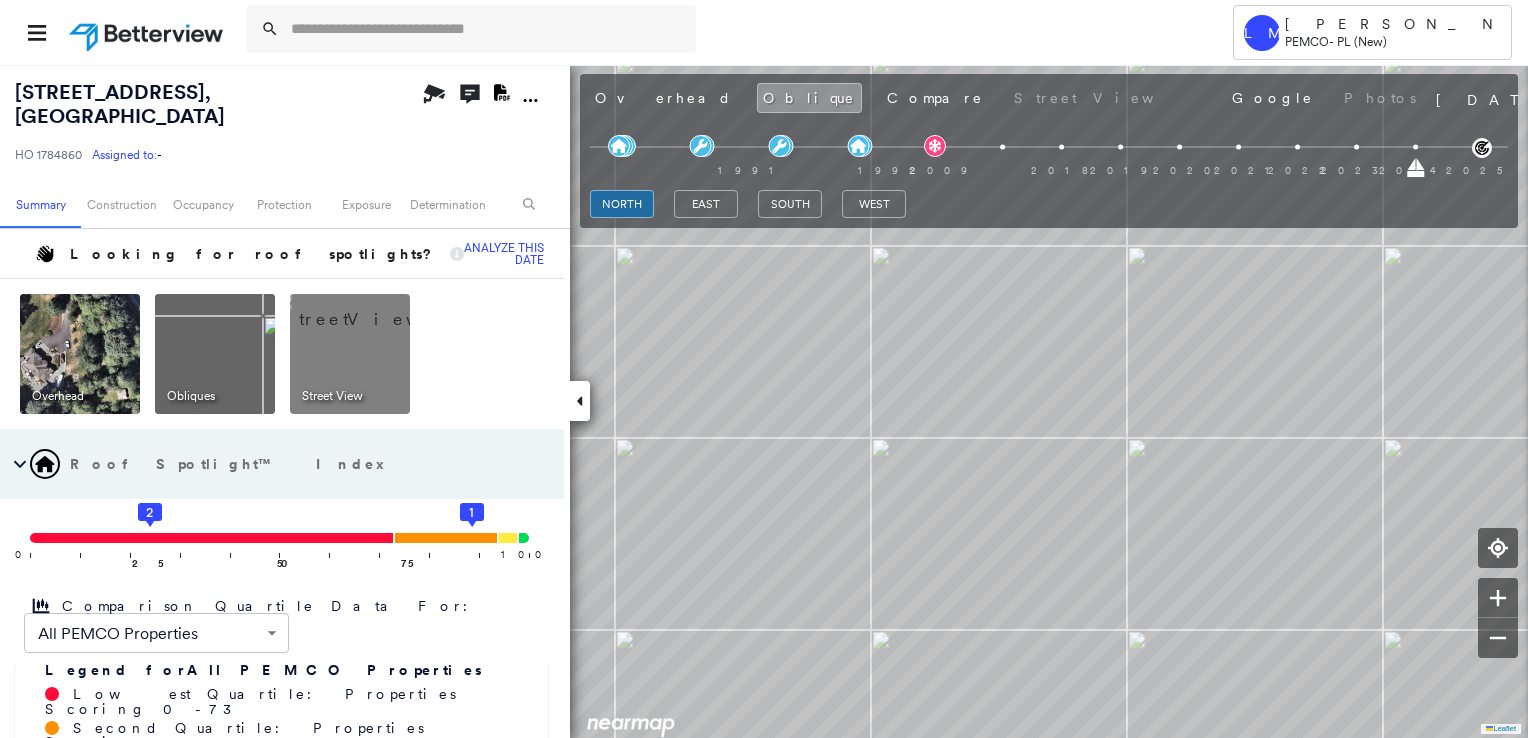 click at bounding box center (1049, 166) 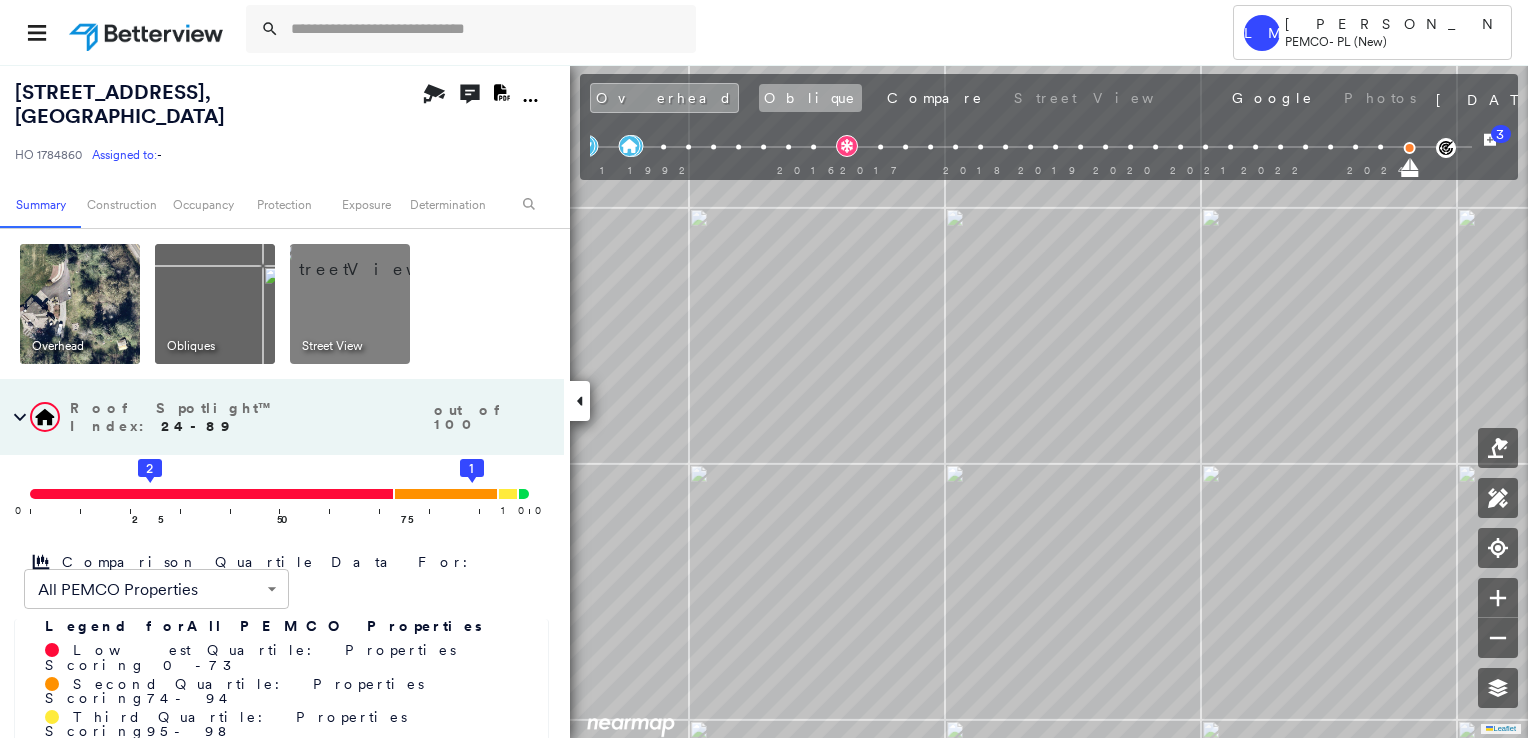 click on "Oblique" at bounding box center (810, 98) 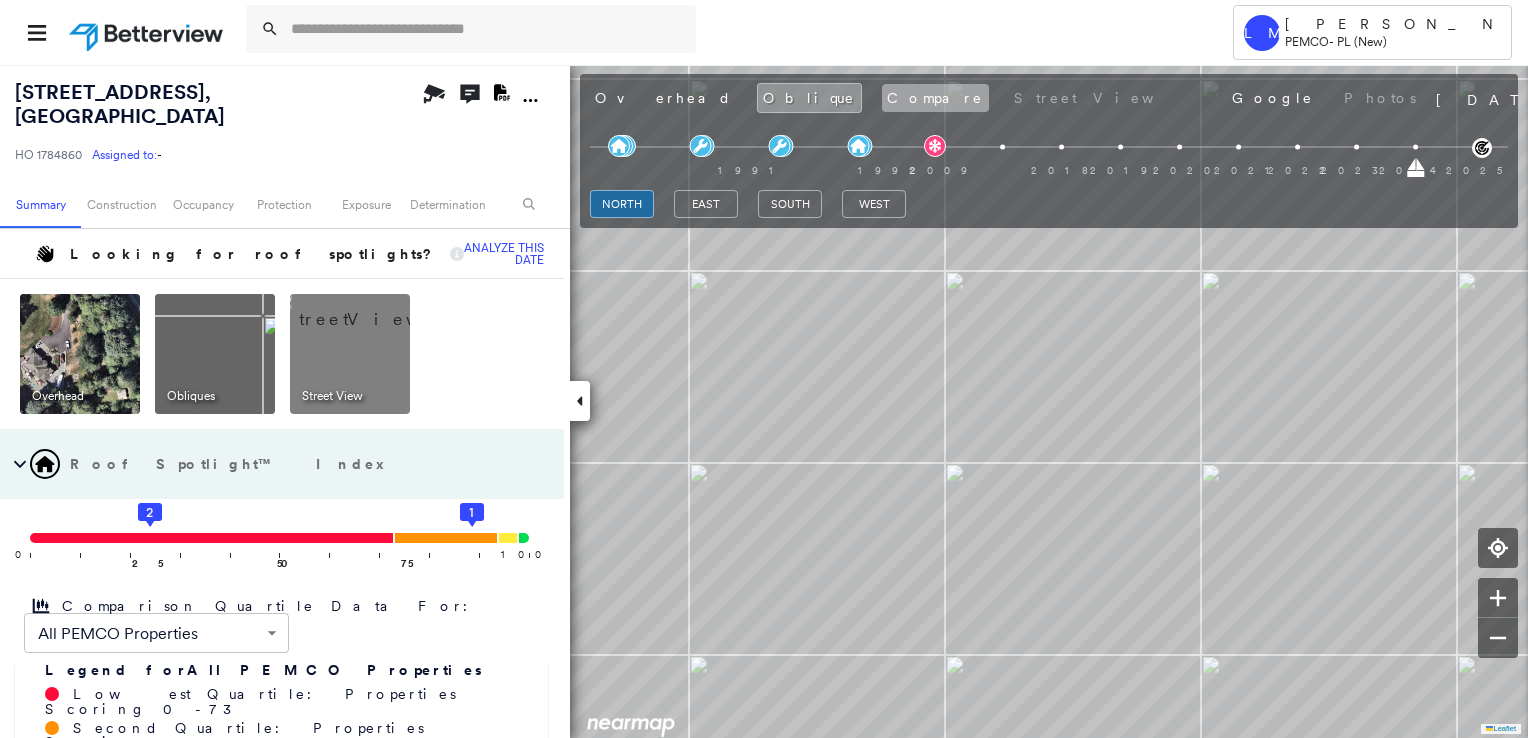 click on "Compare" at bounding box center (935, 98) 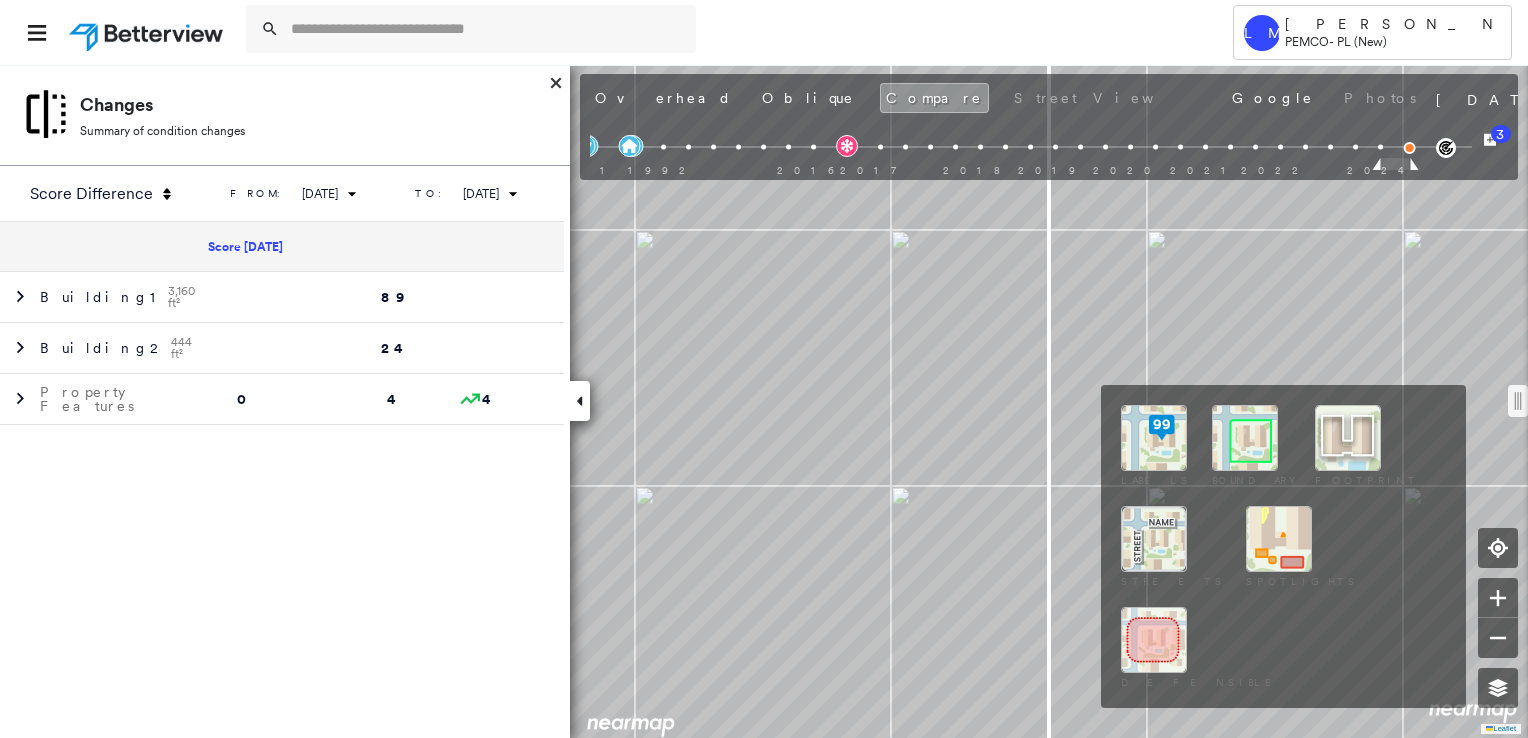 click at bounding box center [1245, 438] 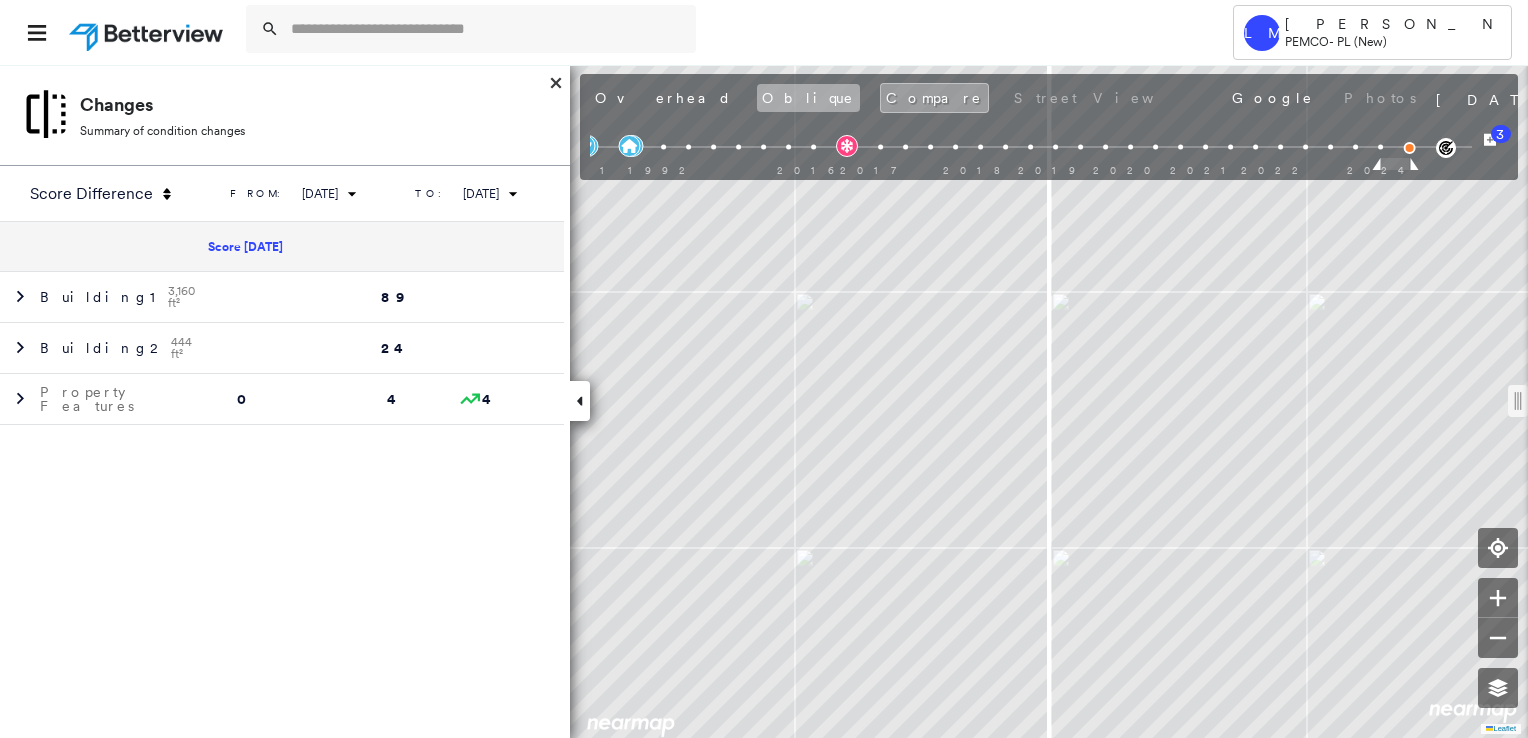 click on "Oblique" at bounding box center [808, 98] 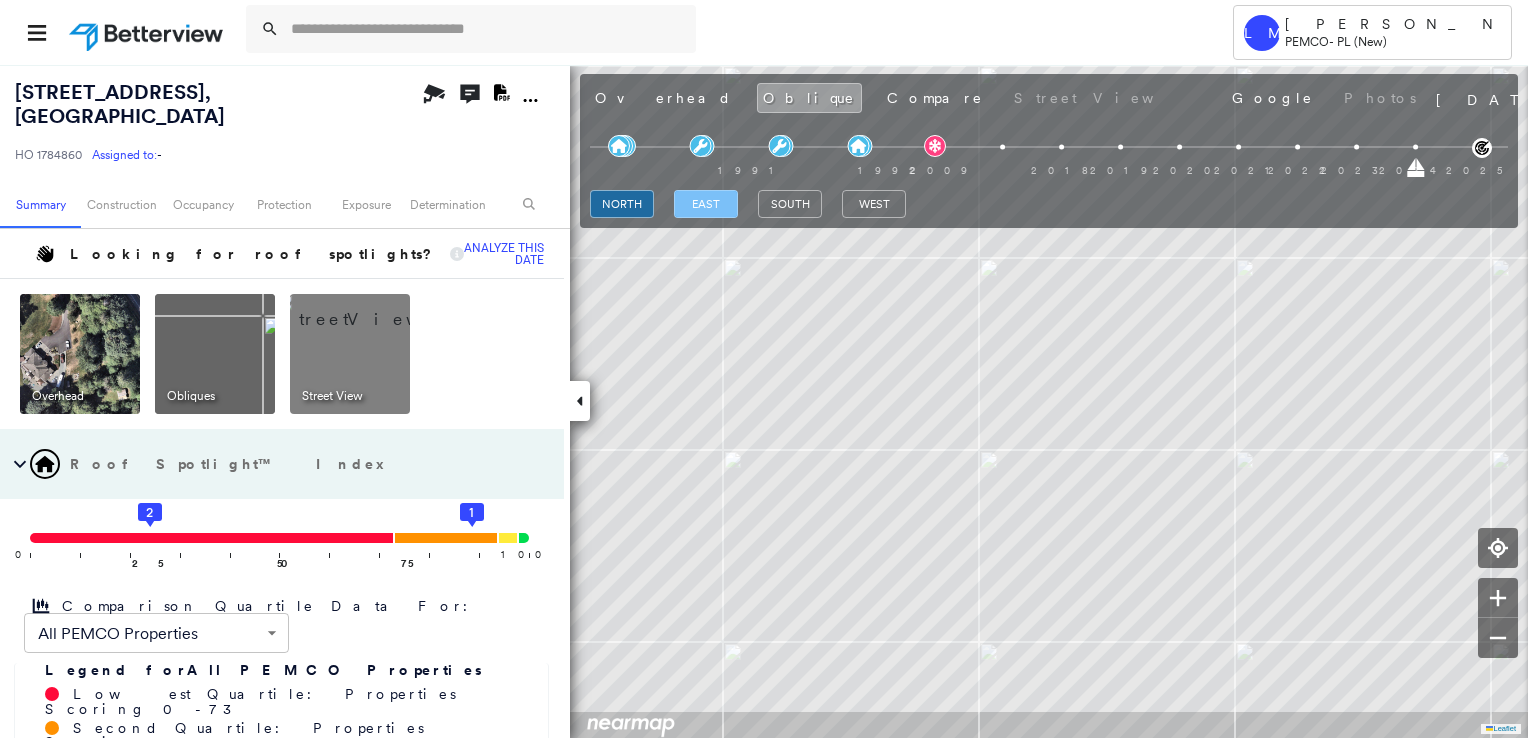 click on "east" at bounding box center (706, 204) 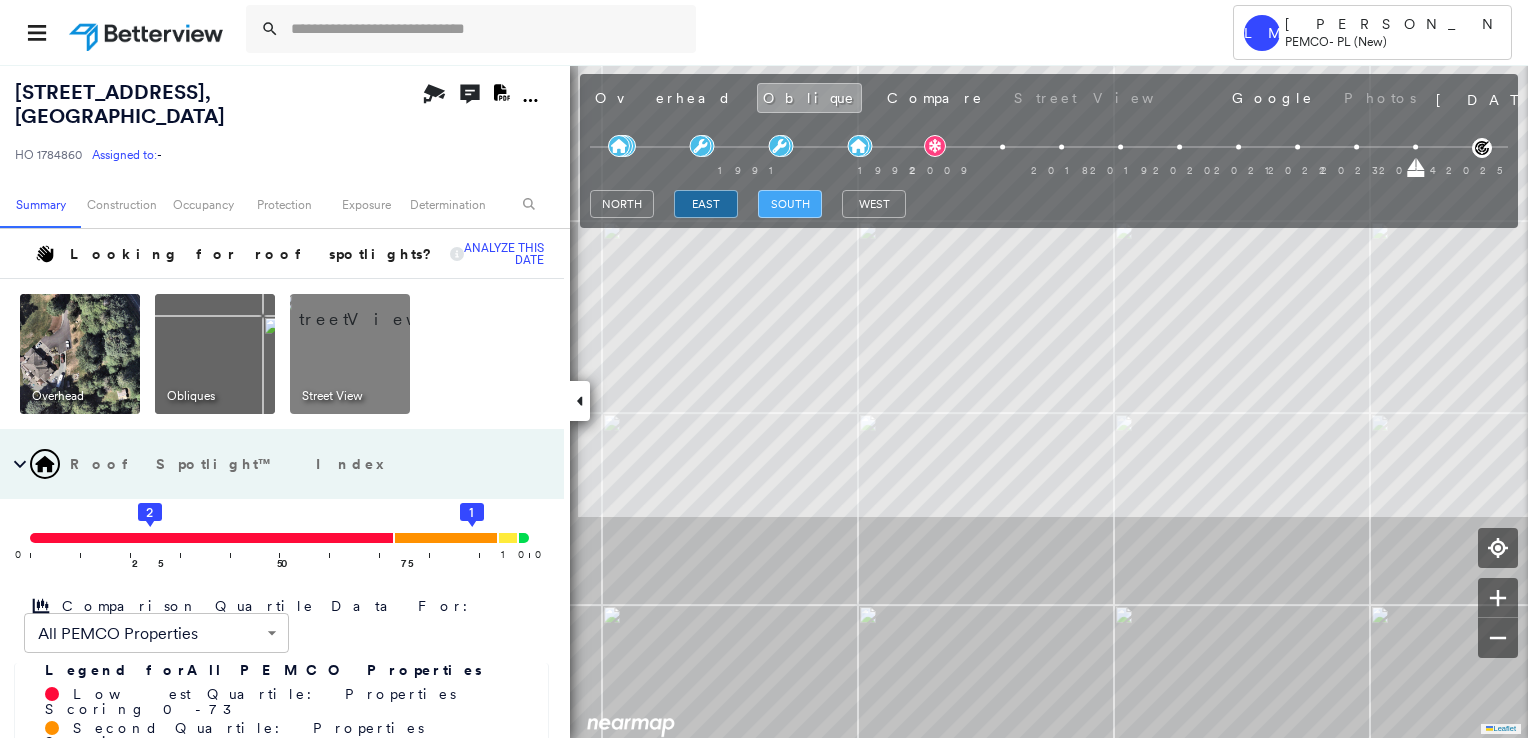 click on "south" at bounding box center [790, 204] 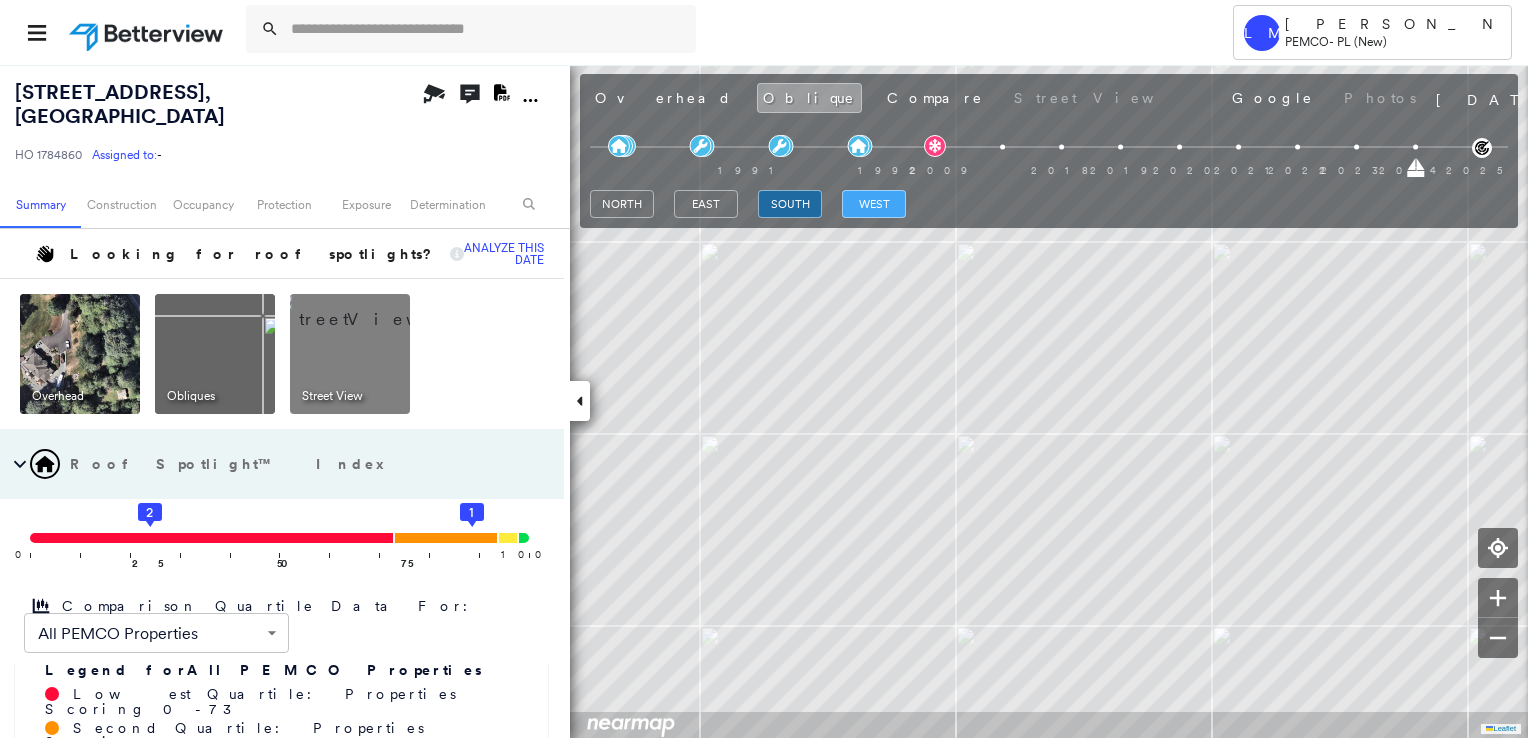 click on "west" at bounding box center [874, 204] 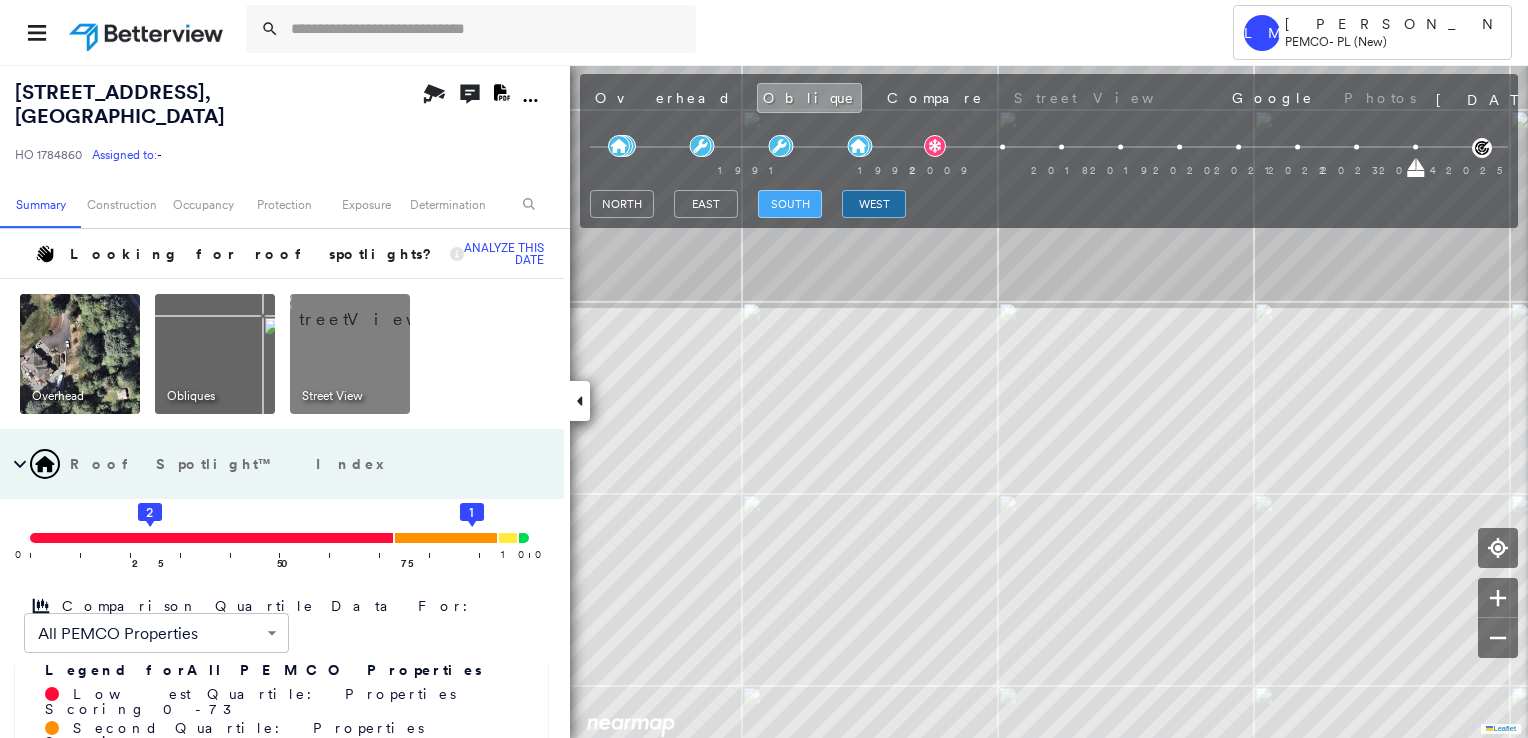 click on "south" at bounding box center [790, 204] 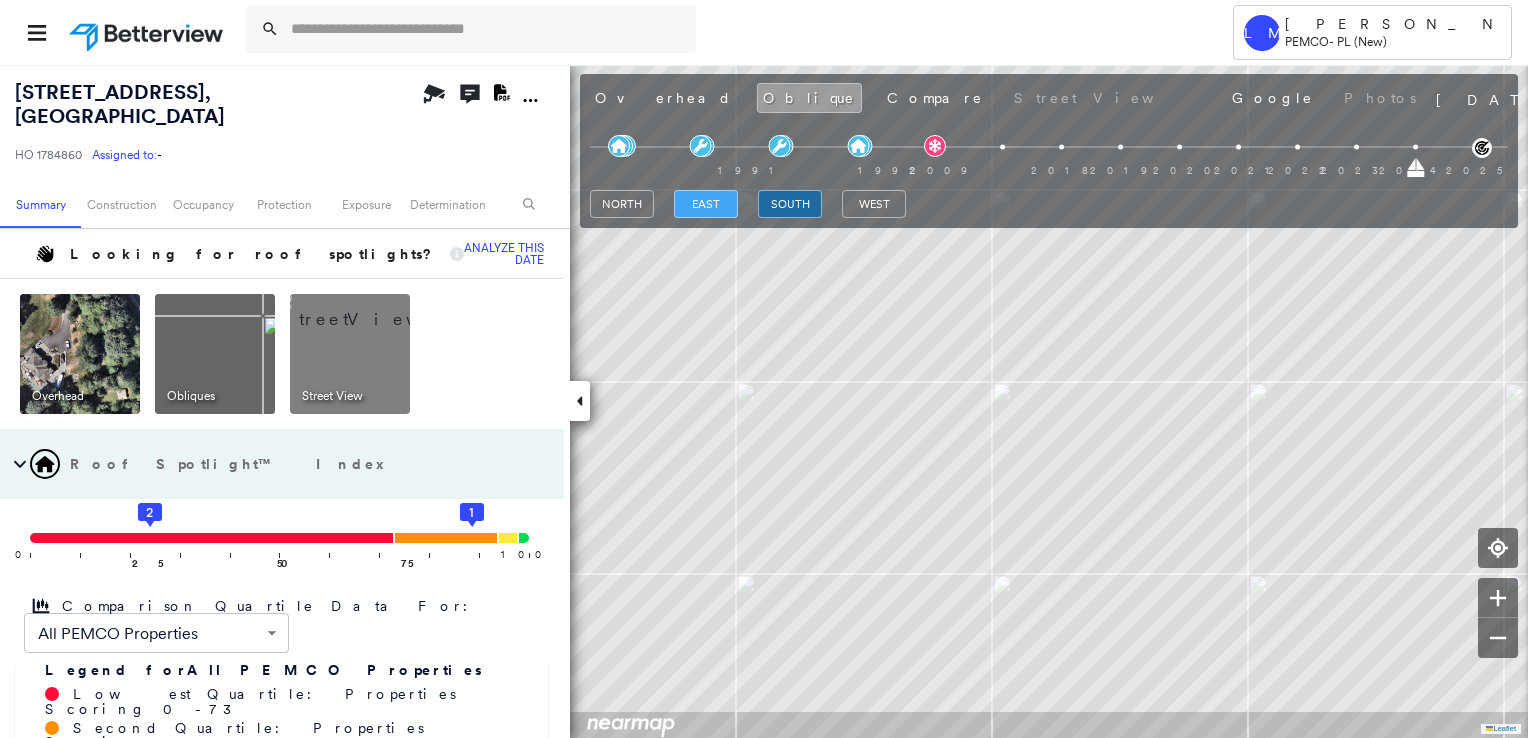 click on "east" at bounding box center [706, 204] 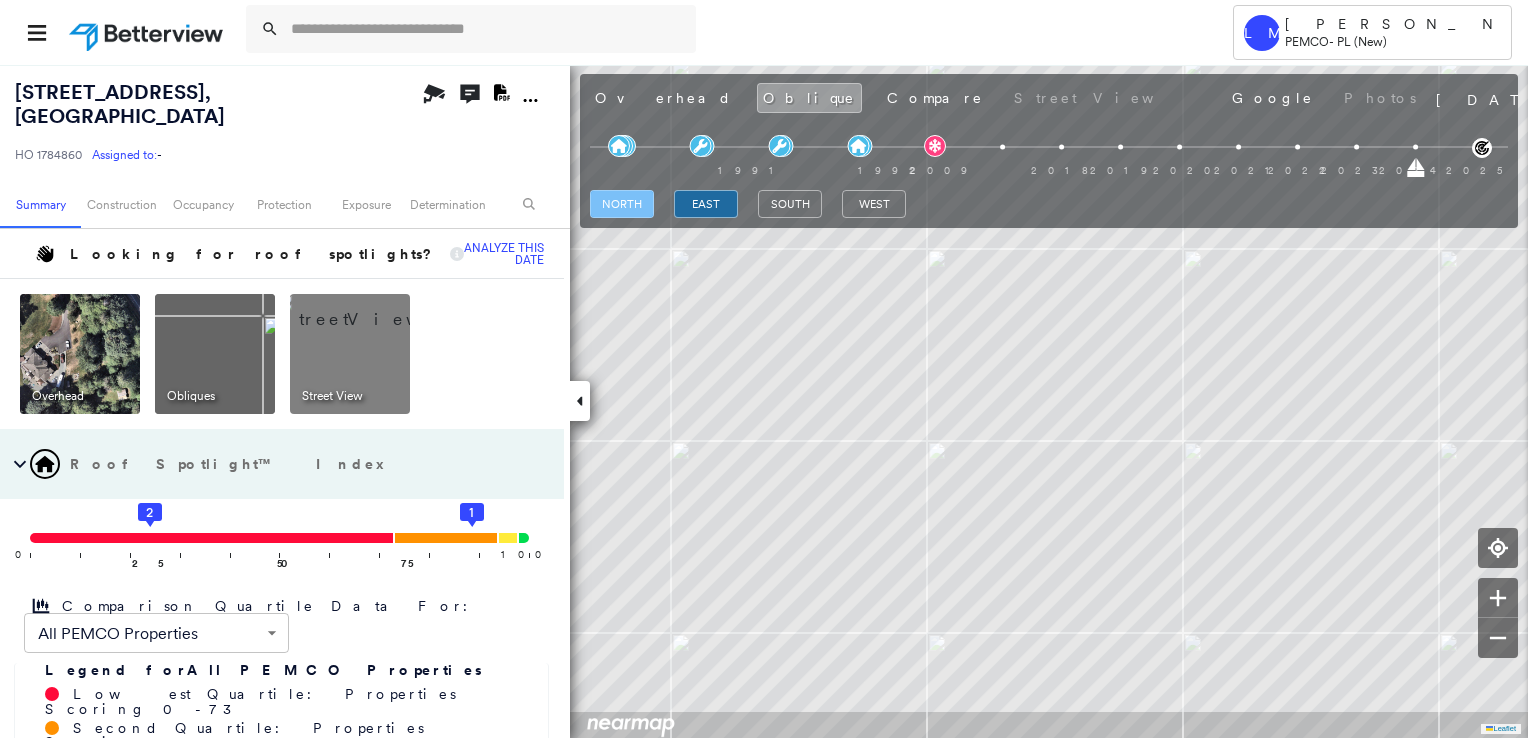 click on "north" at bounding box center (622, 204) 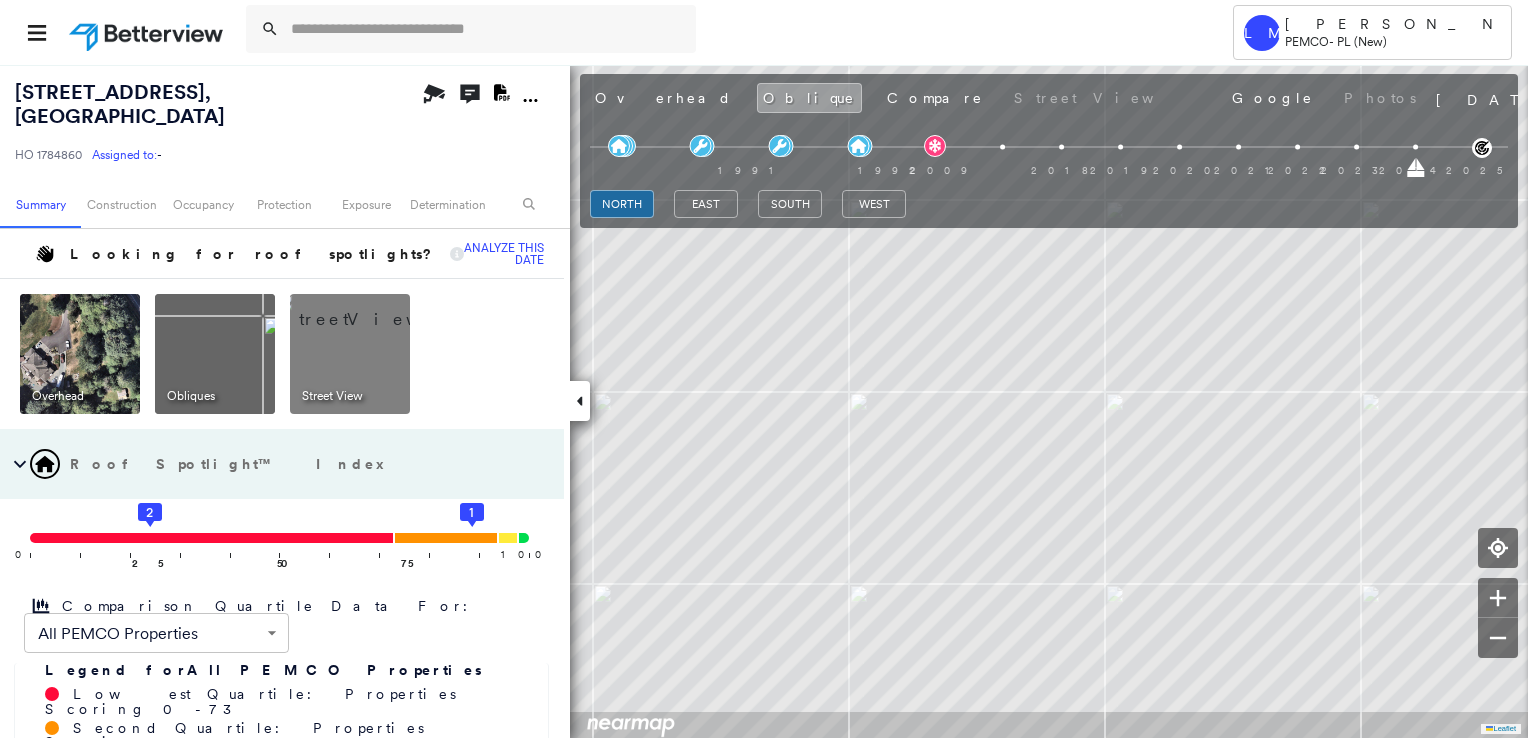 click at bounding box center (80, 354) 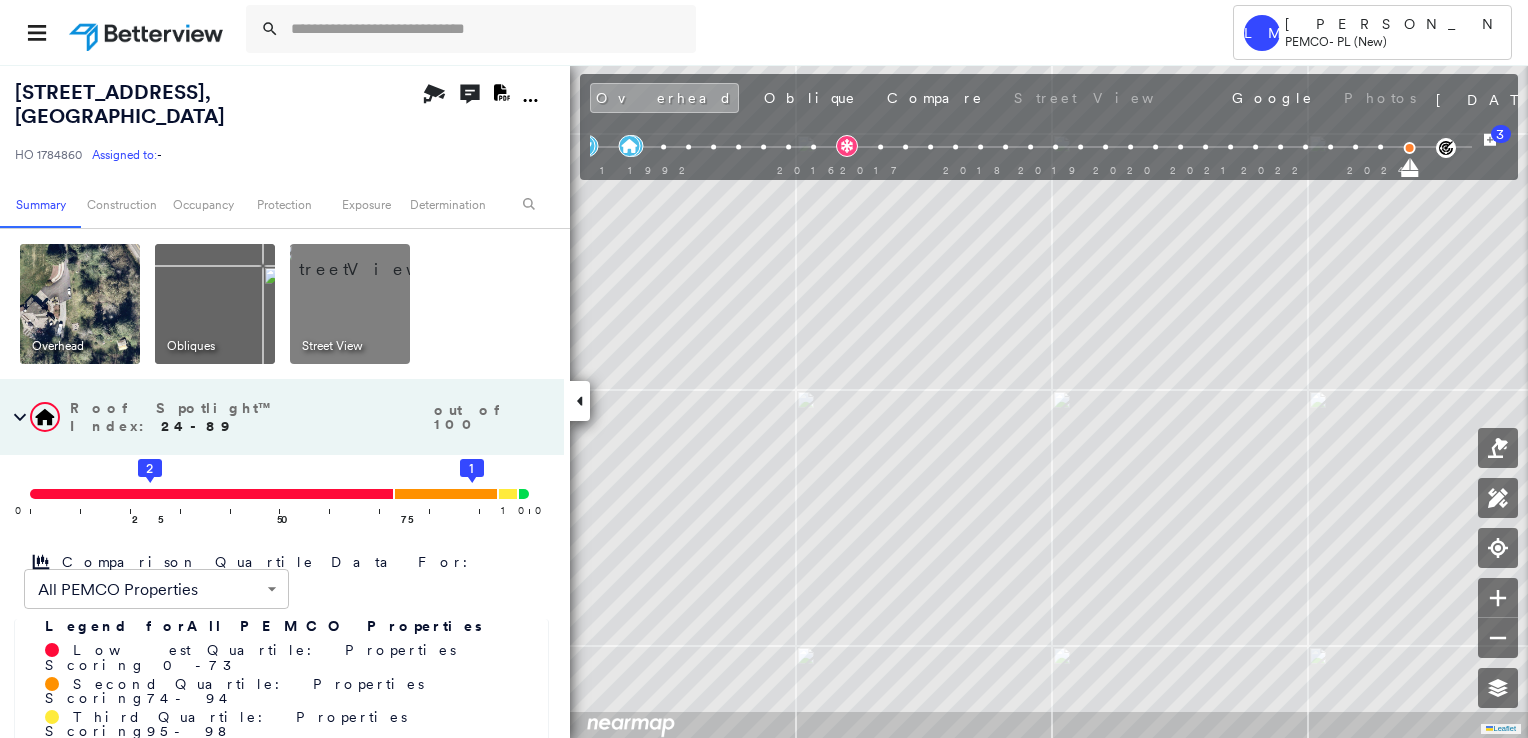 click at bounding box center [967, 166] 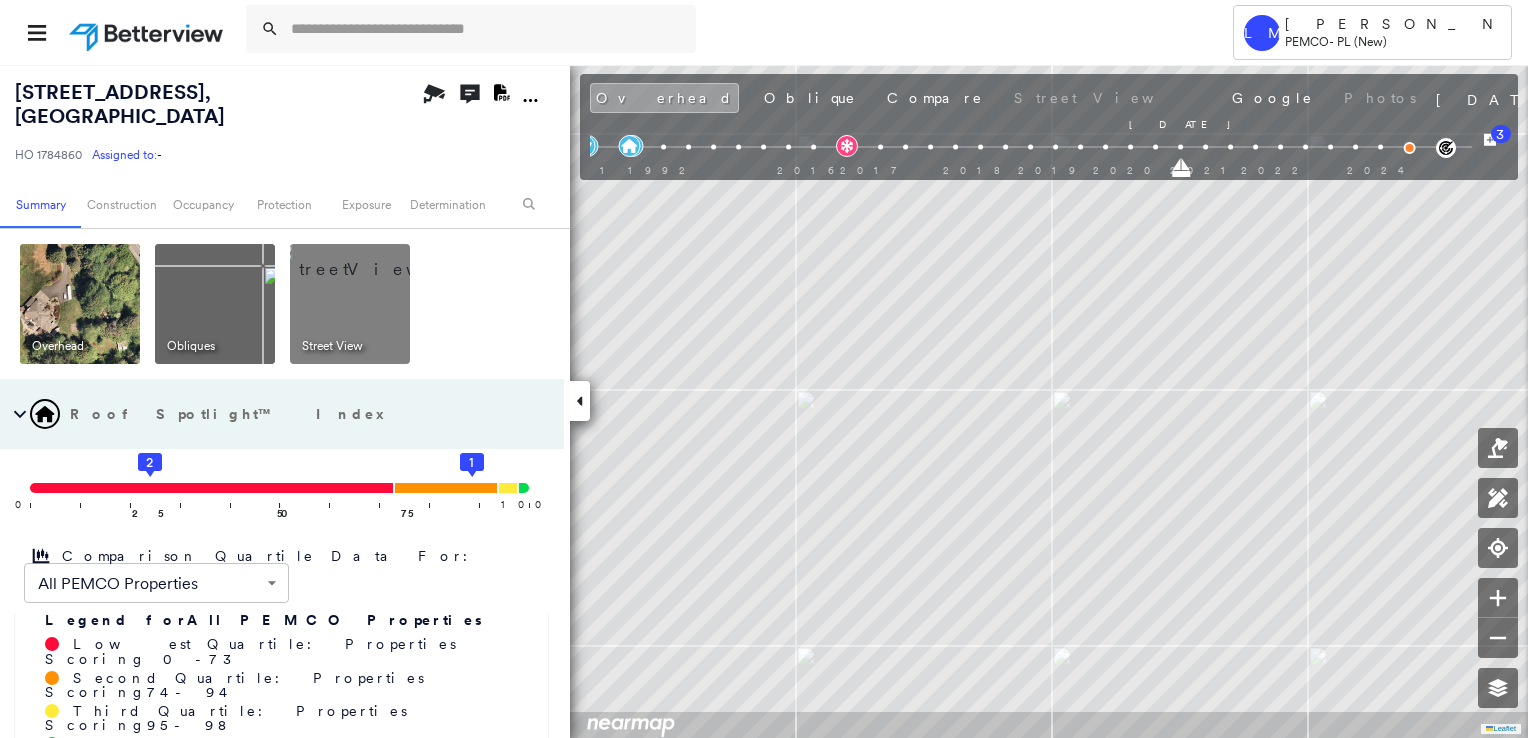 click on "[DATE] [DATE]" at bounding box center [967, 166] 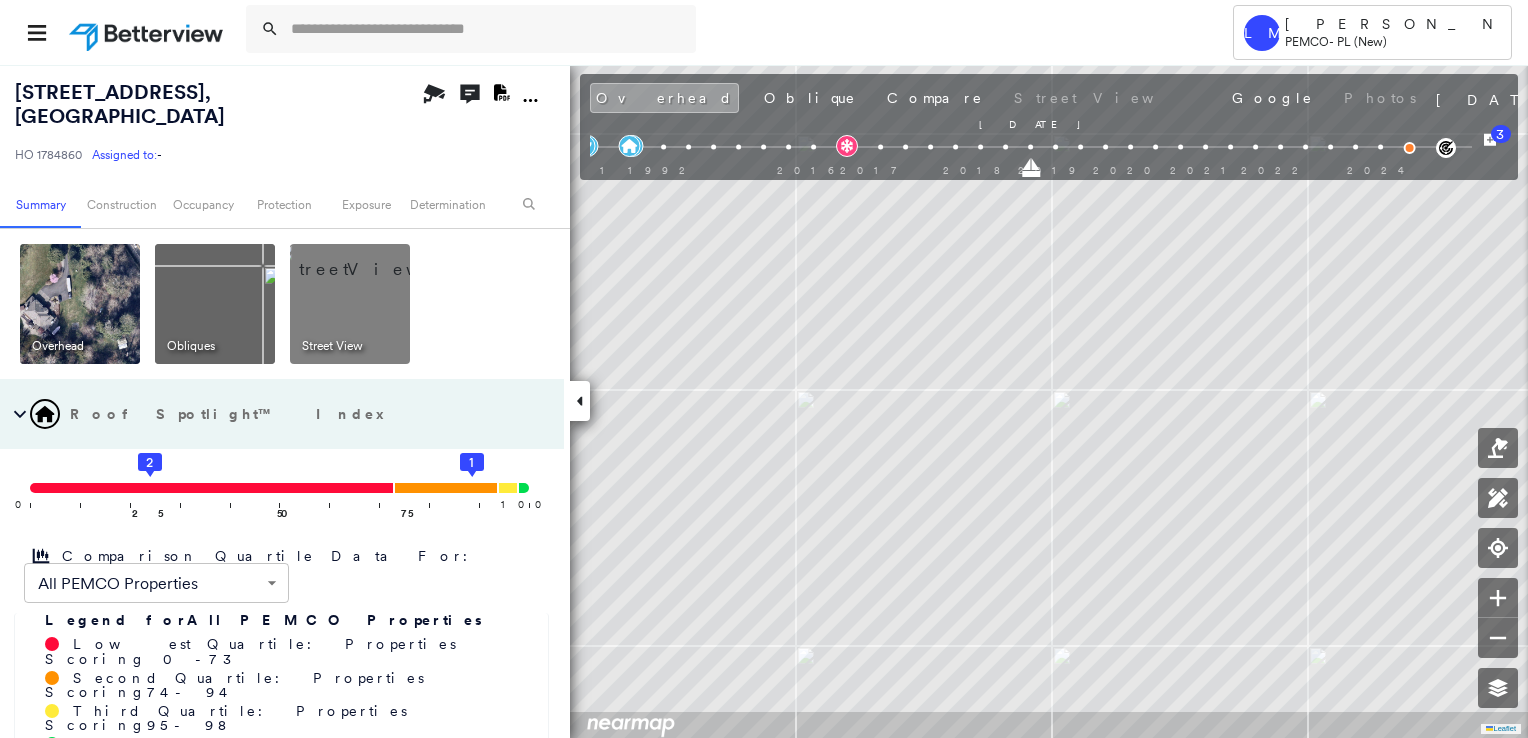 click on "[DATE] [DATE]" at bounding box center [967, 166] 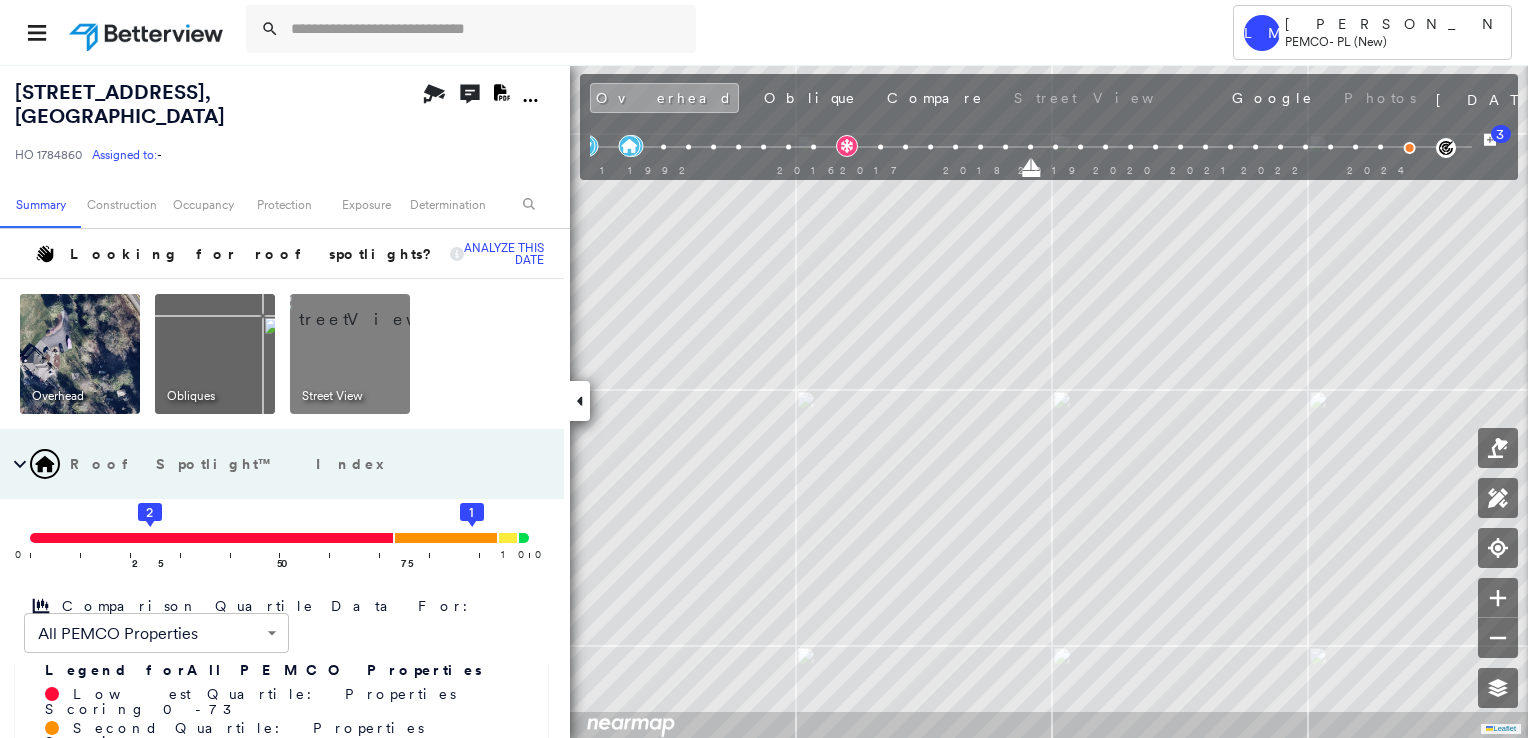 click at bounding box center [967, 166] 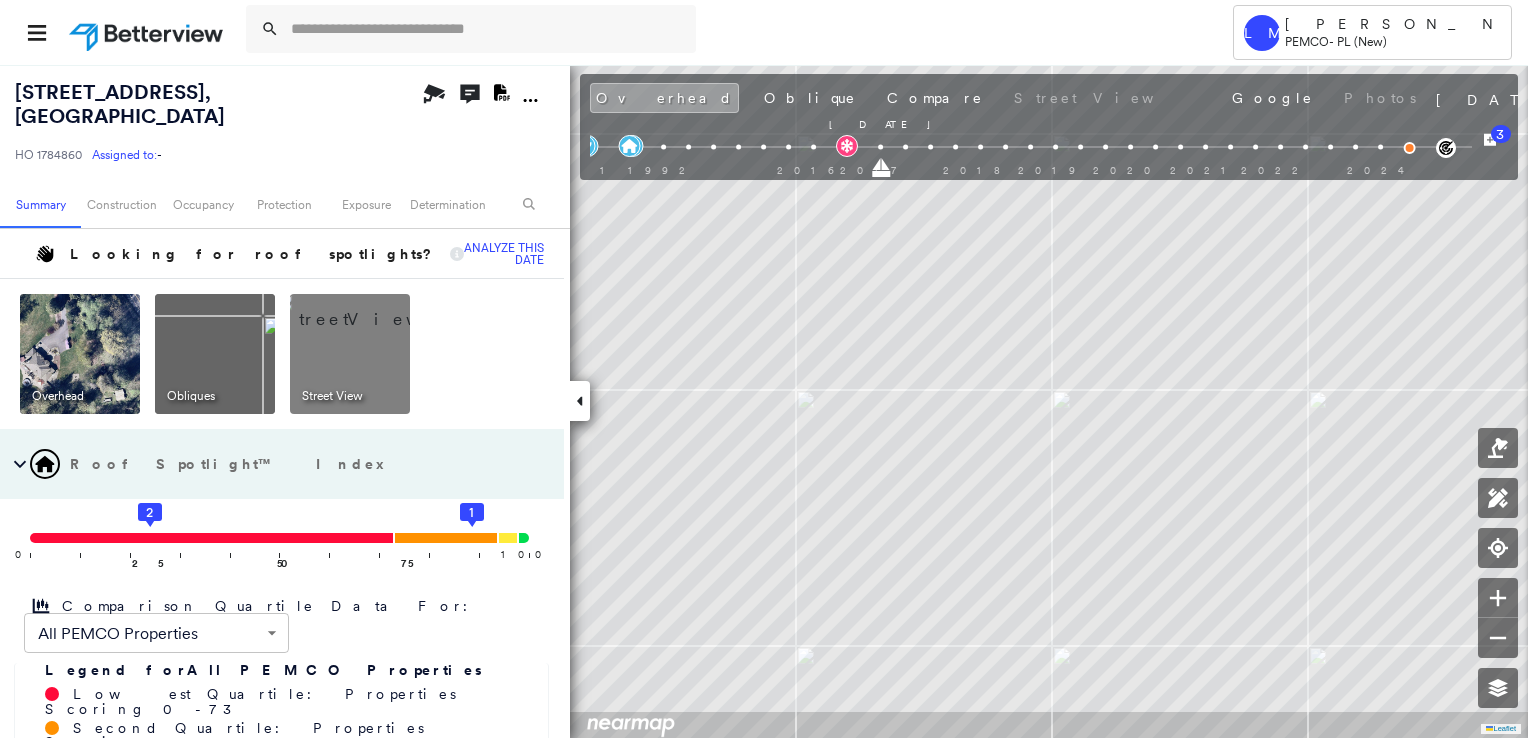 click on "[DATE] [DATE]" at bounding box center (967, 166) 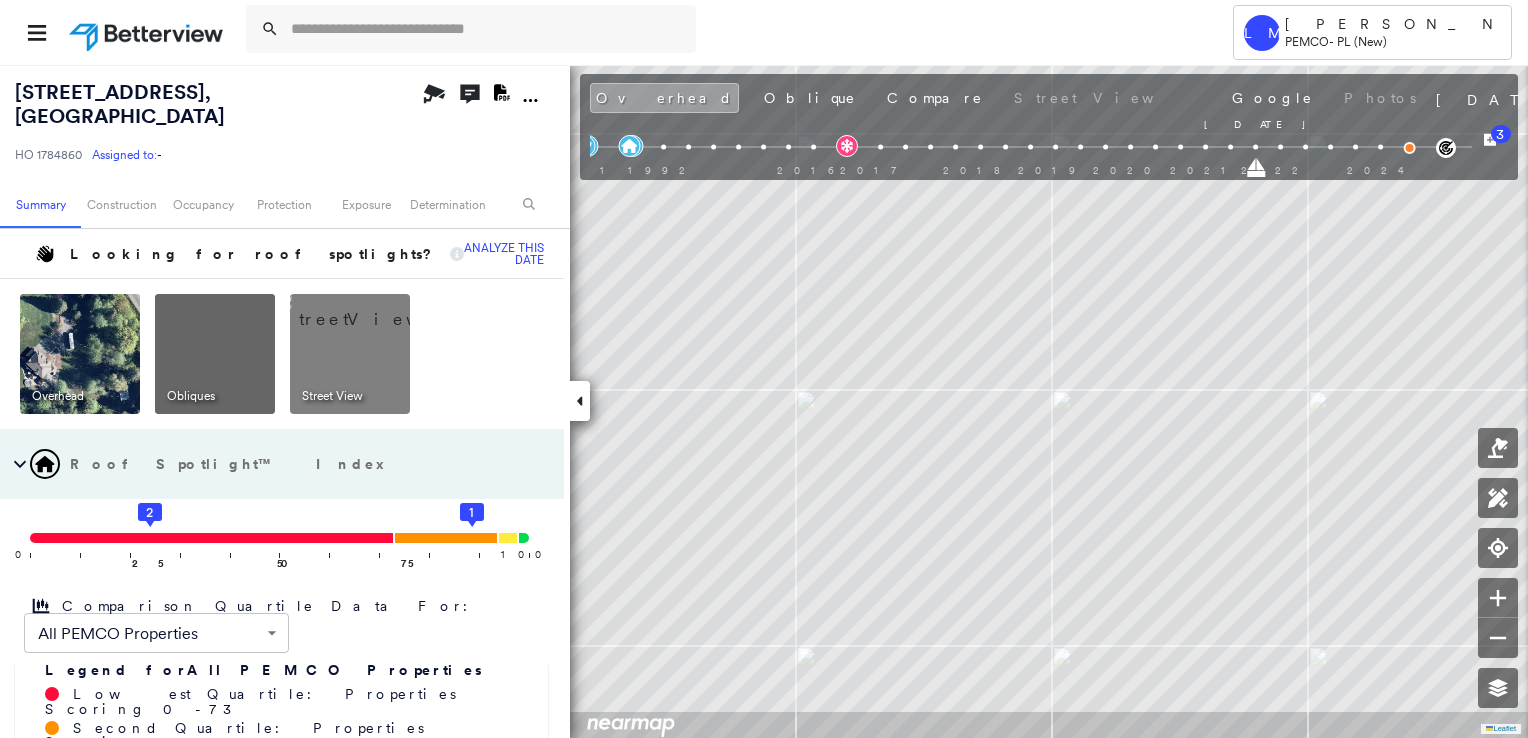click at bounding box center [967, 166] 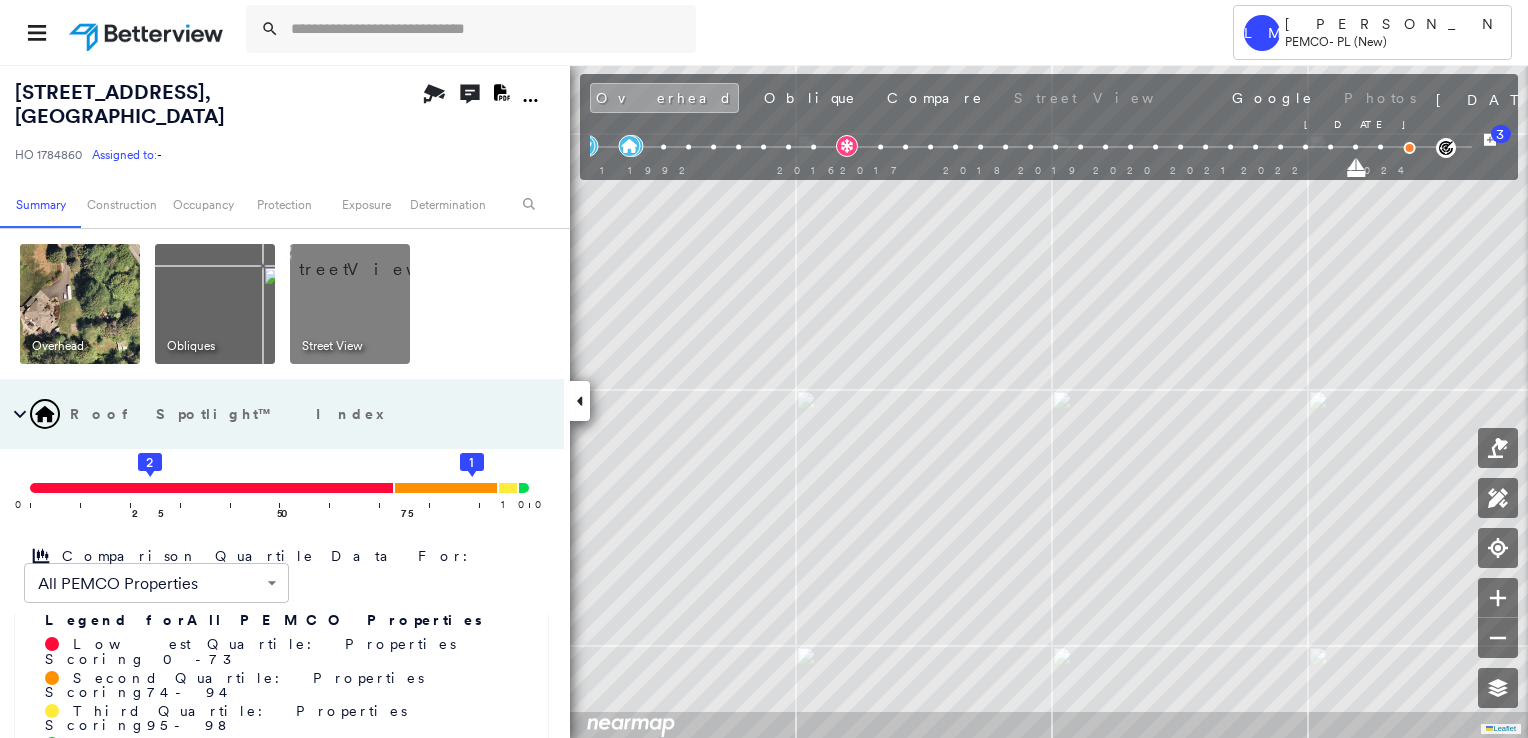 click on "[DATE] [DATE]" at bounding box center [967, 166] 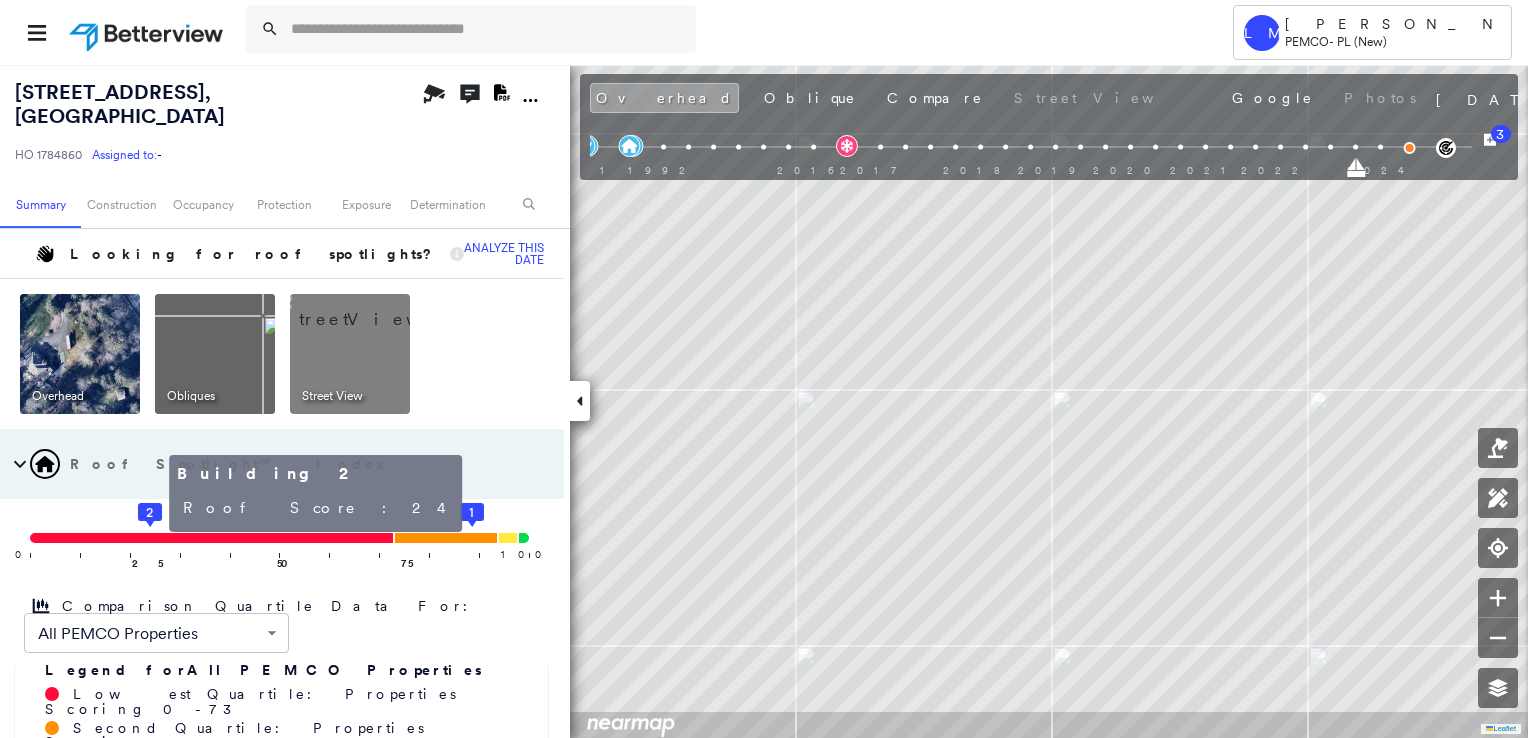 click 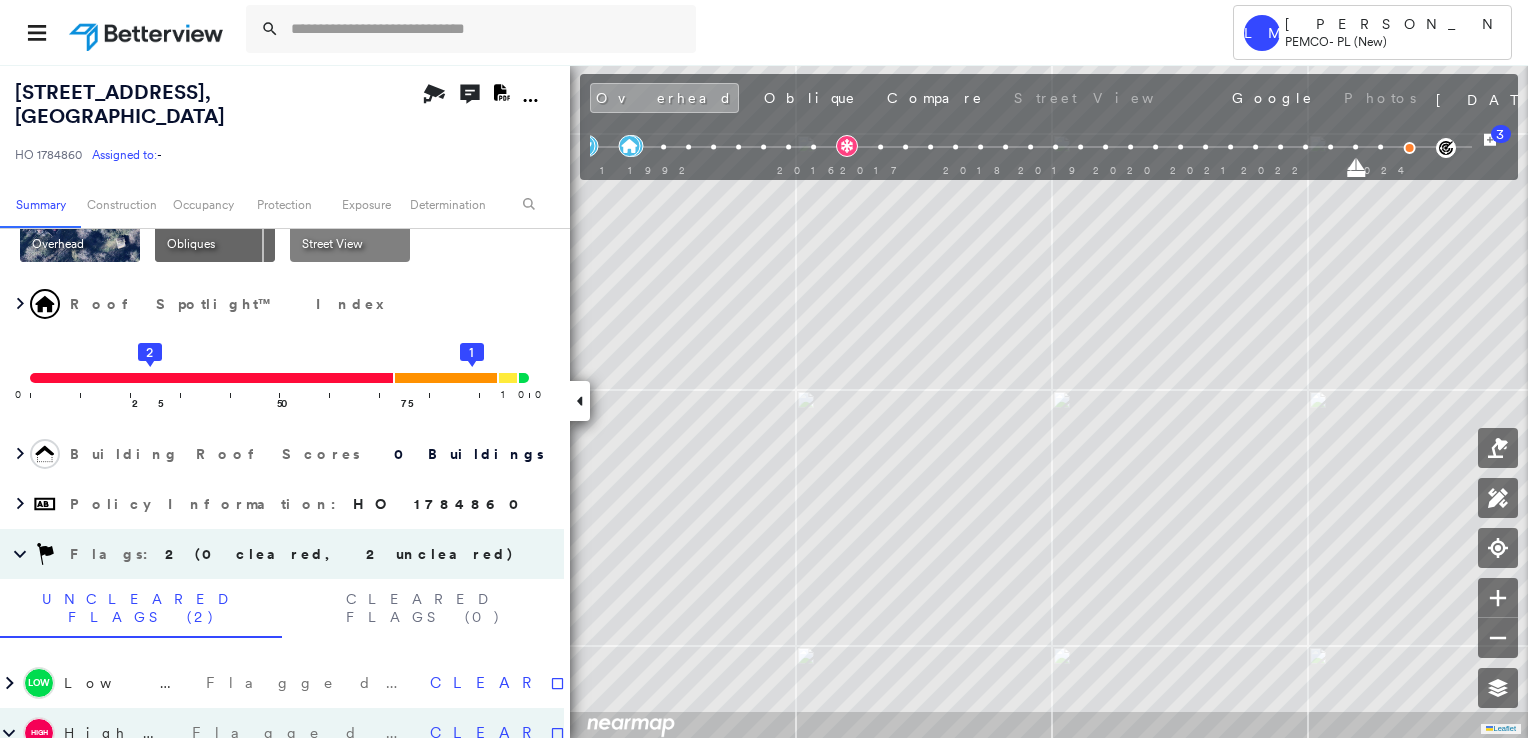 scroll, scrollTop: 0, scrollLeft: 0, axis: both 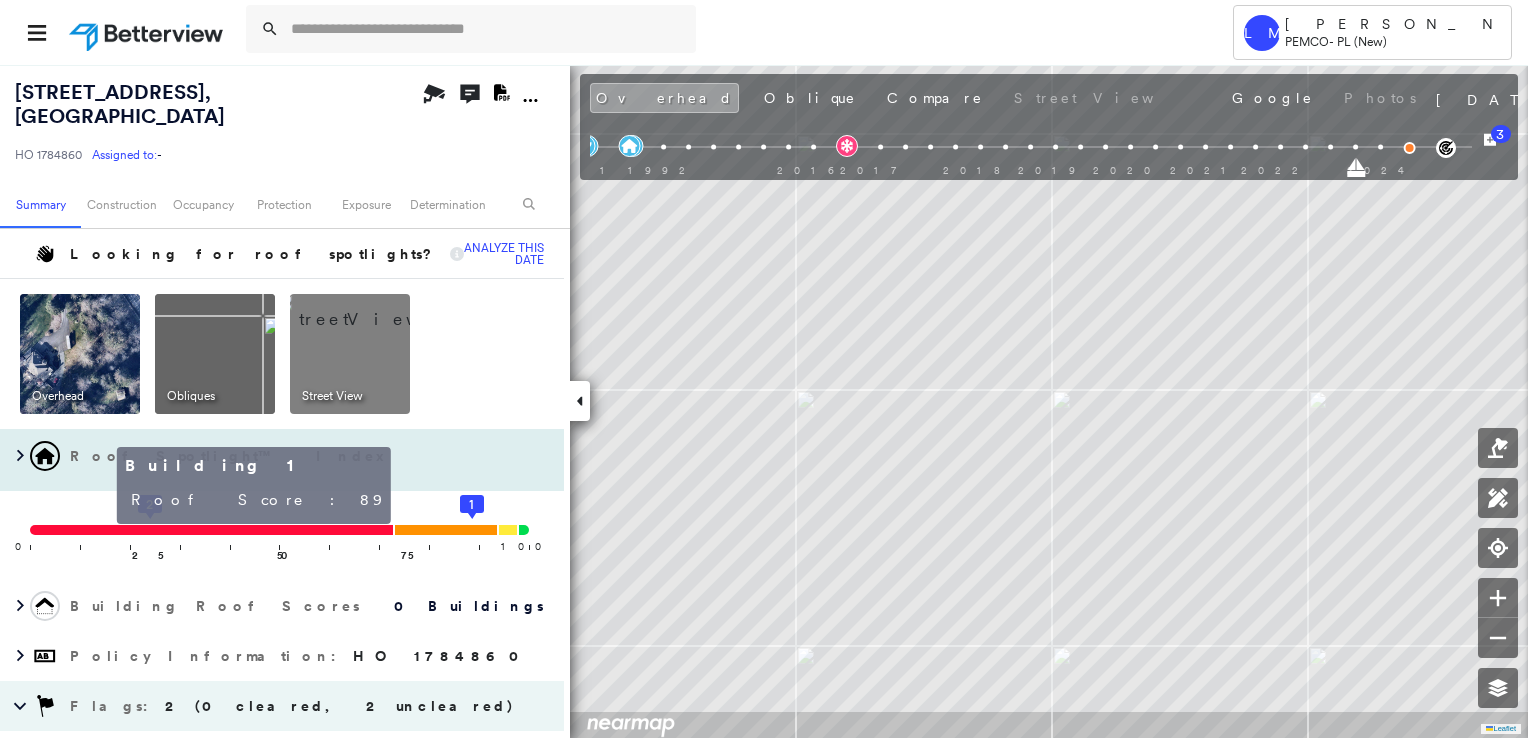 click 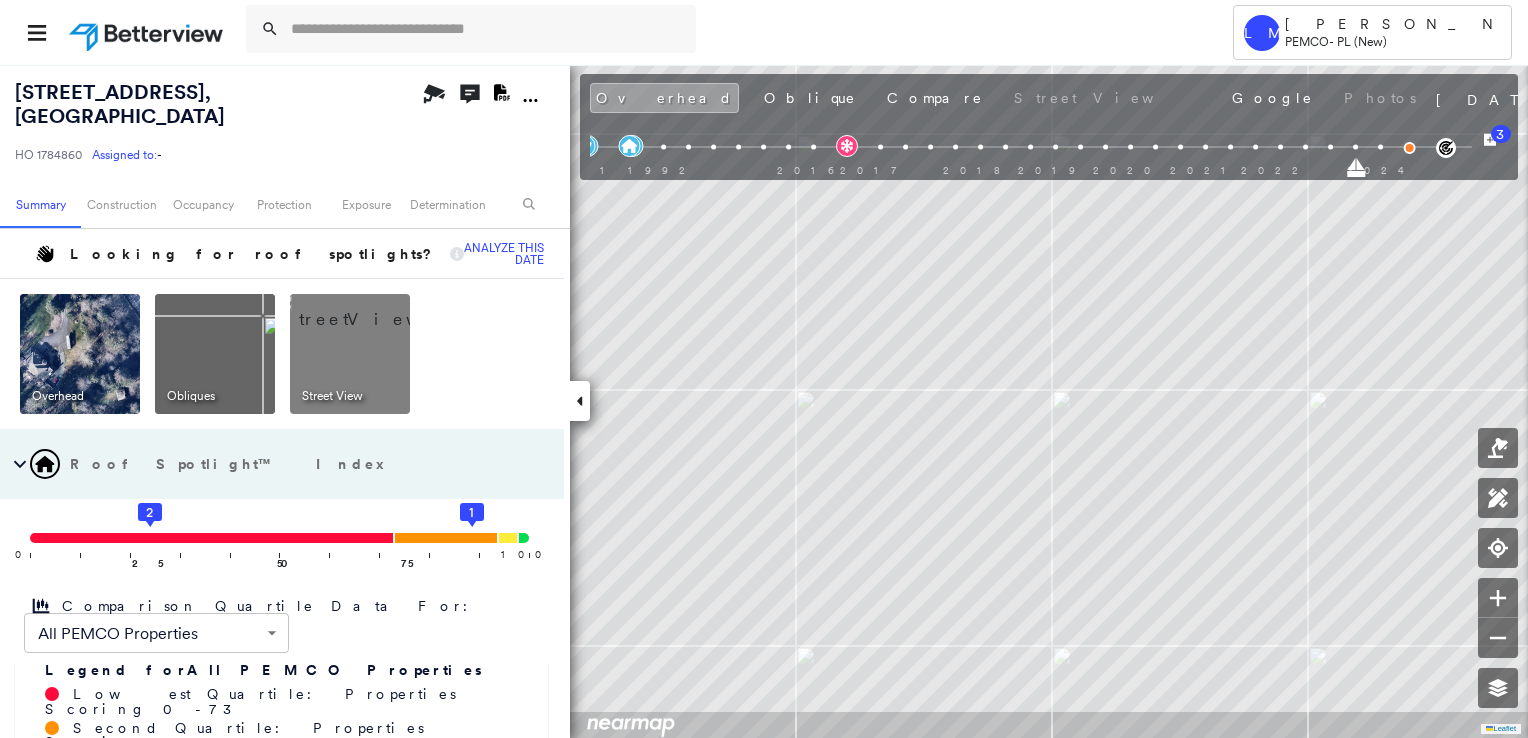 click on "1" 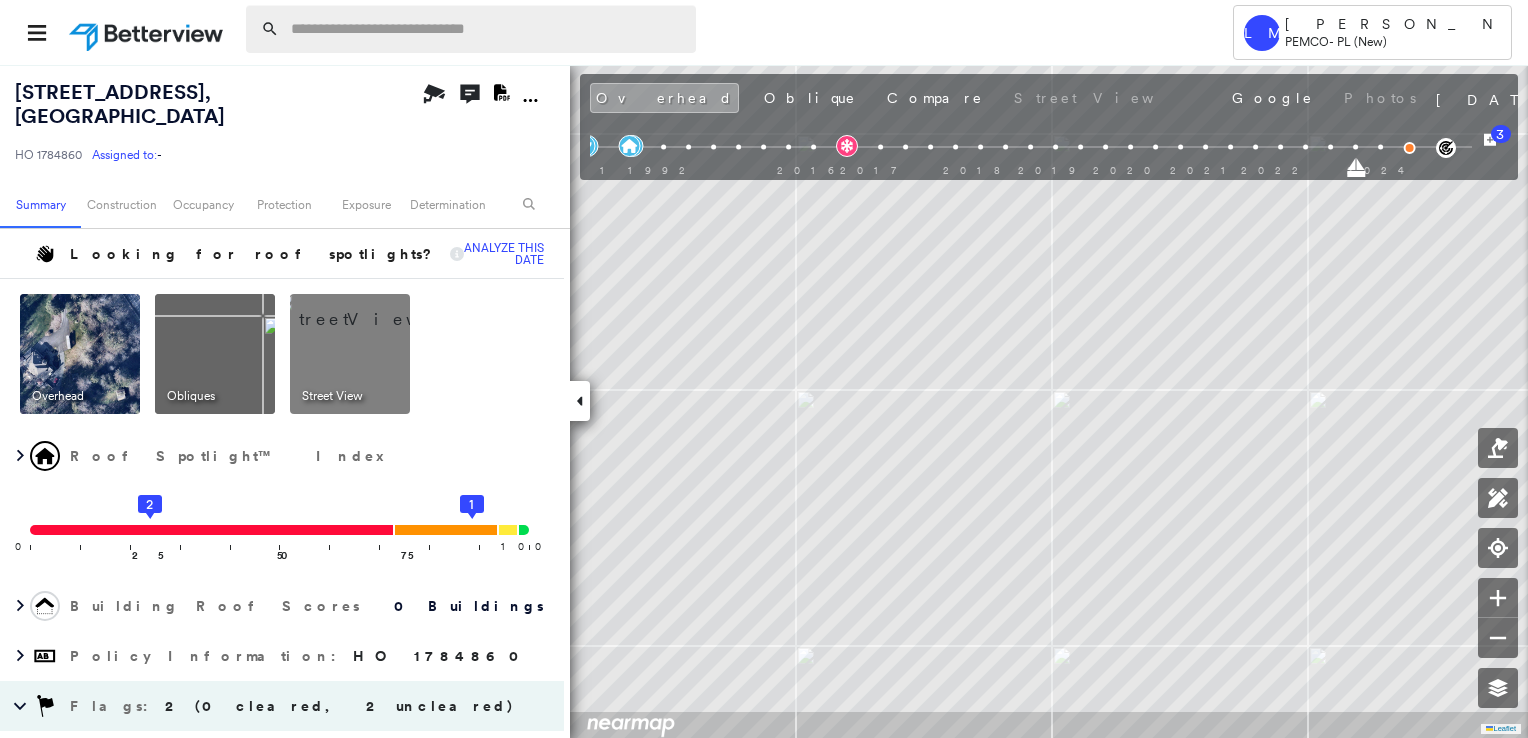 click at bounding box center (487, 29) 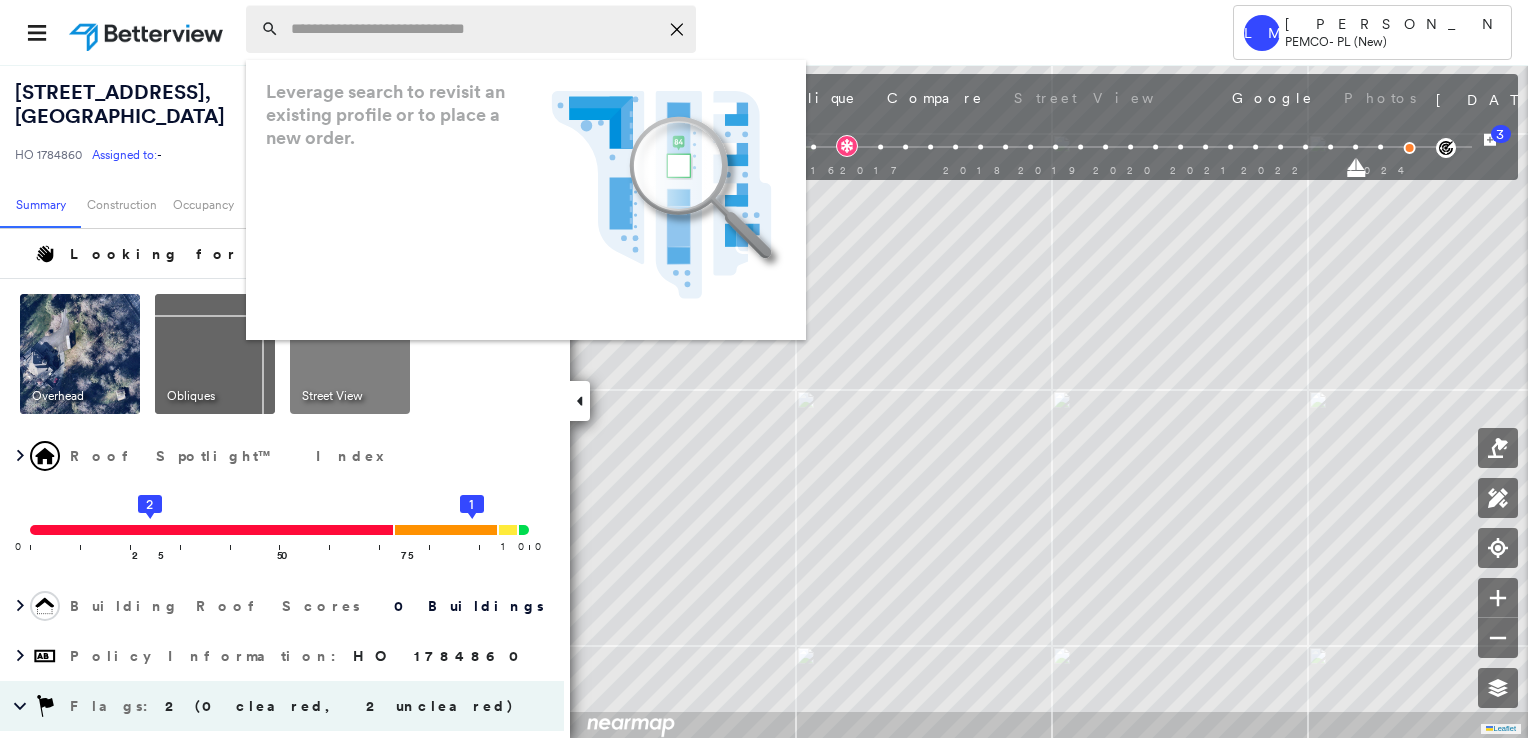 paste on "**********" 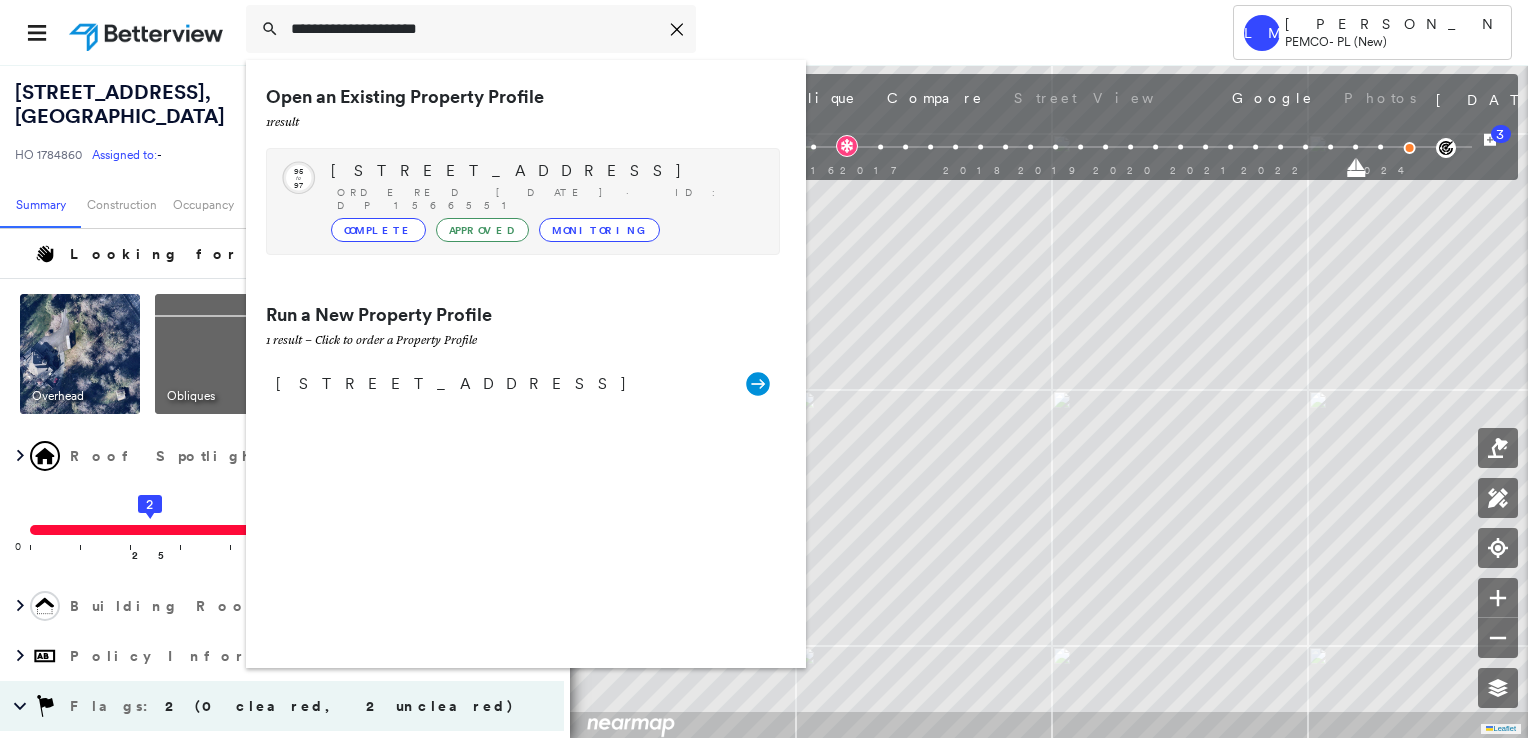 type on "**********" 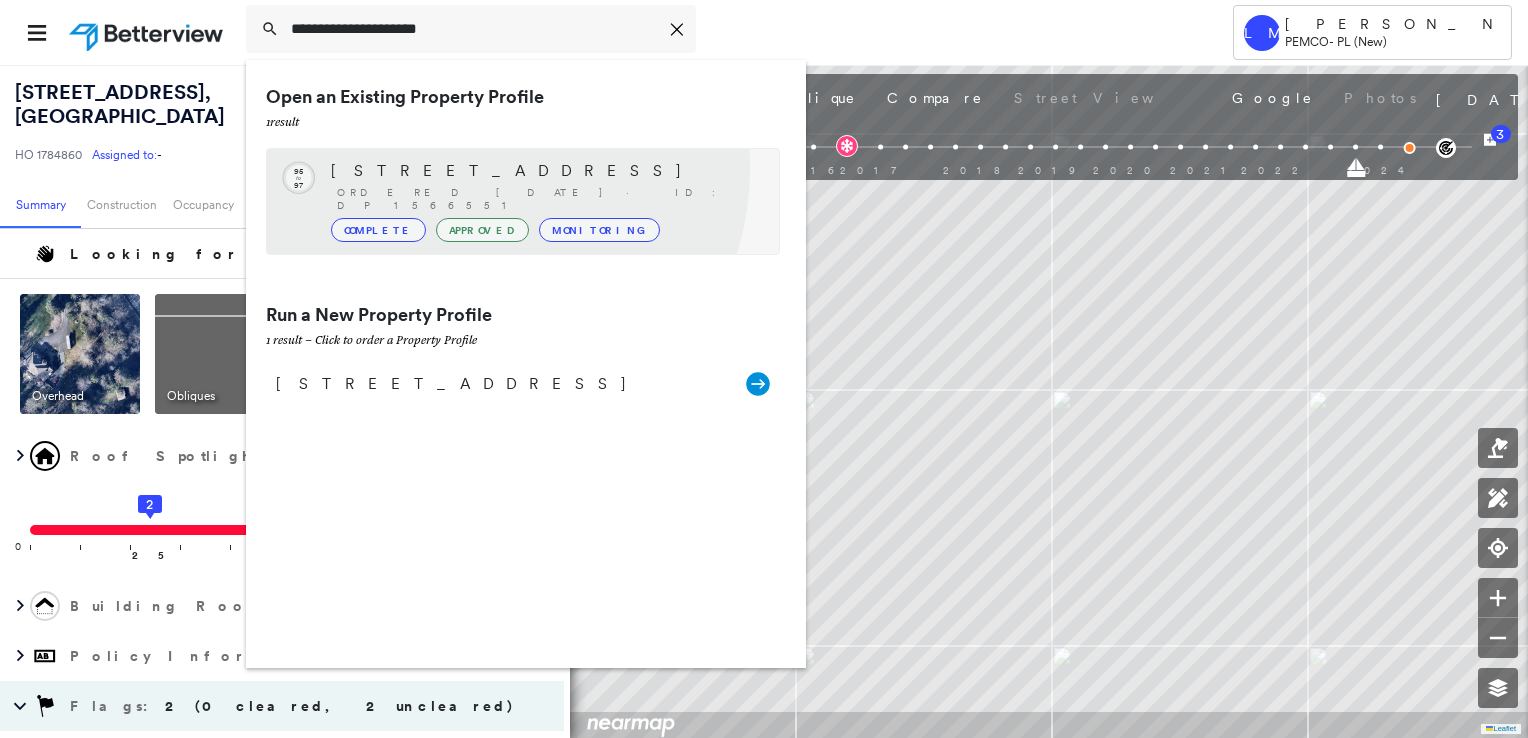 click on "[STREET_ADDRESS]" at bounding box center [545, 171] 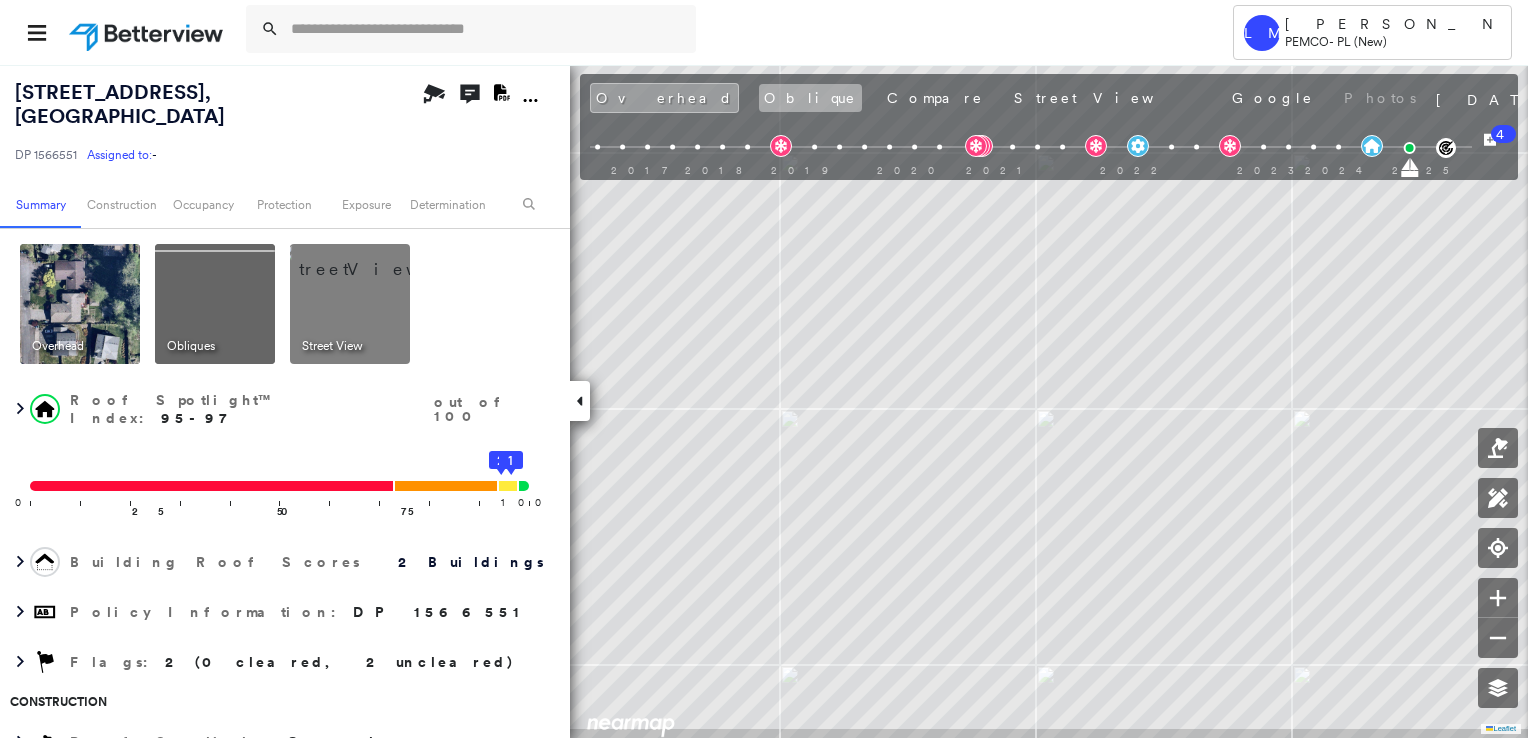 click on "Oblique" at bounding box center (810, 98) 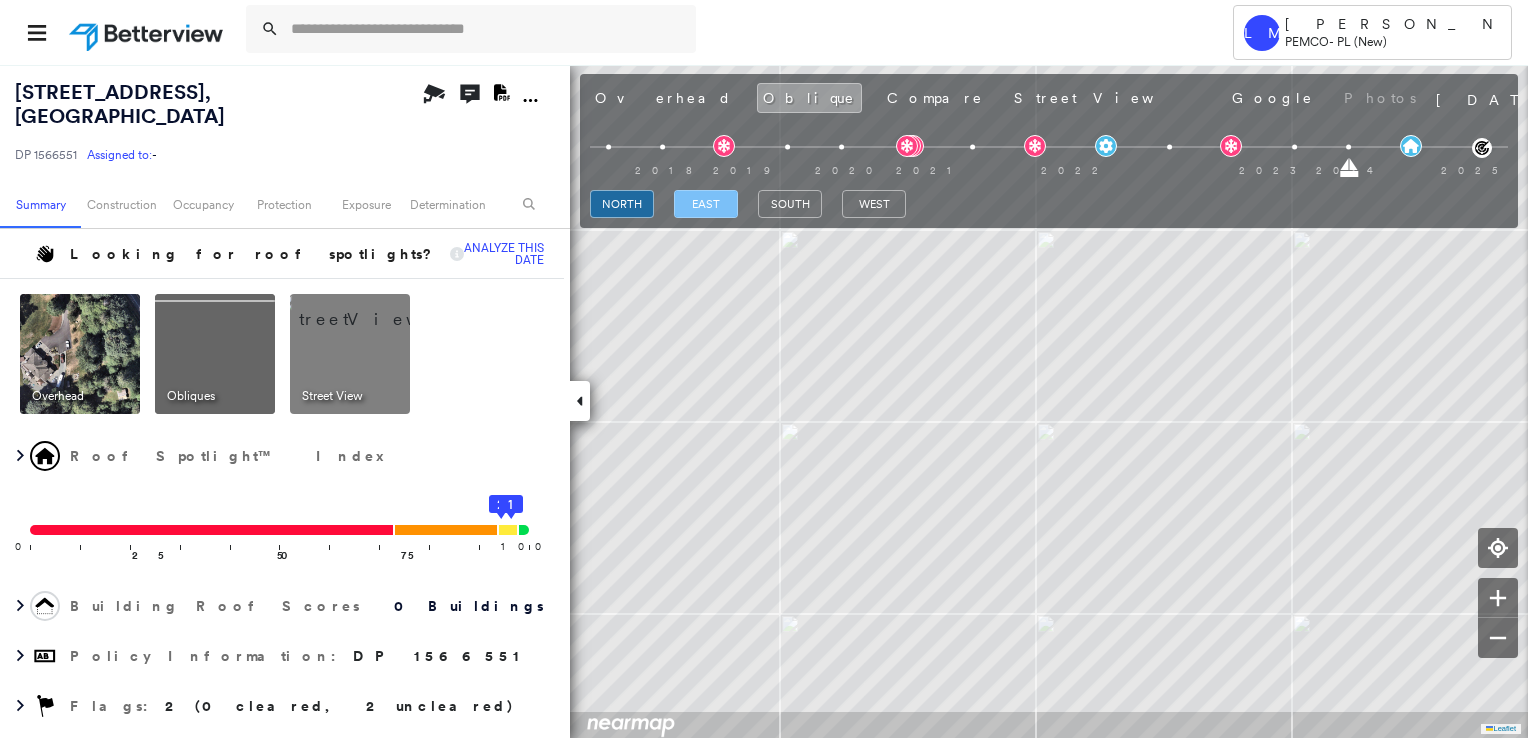 click on "east" at bounding box center [706, 204] 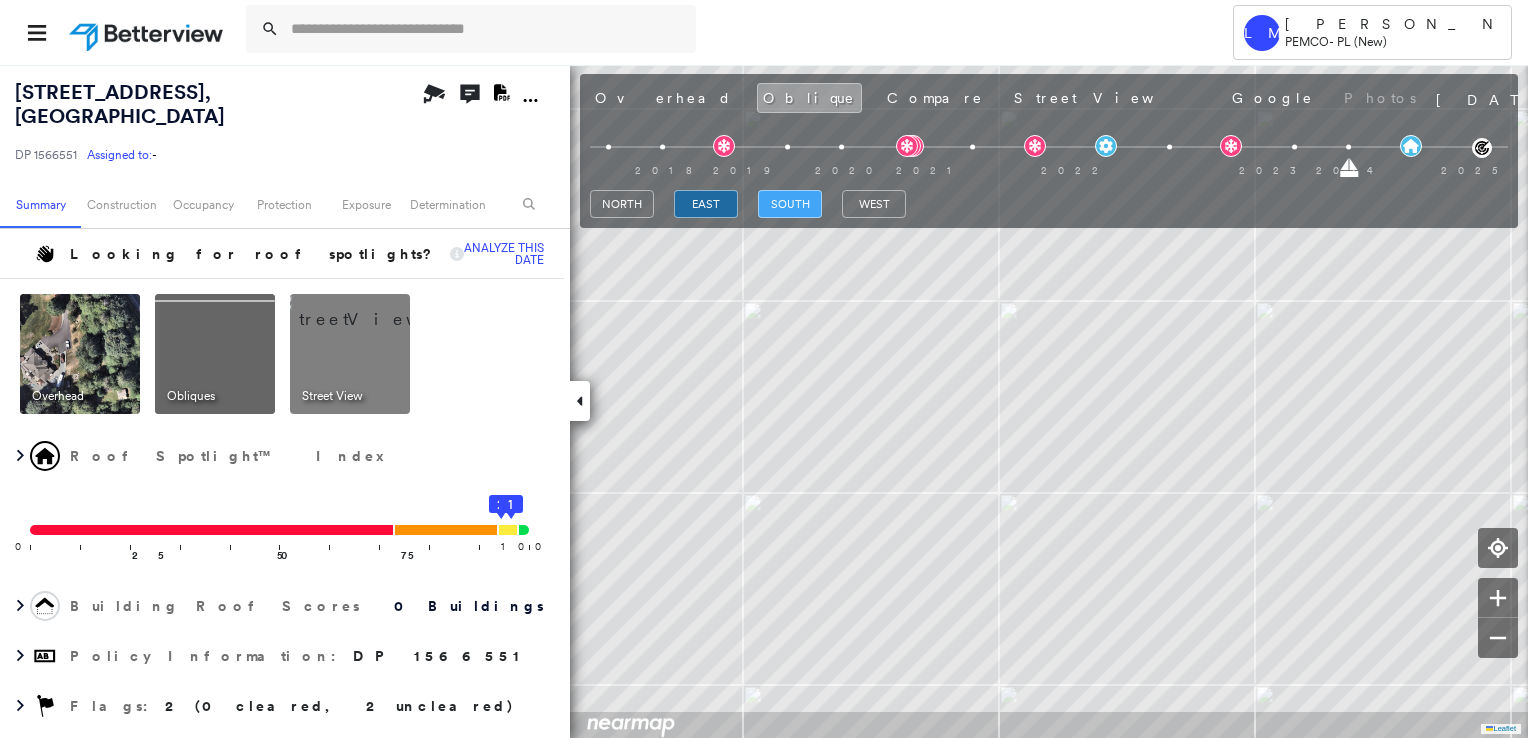 click on "south" at bounding box center [790, 204] 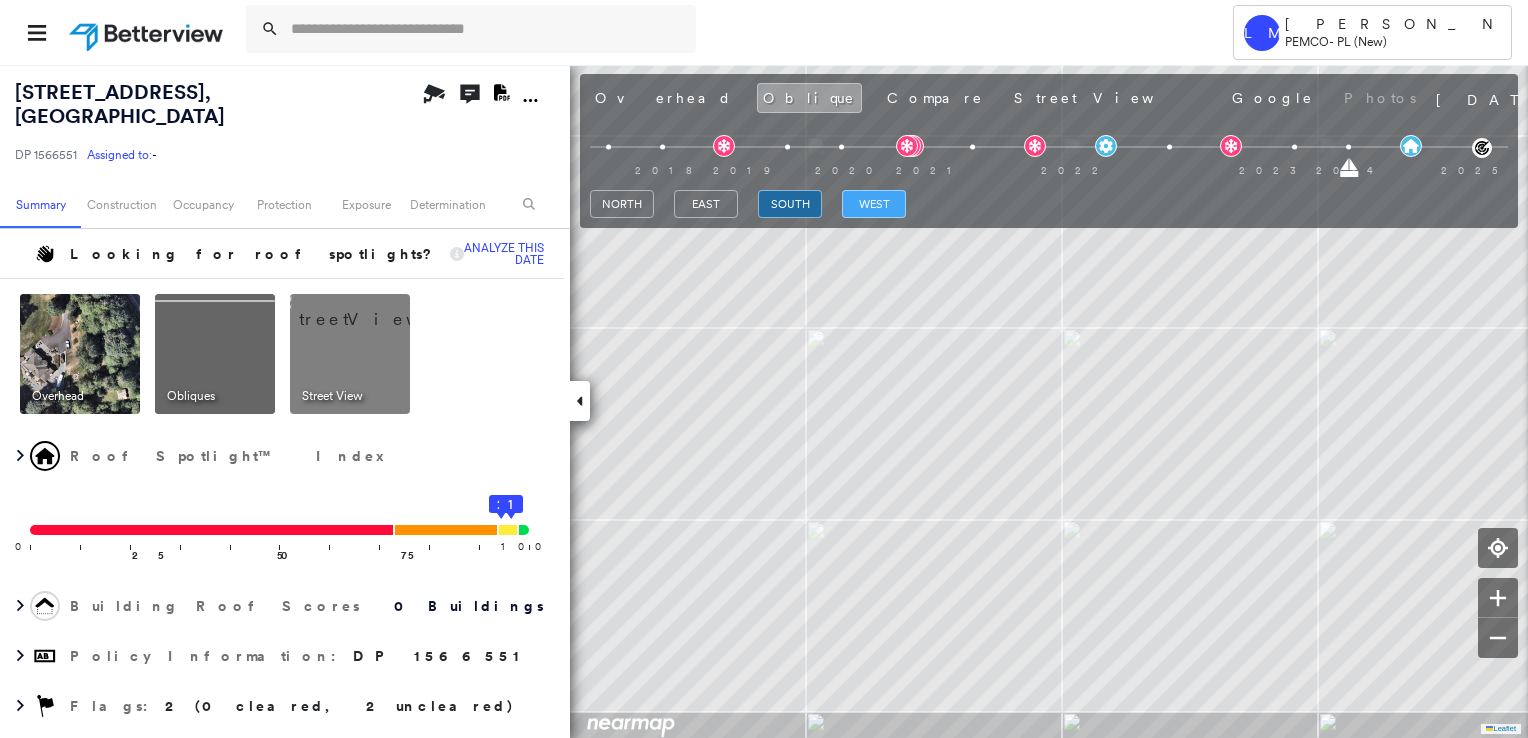 click on "west" at bounding box center (874, 204) 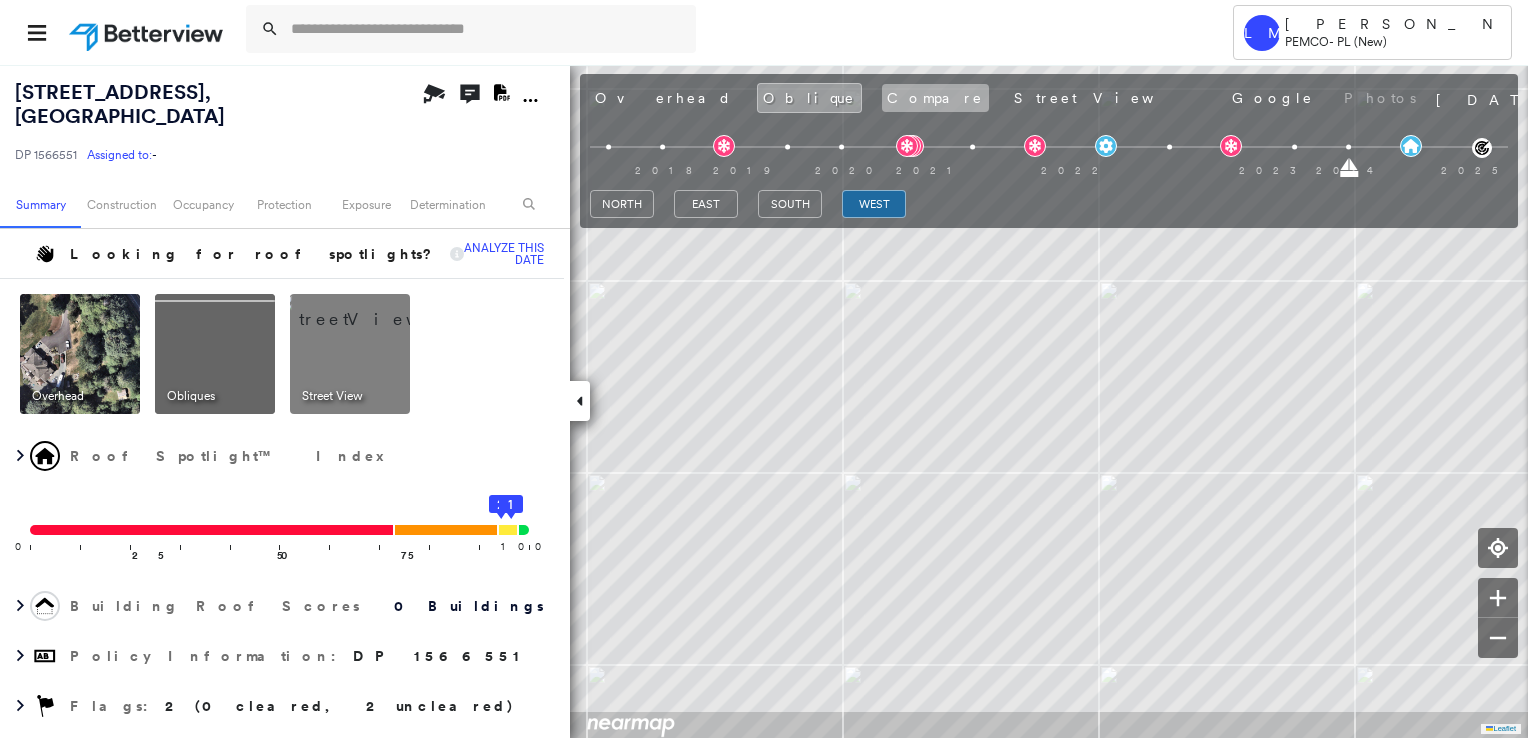 click on "Compare" at bounding box center (935, 98) 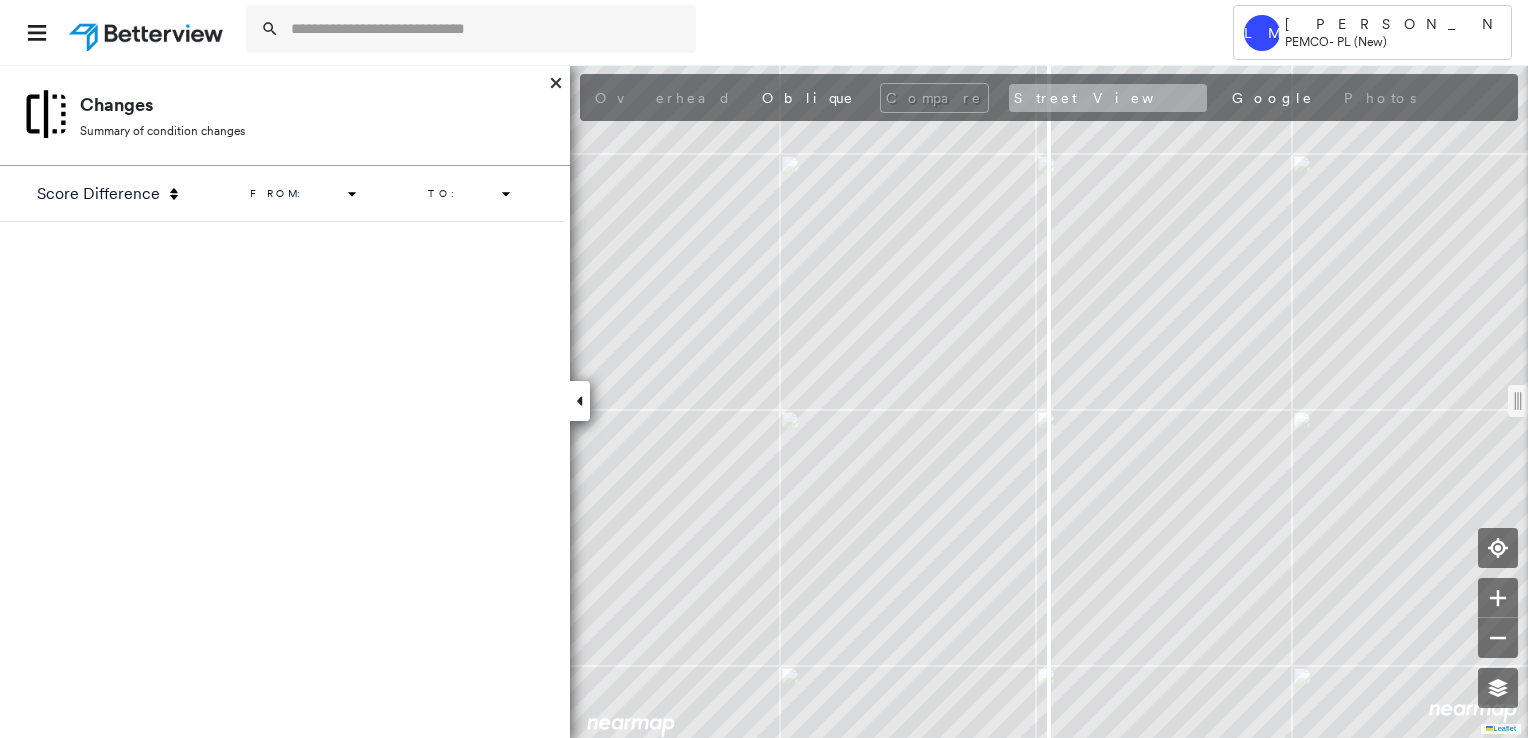 click on "Street View" at bounding box center (1108, 98) 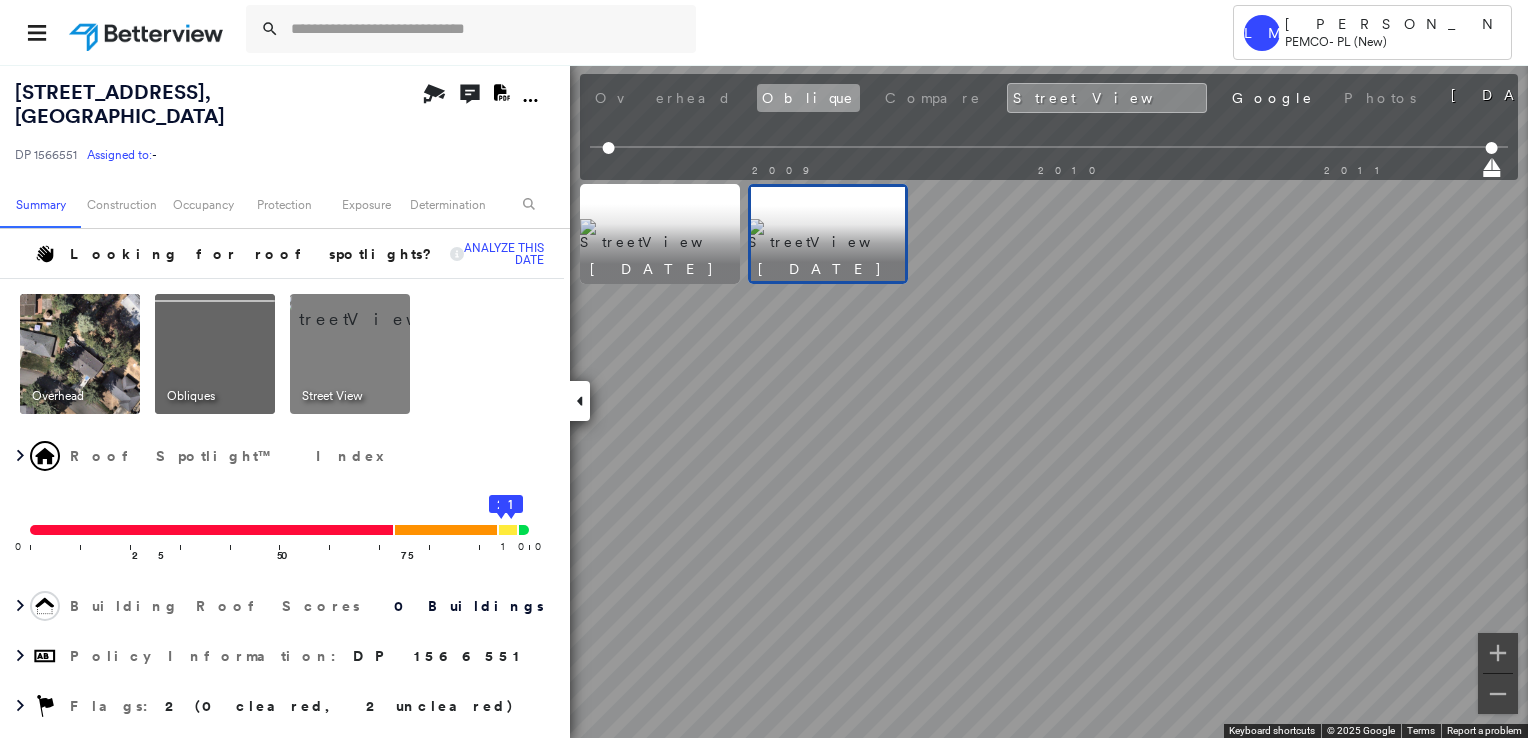 click on "Oblique" at bounding box center (808, 98) 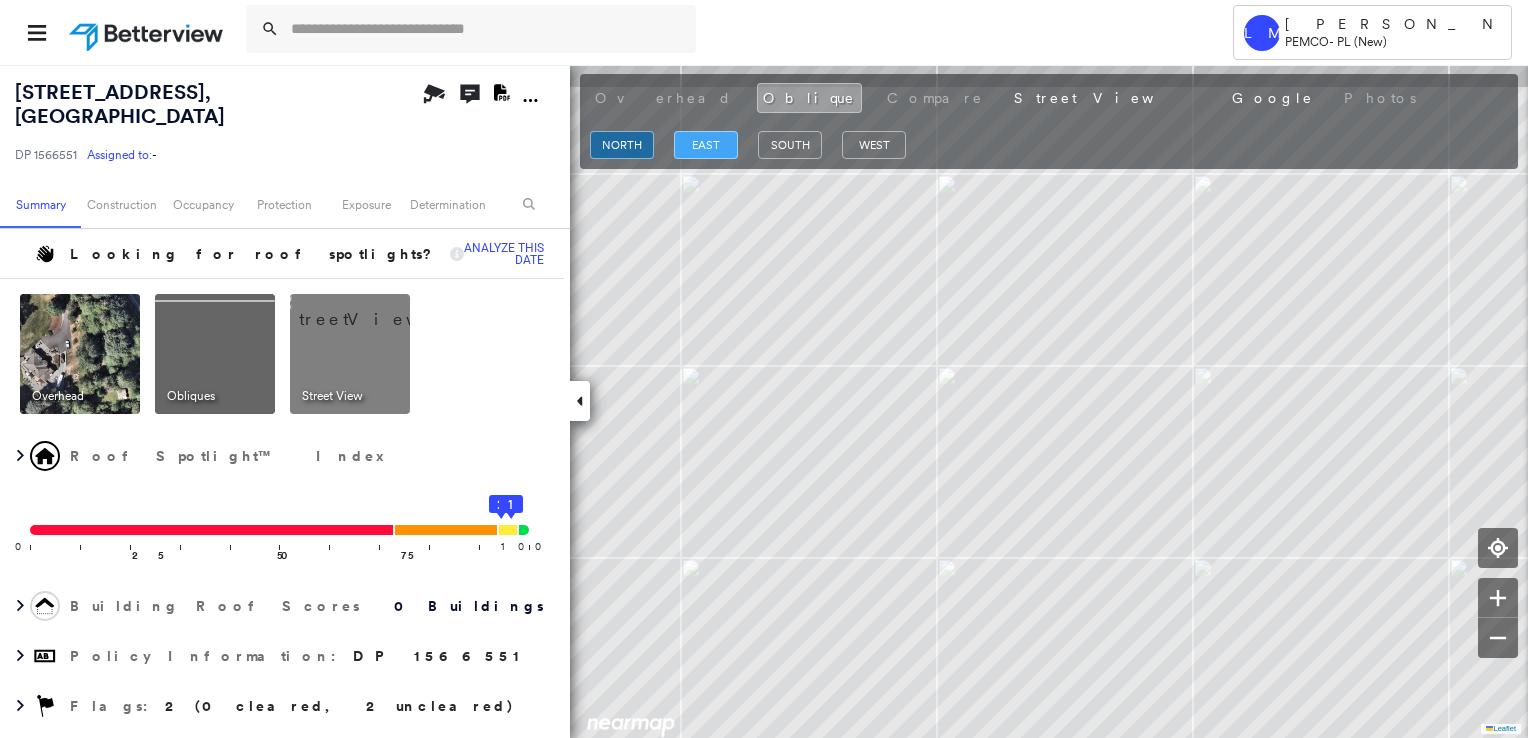 click on "east" at bounding box center (706, 145) 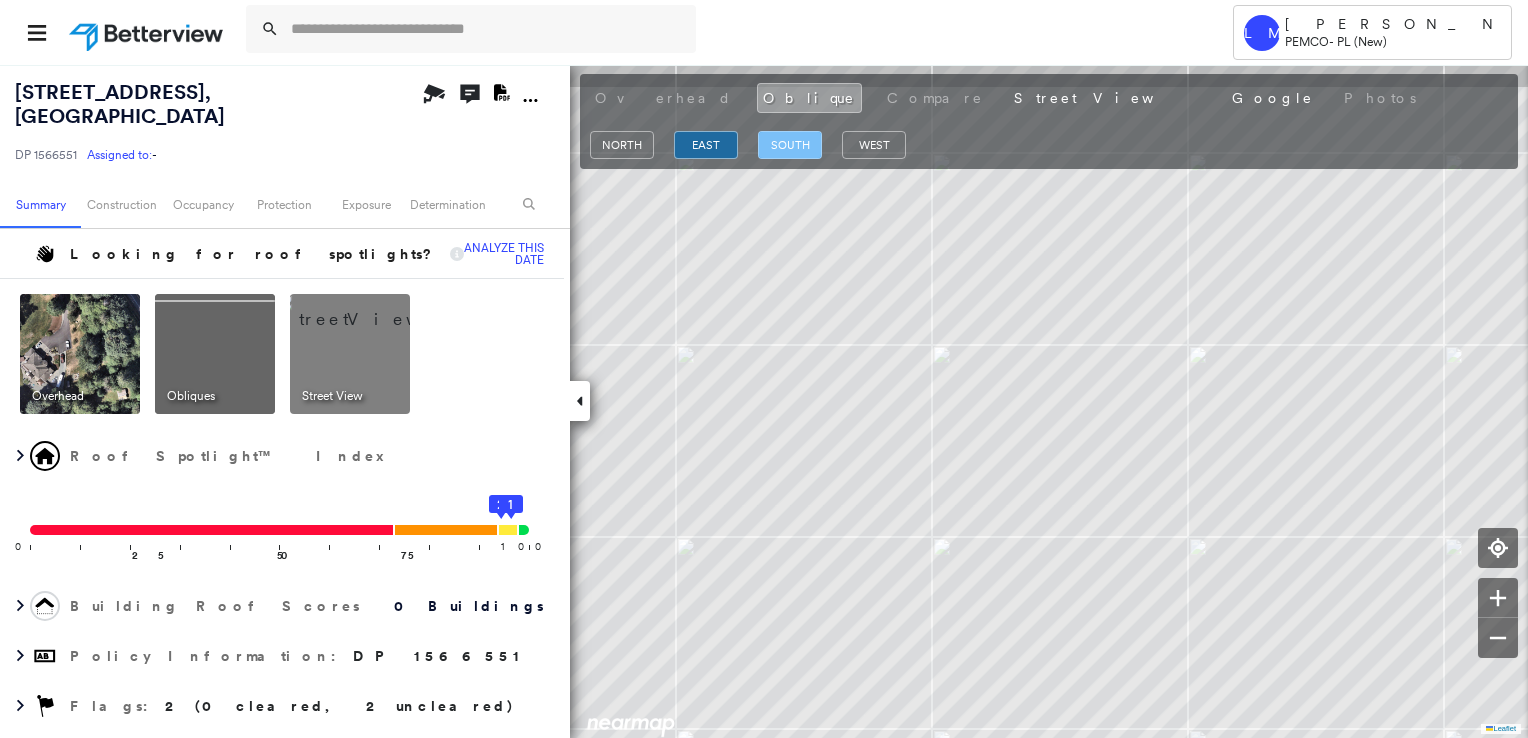 click on "south" at bounding box center (790, 145) 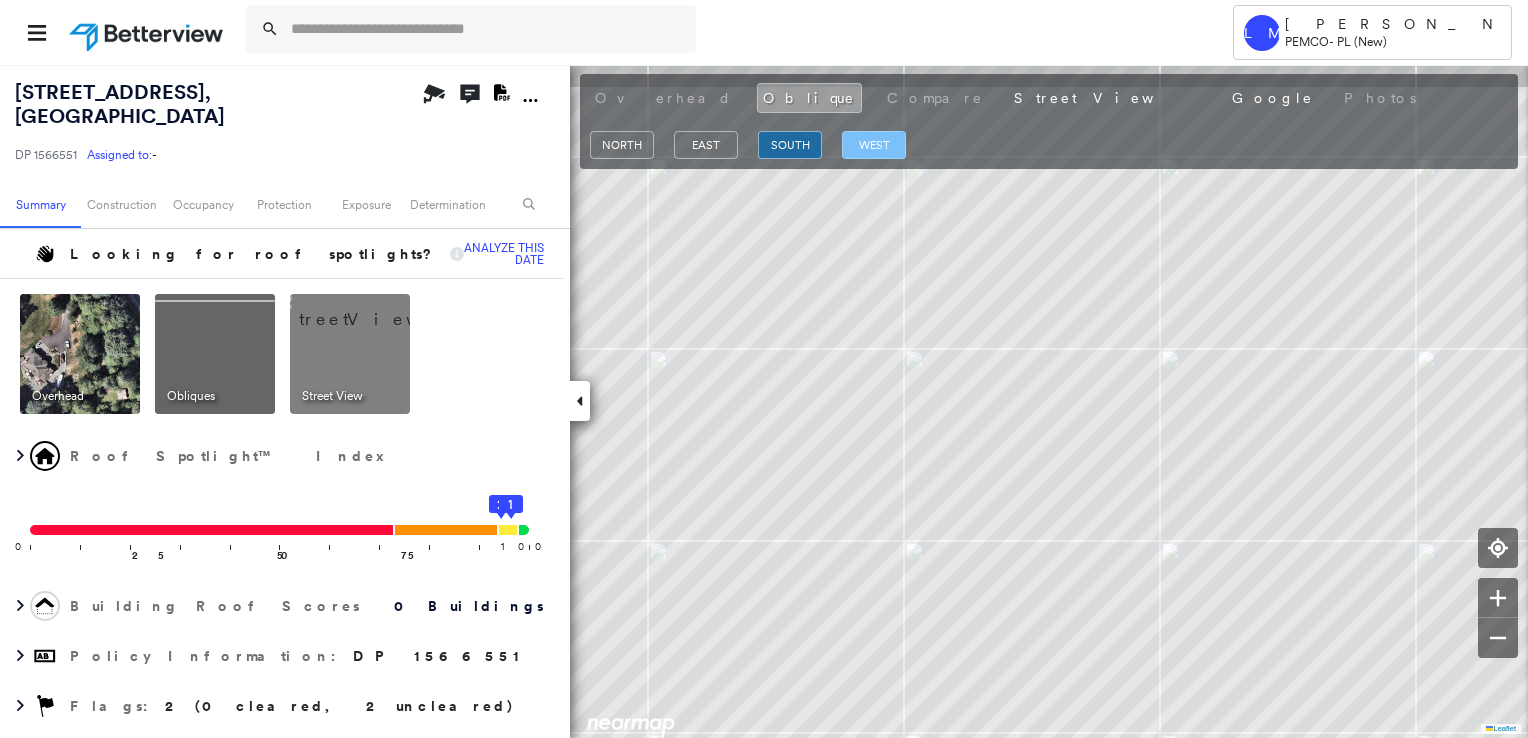 click on "west" at bounding box center [874, 145] 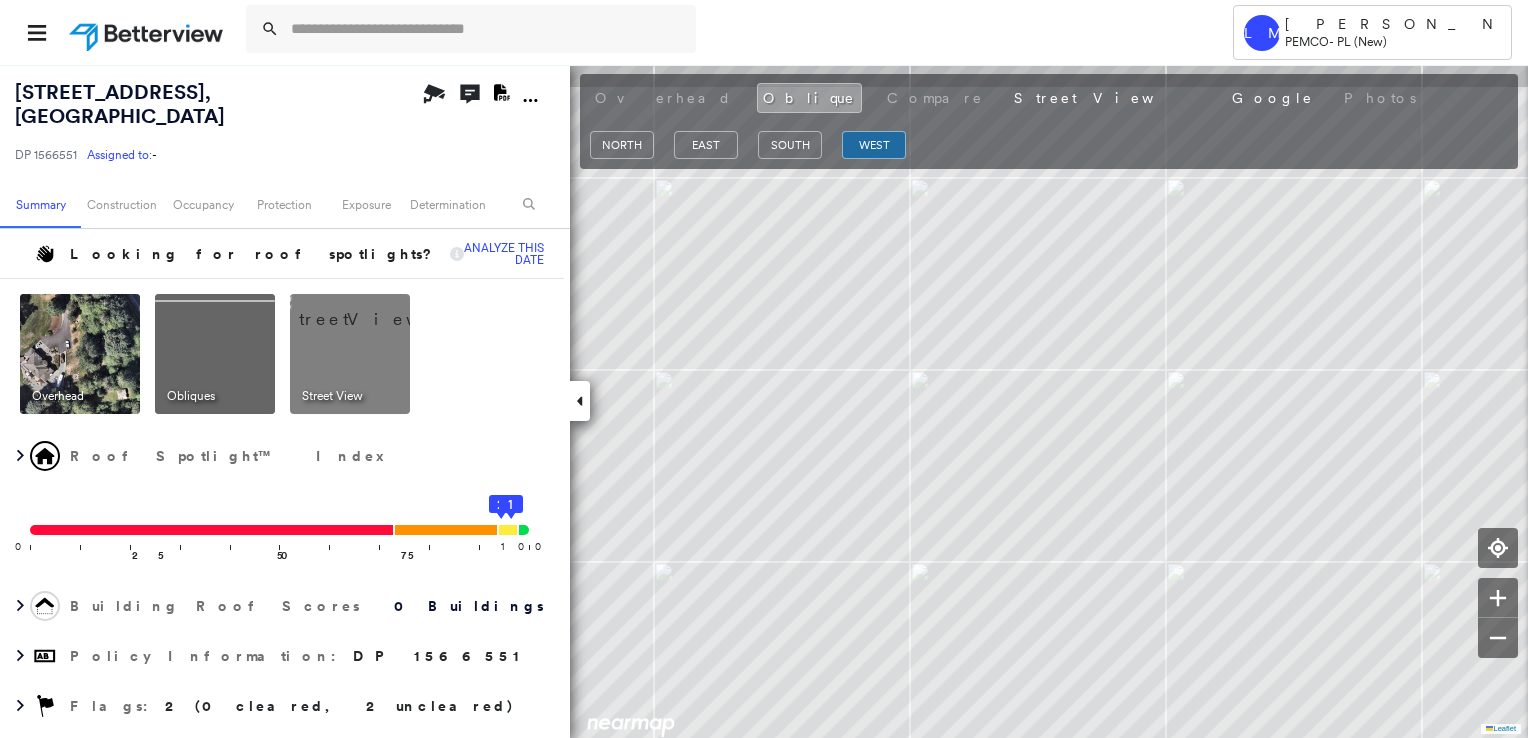 click at bounding box center (80, 354) 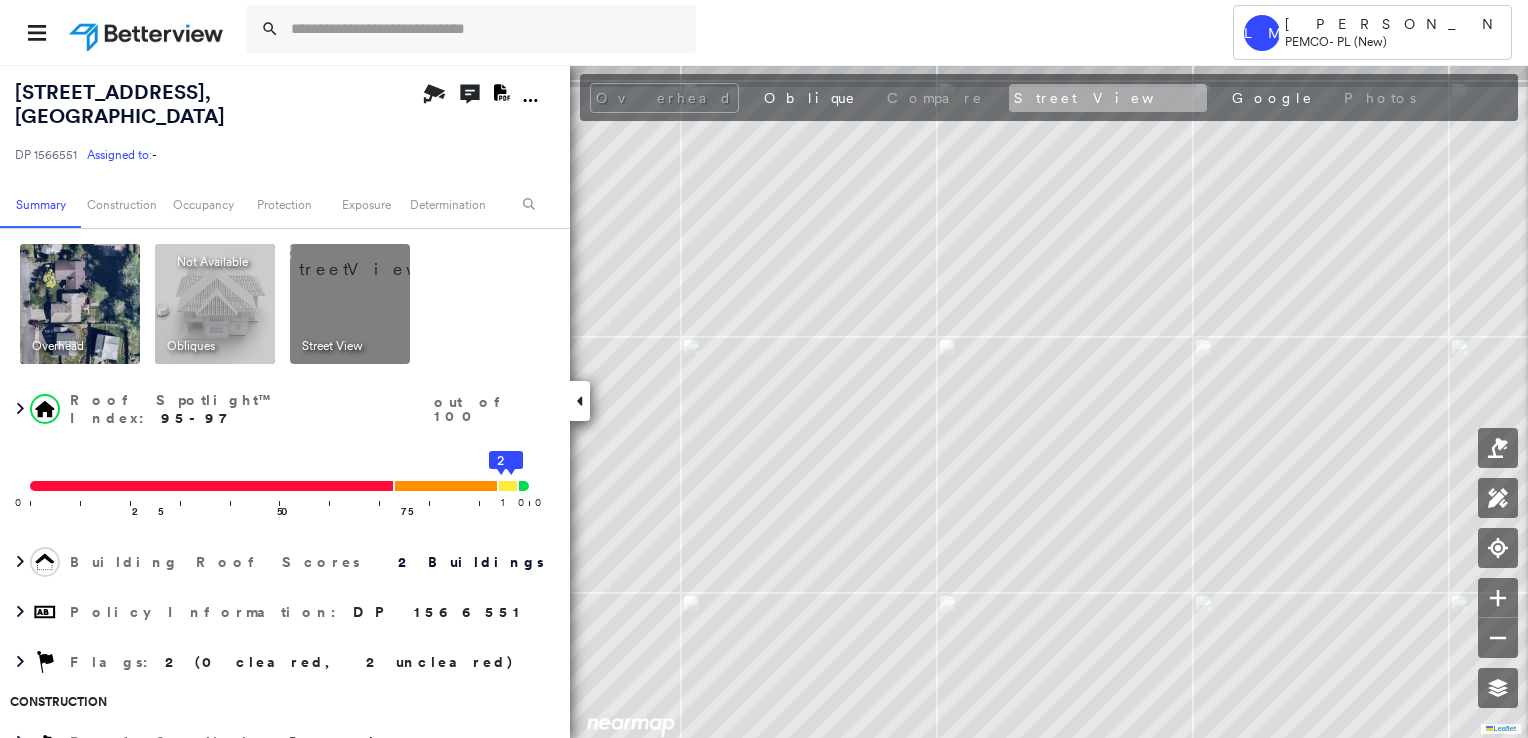 click on "Street View" at bounding box center [1108, 98] 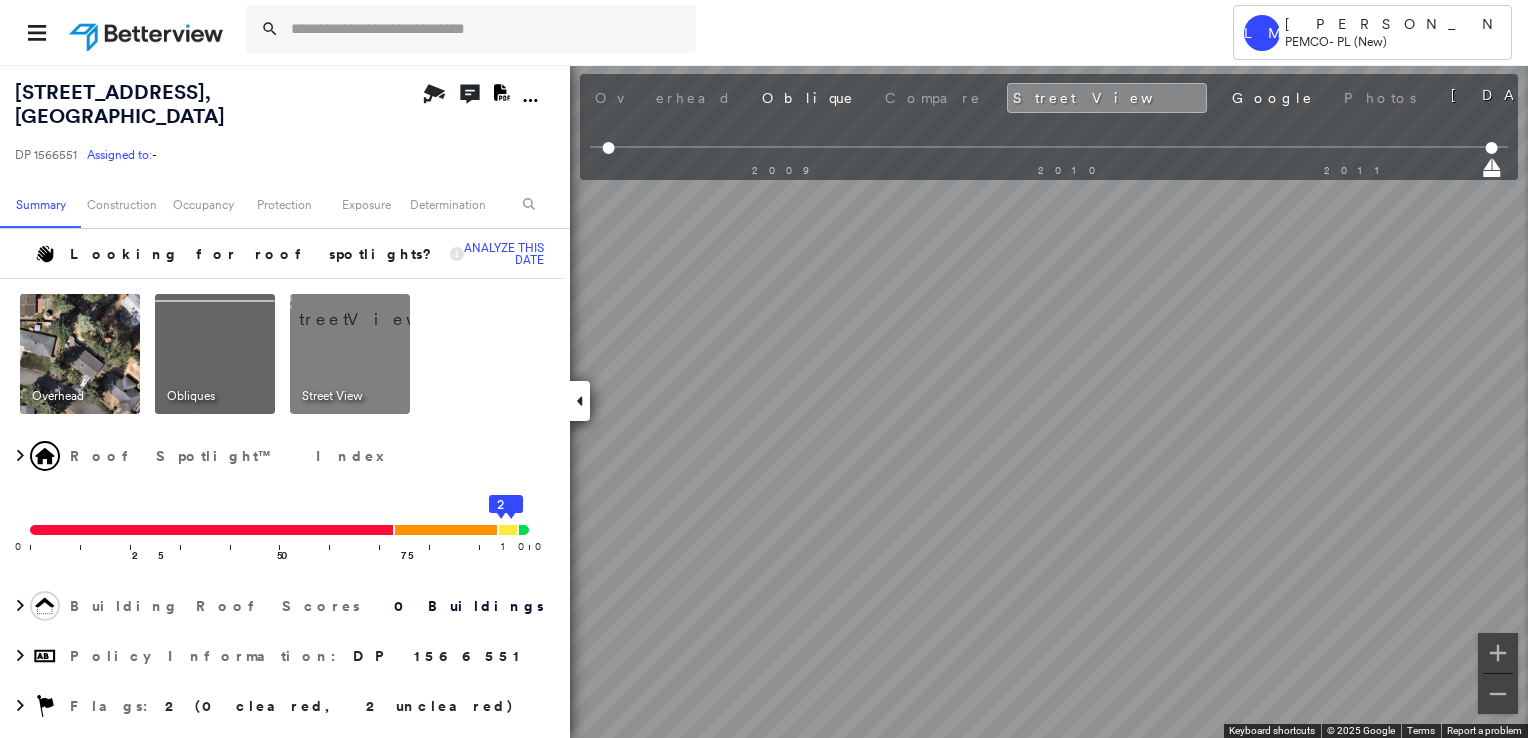 click at bounding box center (80, 354) 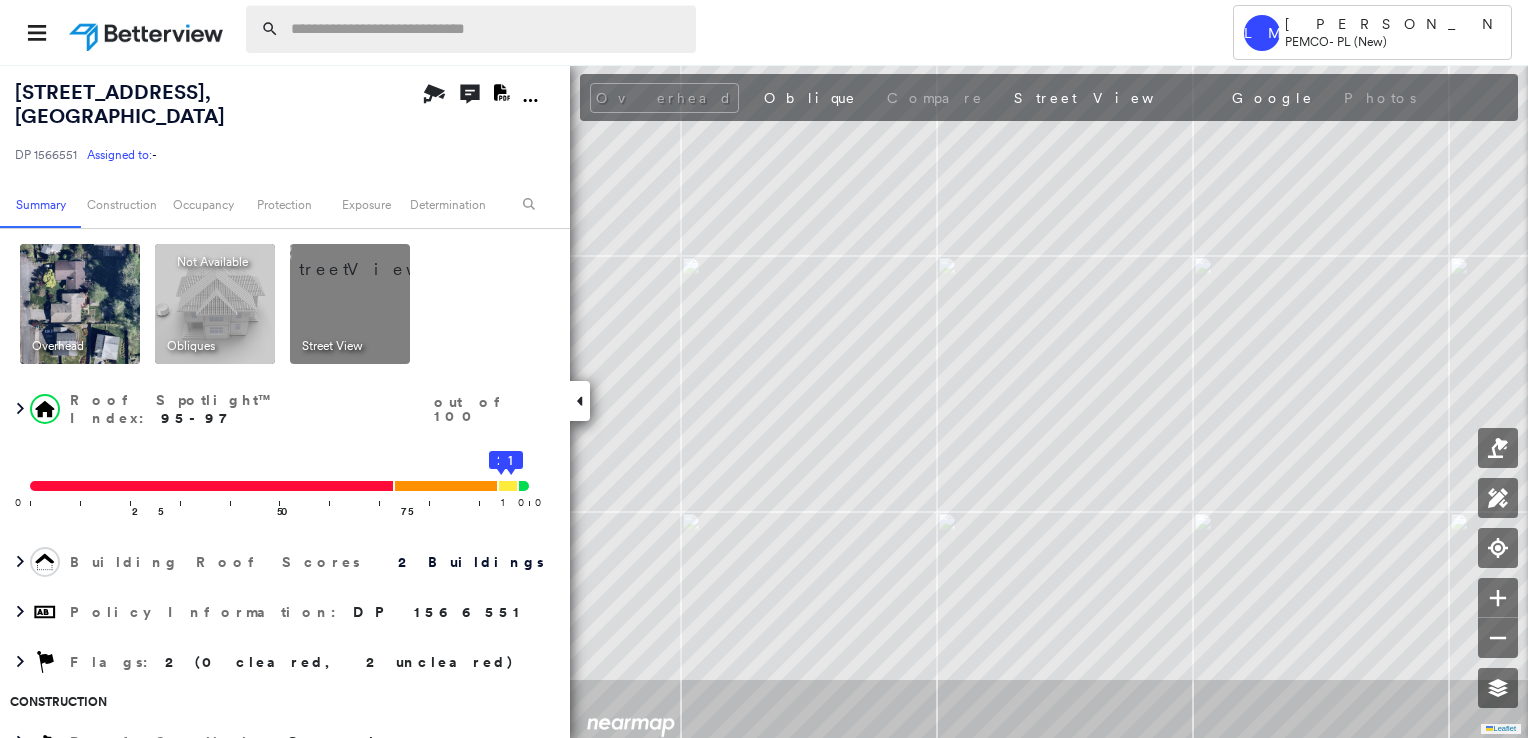 click at bounding box center [487, 29] 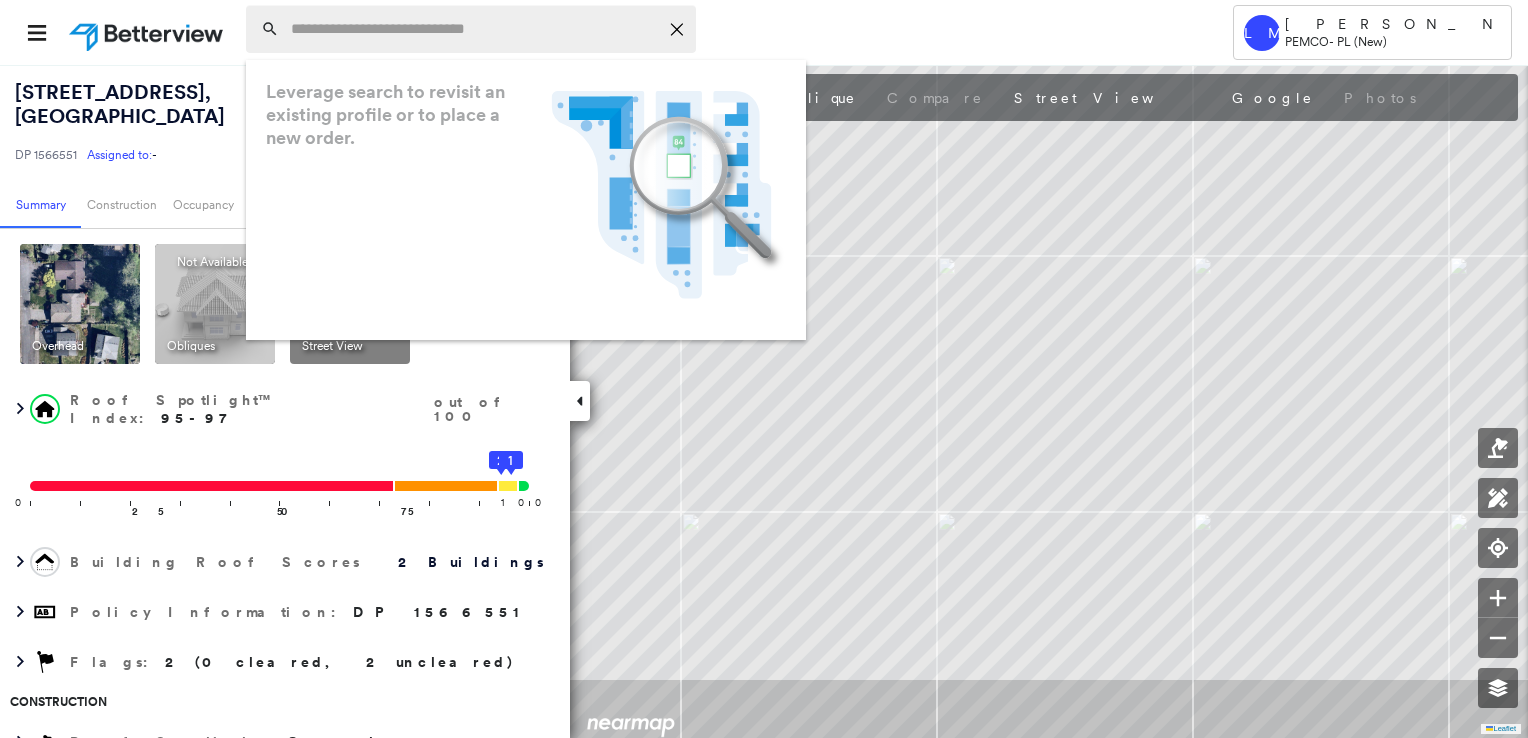 paste on "**********" 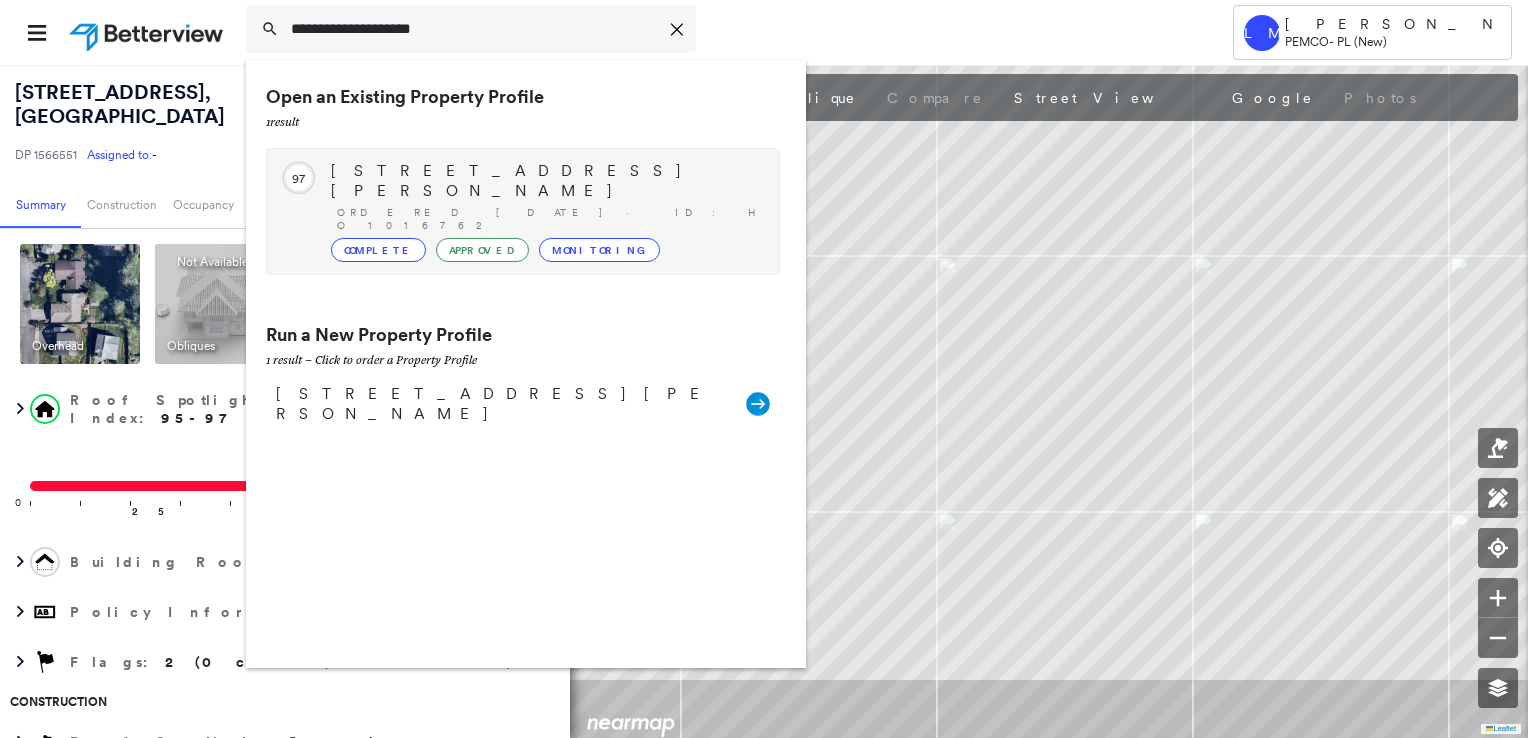 type on "**********" 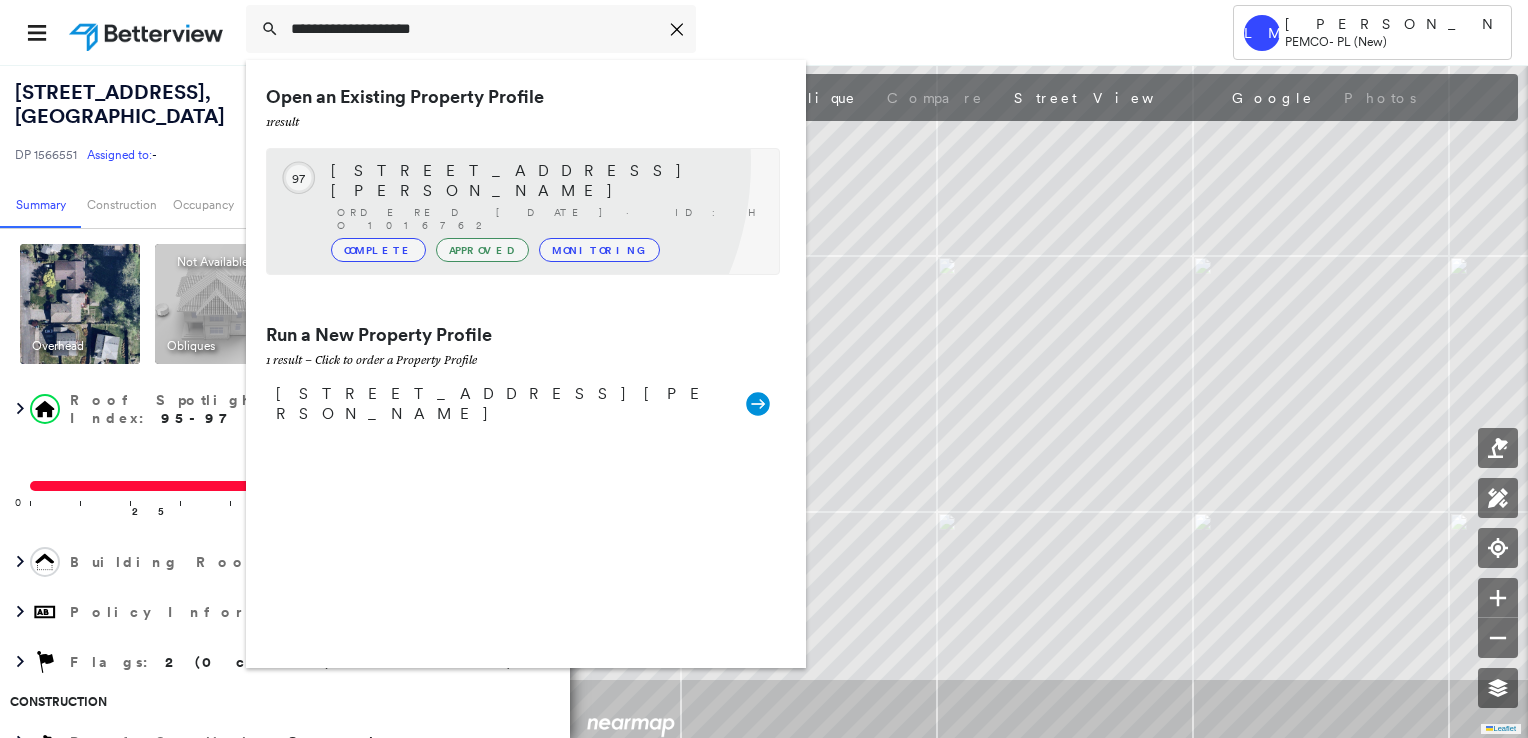 click on "[STREET_ADDRESS][PERSON_NAME]" at bounding box center (545, 181) 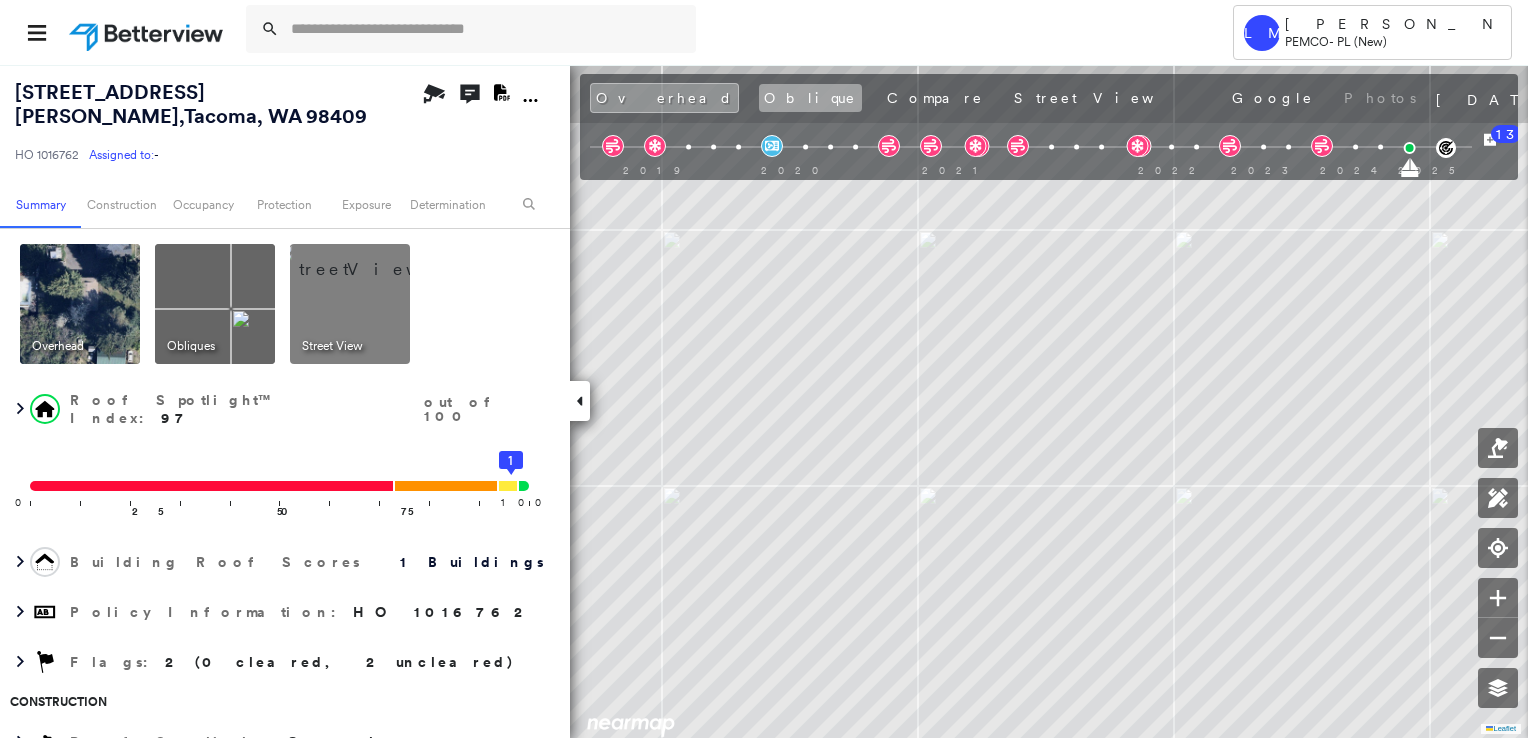 click on "Oblique" at bounding box center (810, 98) 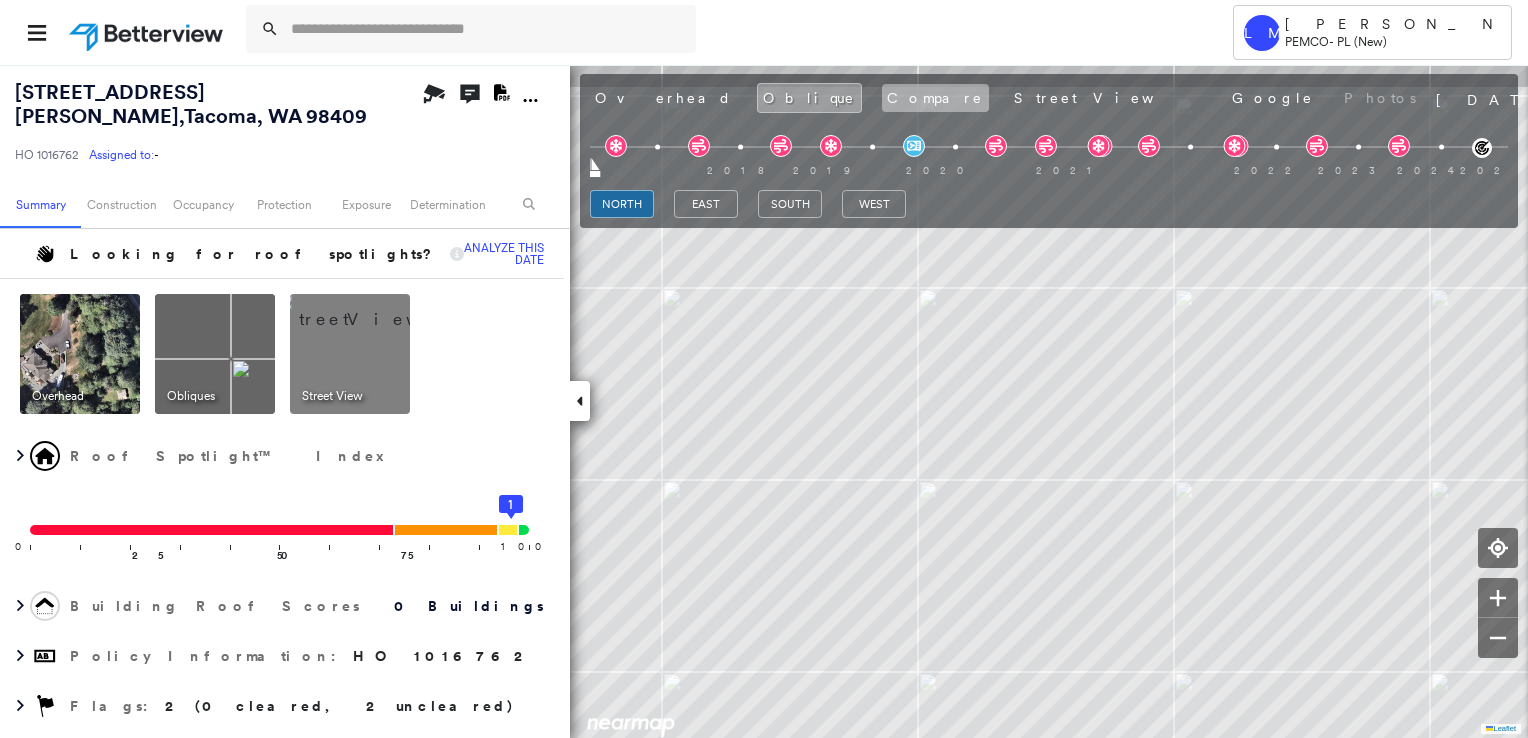 click on "Compare" at bounding box center [935, 98] 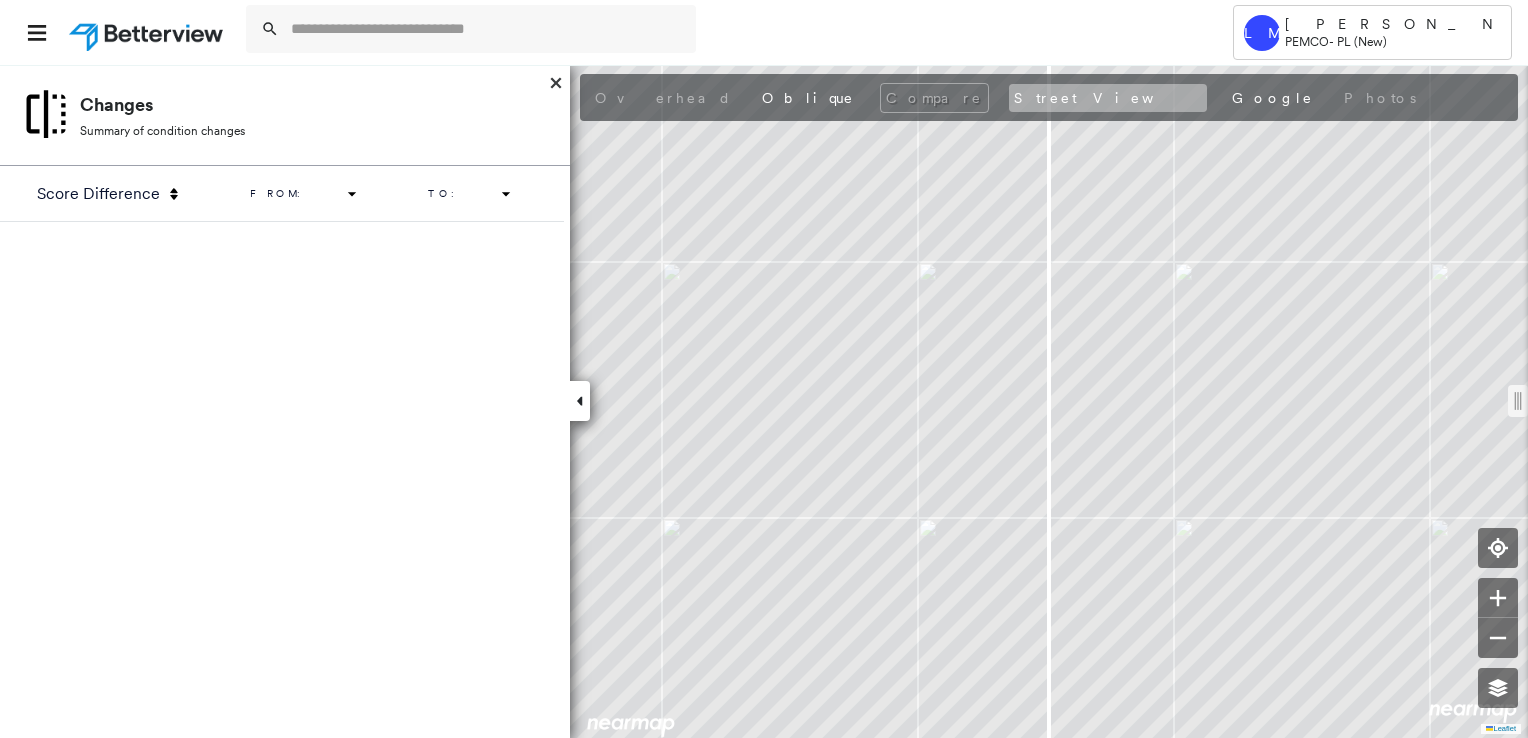 click on "Street View" at bounding box center [1108, 98] 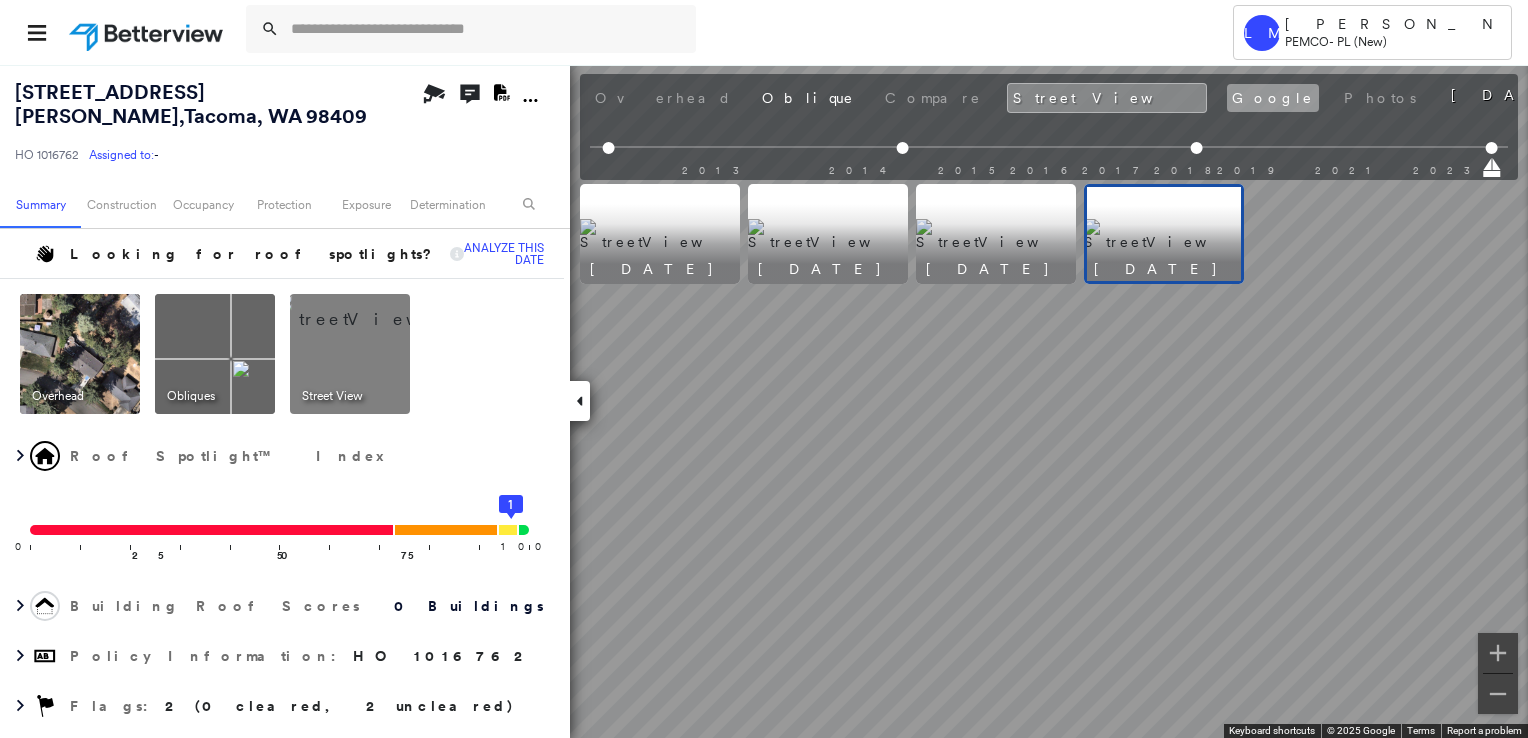 click on "Google" at bounding box center (1273, 98) 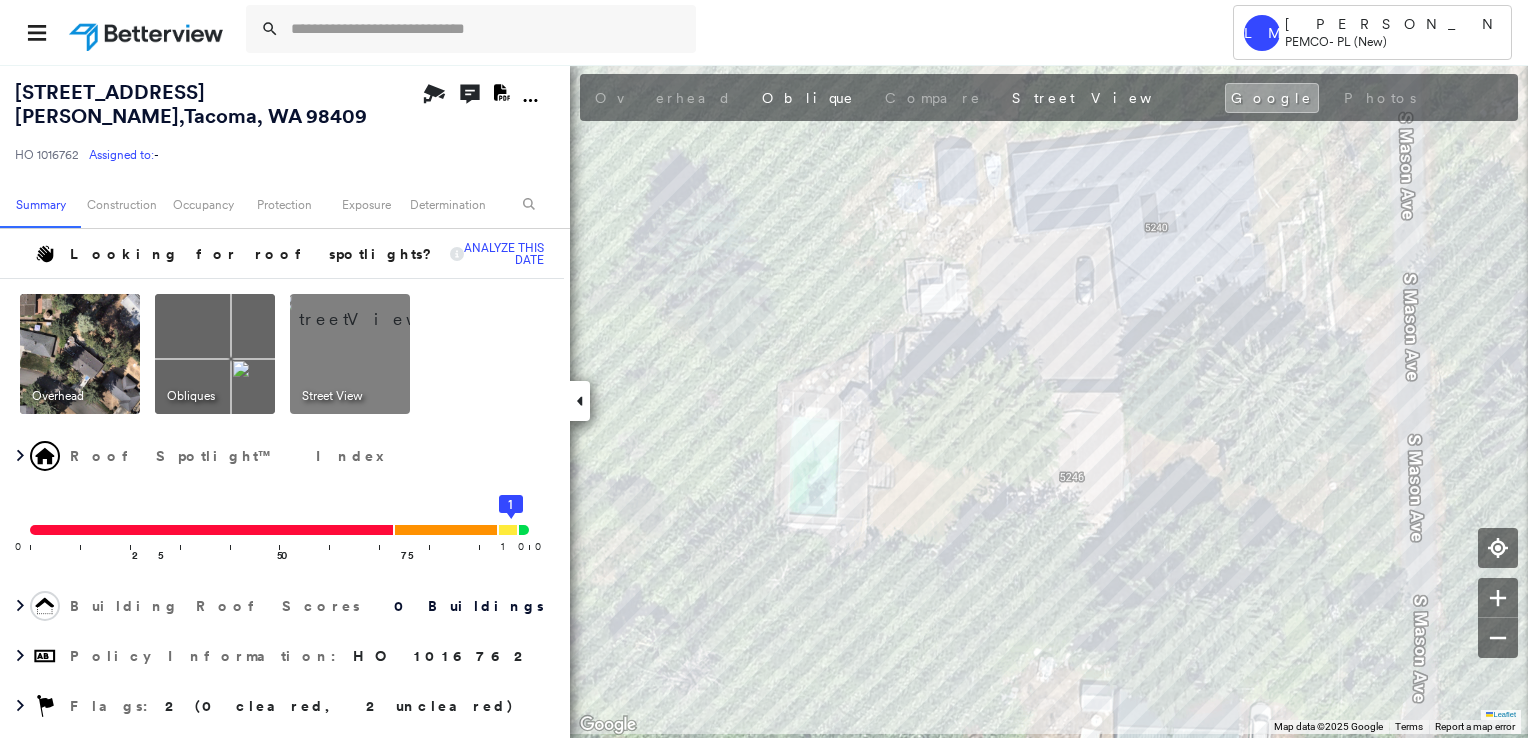 click at bounding box center [80, 354] 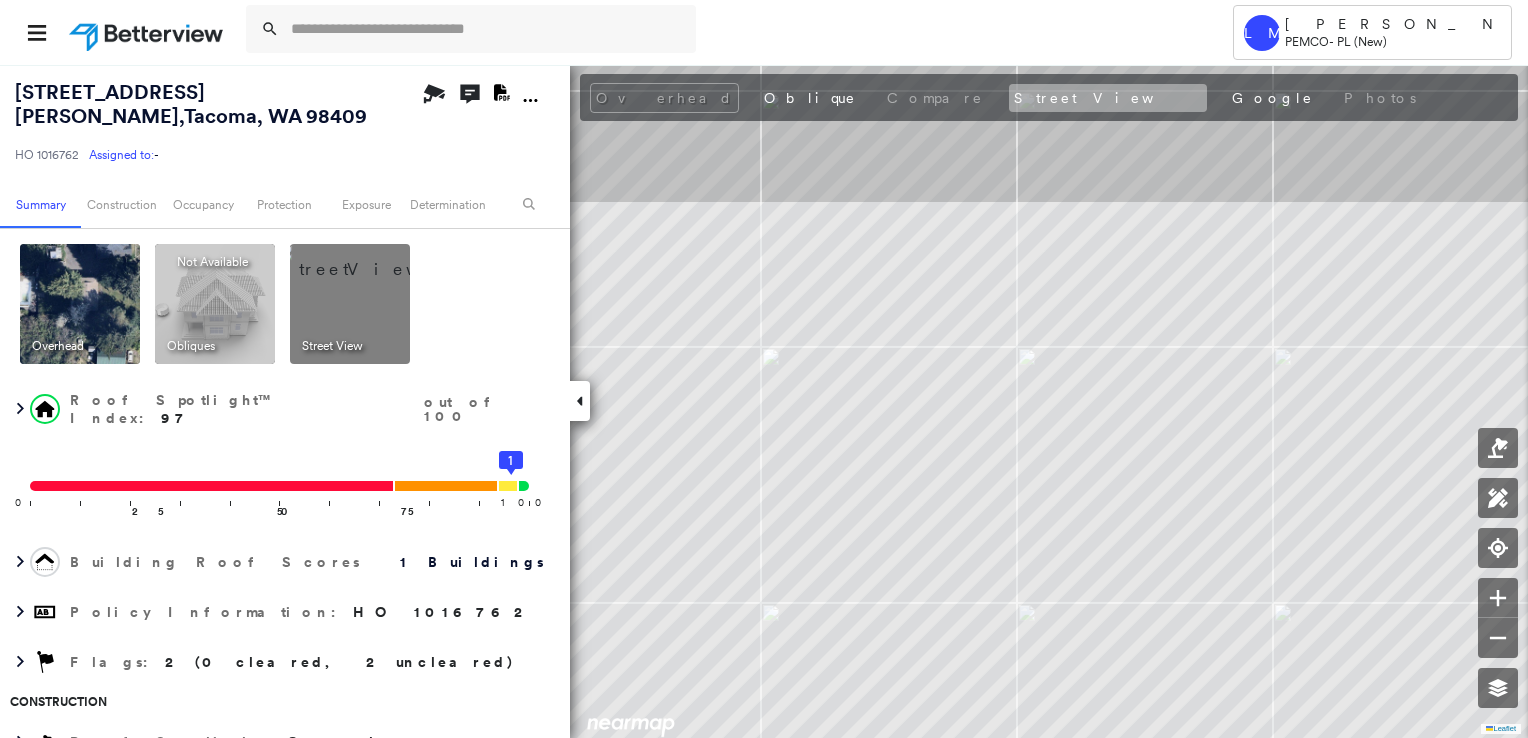 click on "Street View" at bounding box center [1108, 98] 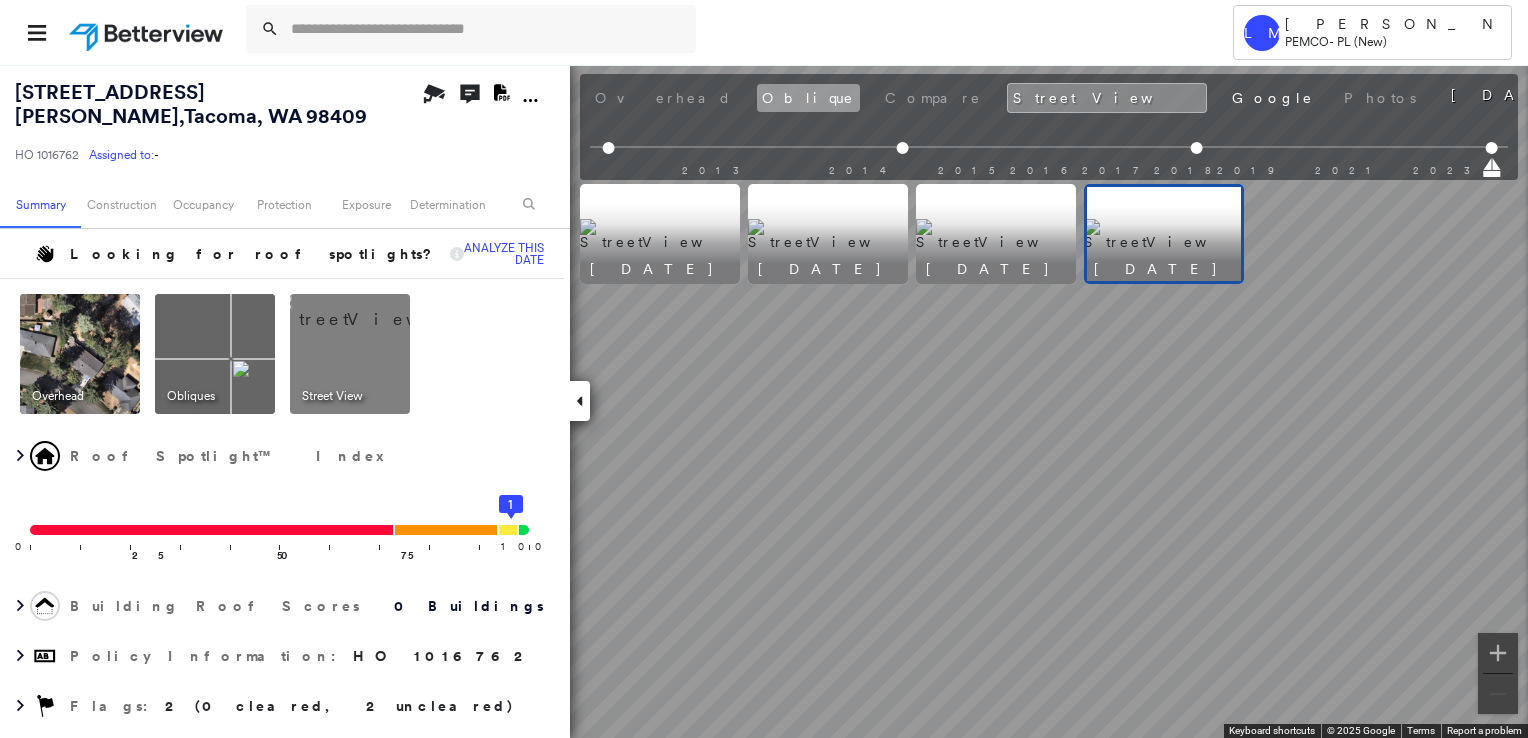 click on "Oblique" at bounding box center [808, 98] 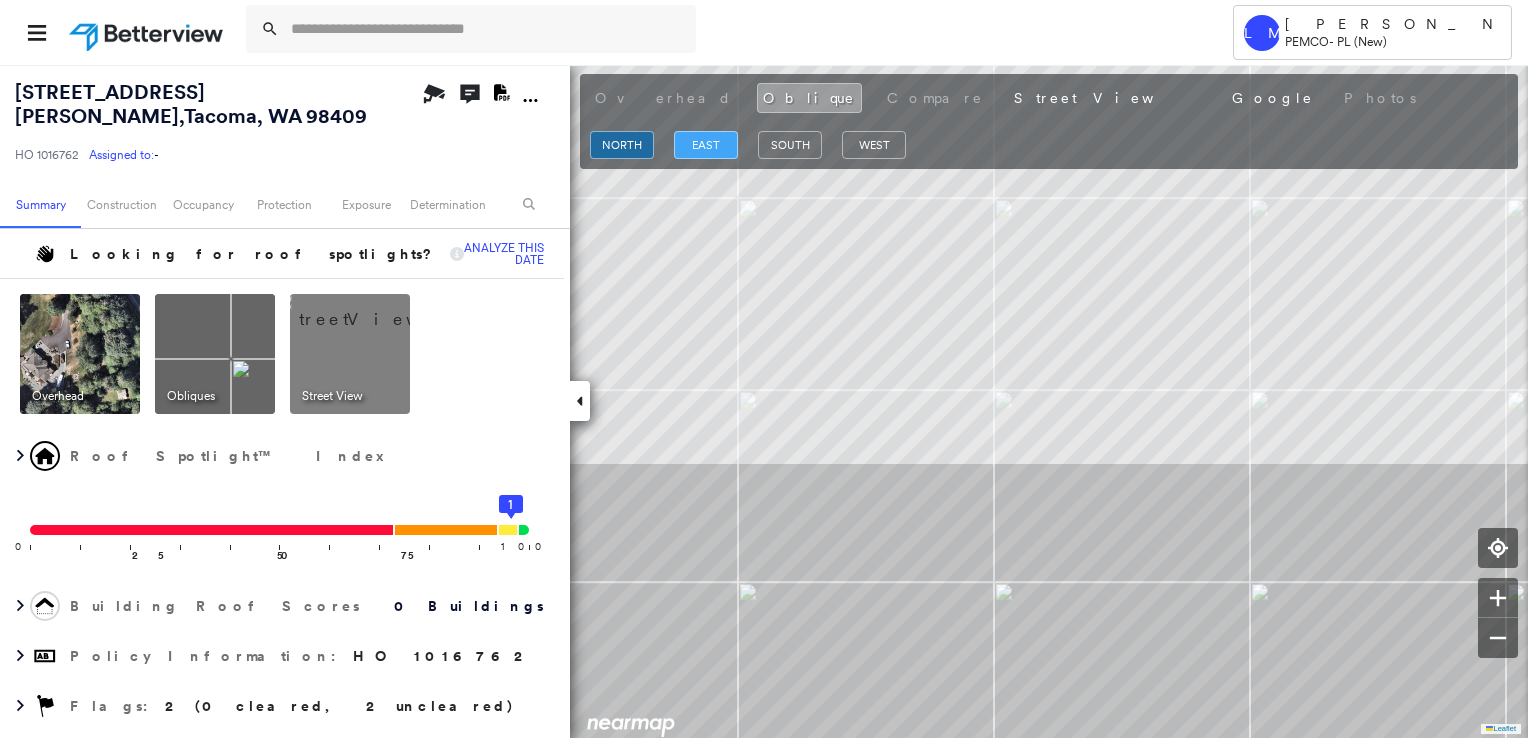 click on "east" at bounding box center [706, 145] 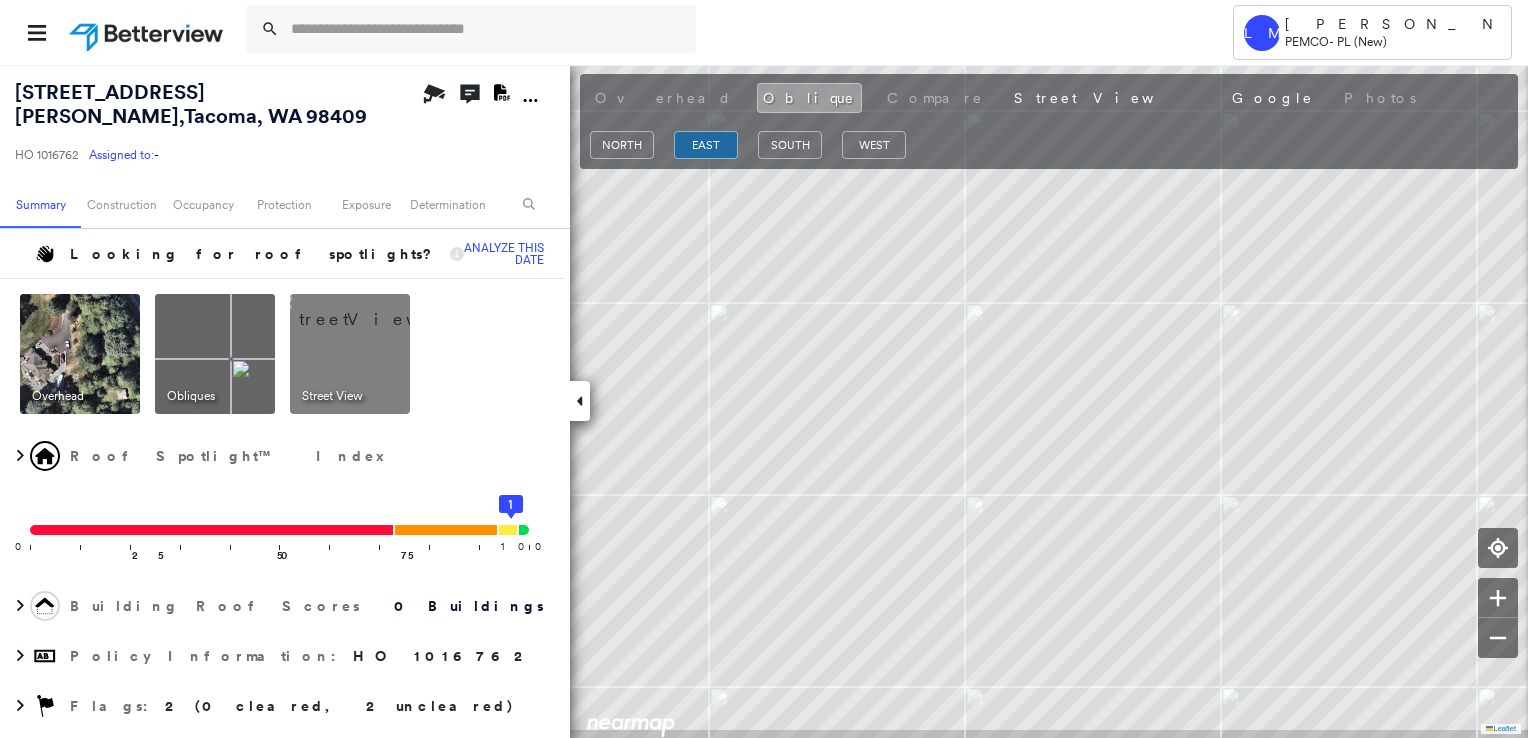 click at bounding box center (80, 354) 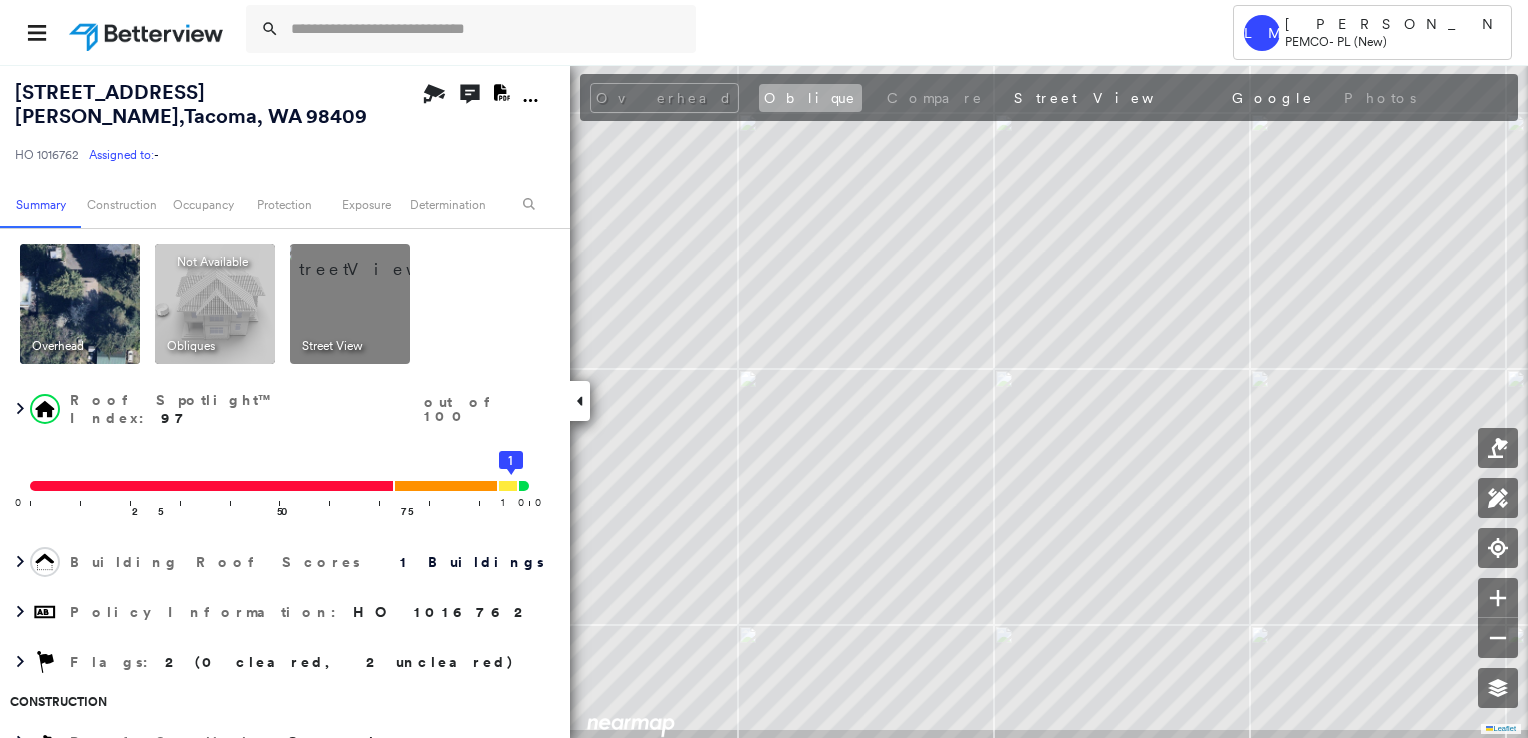 click on "Oblique" at bounding box center [810, 98] 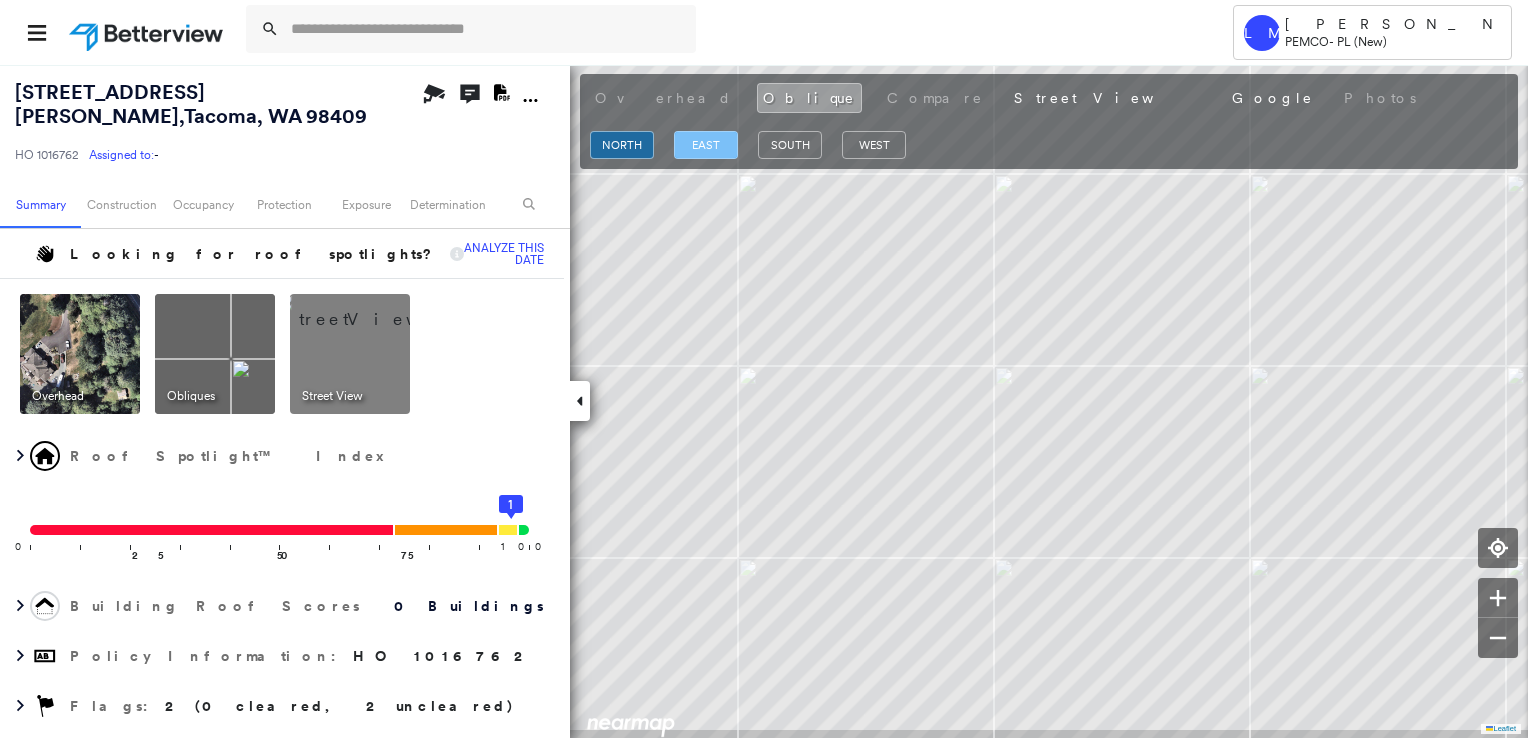 click on "east" at bounding box center (706, 145) 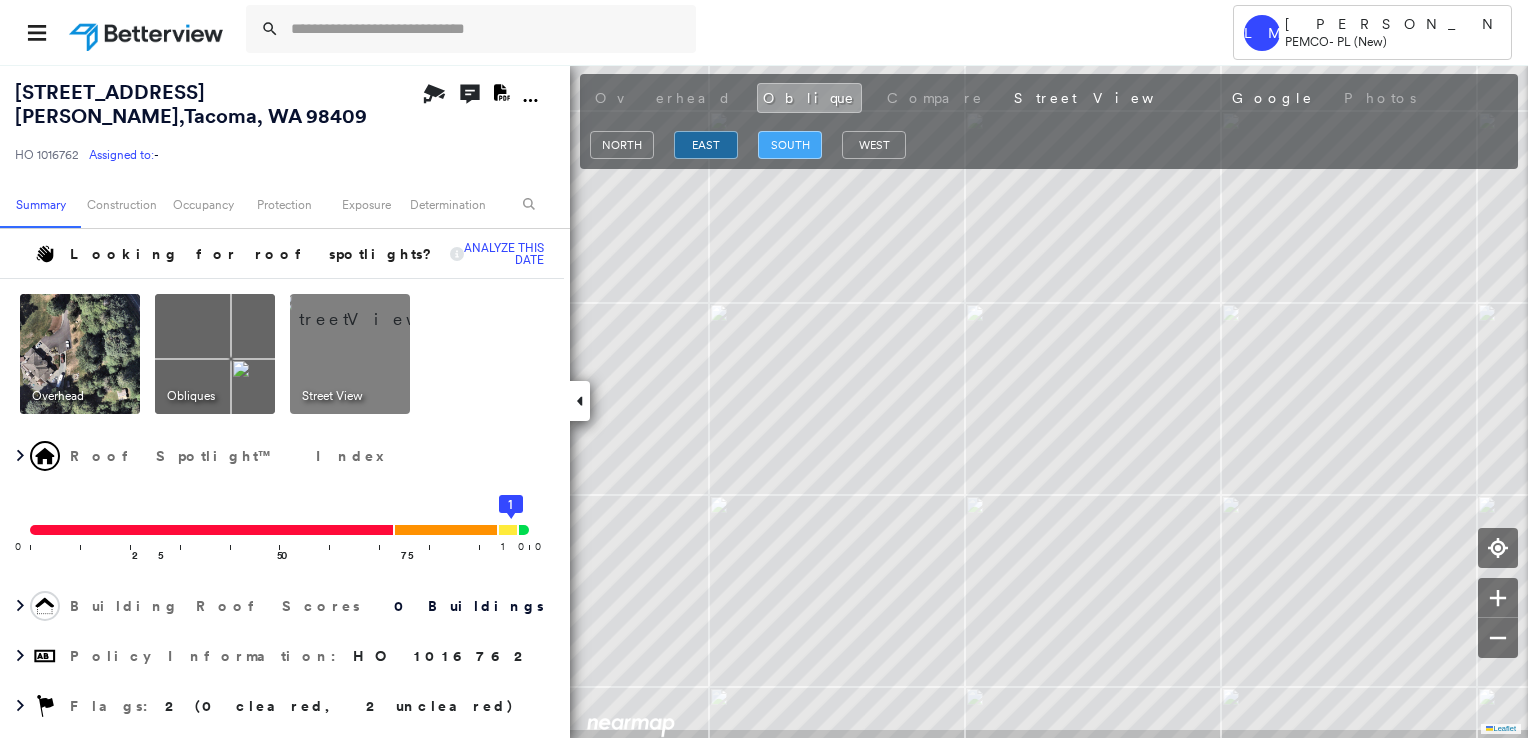 click on "south" at bounding box center [790, 145] 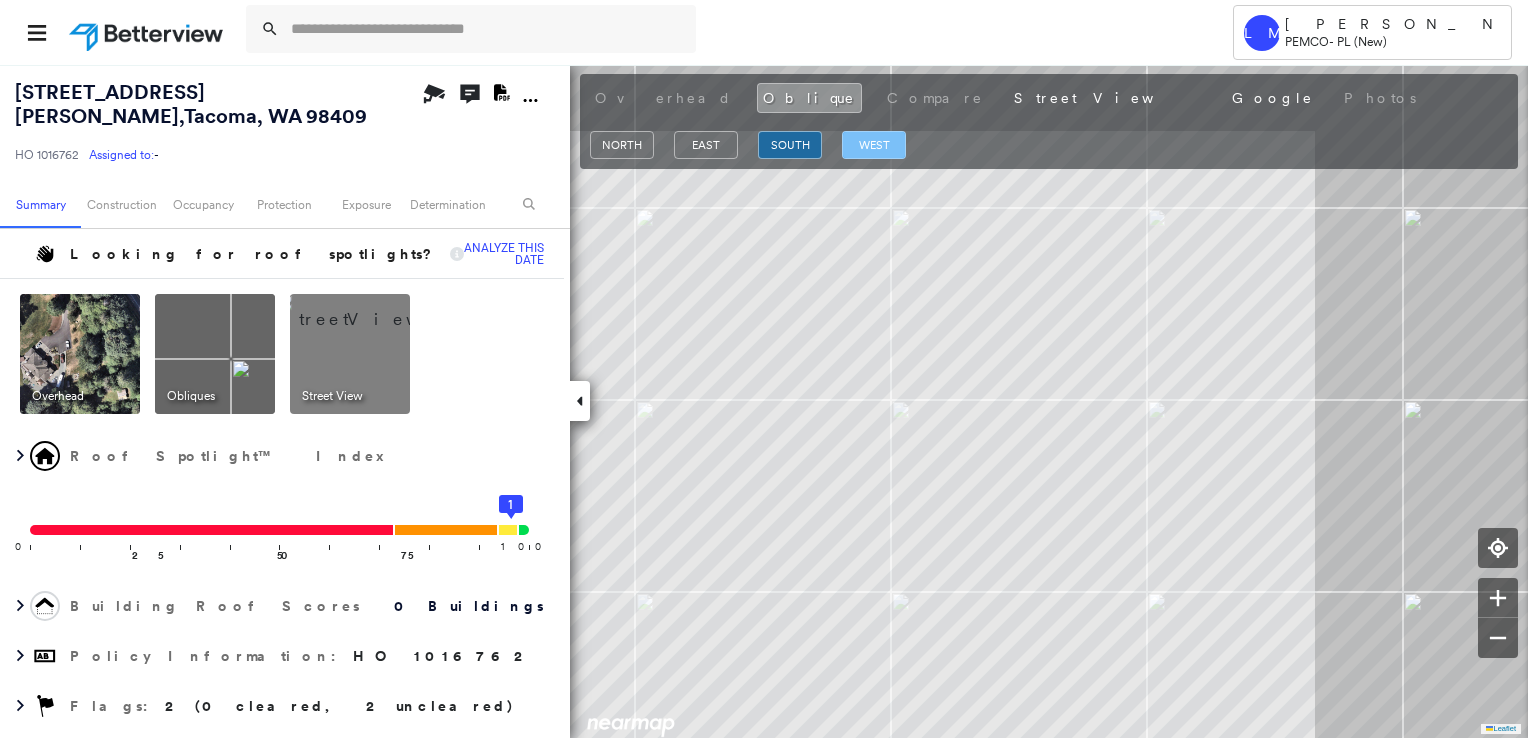 click on "west" at bounding box center [874, 145] 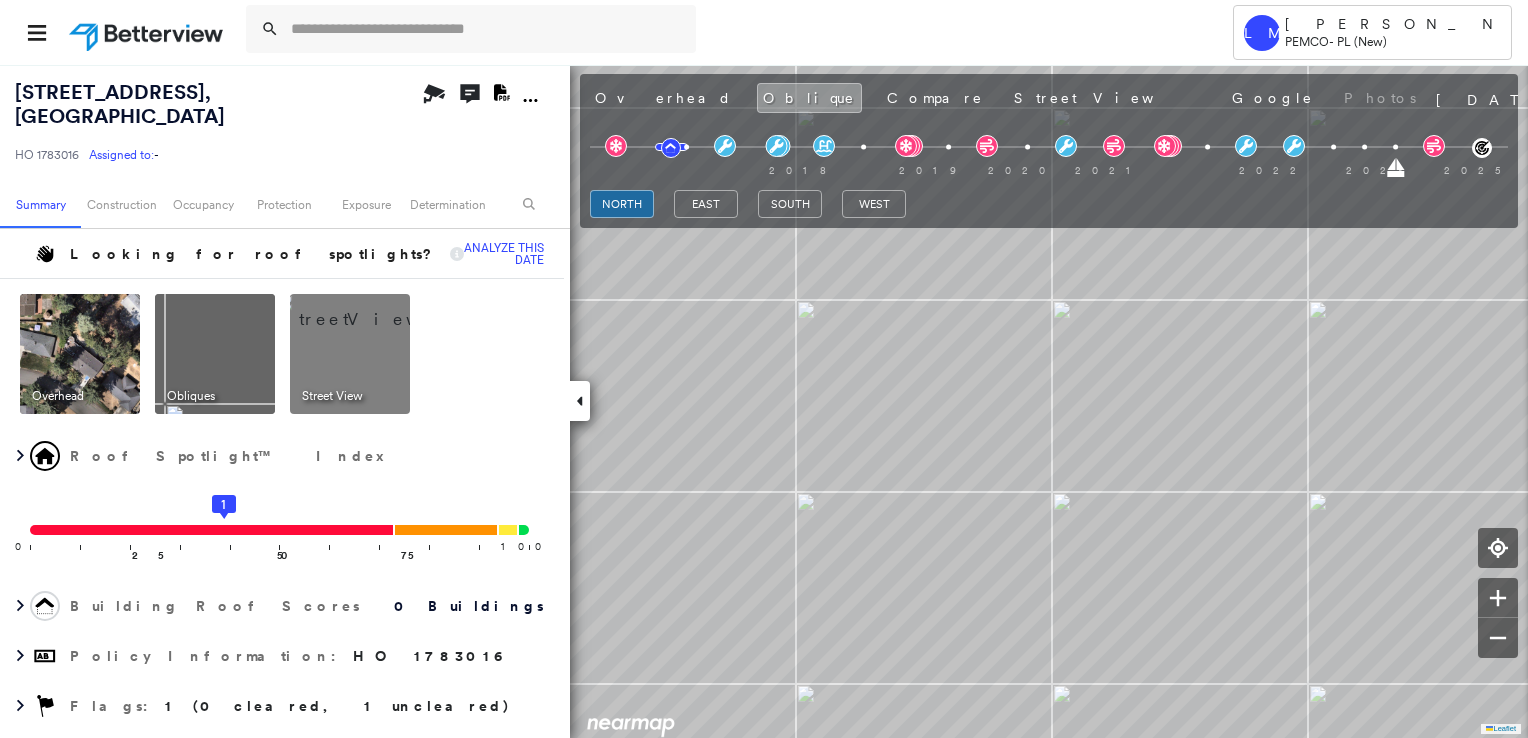 scroll, scrollTop: 0, scrollLeft: 0, axis: both 